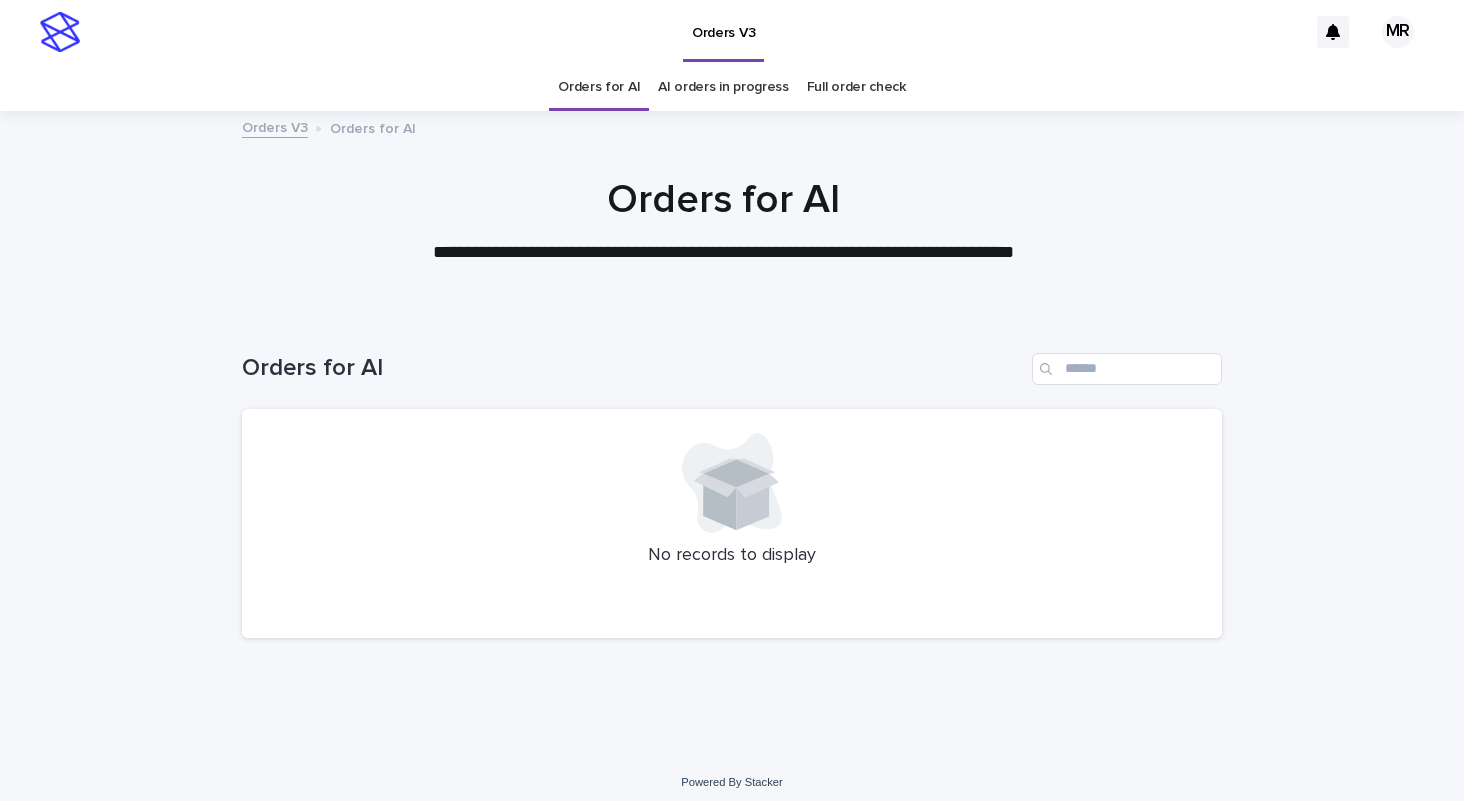 scroll, scrollTop: 0, scrollLeft: 0, axis: both 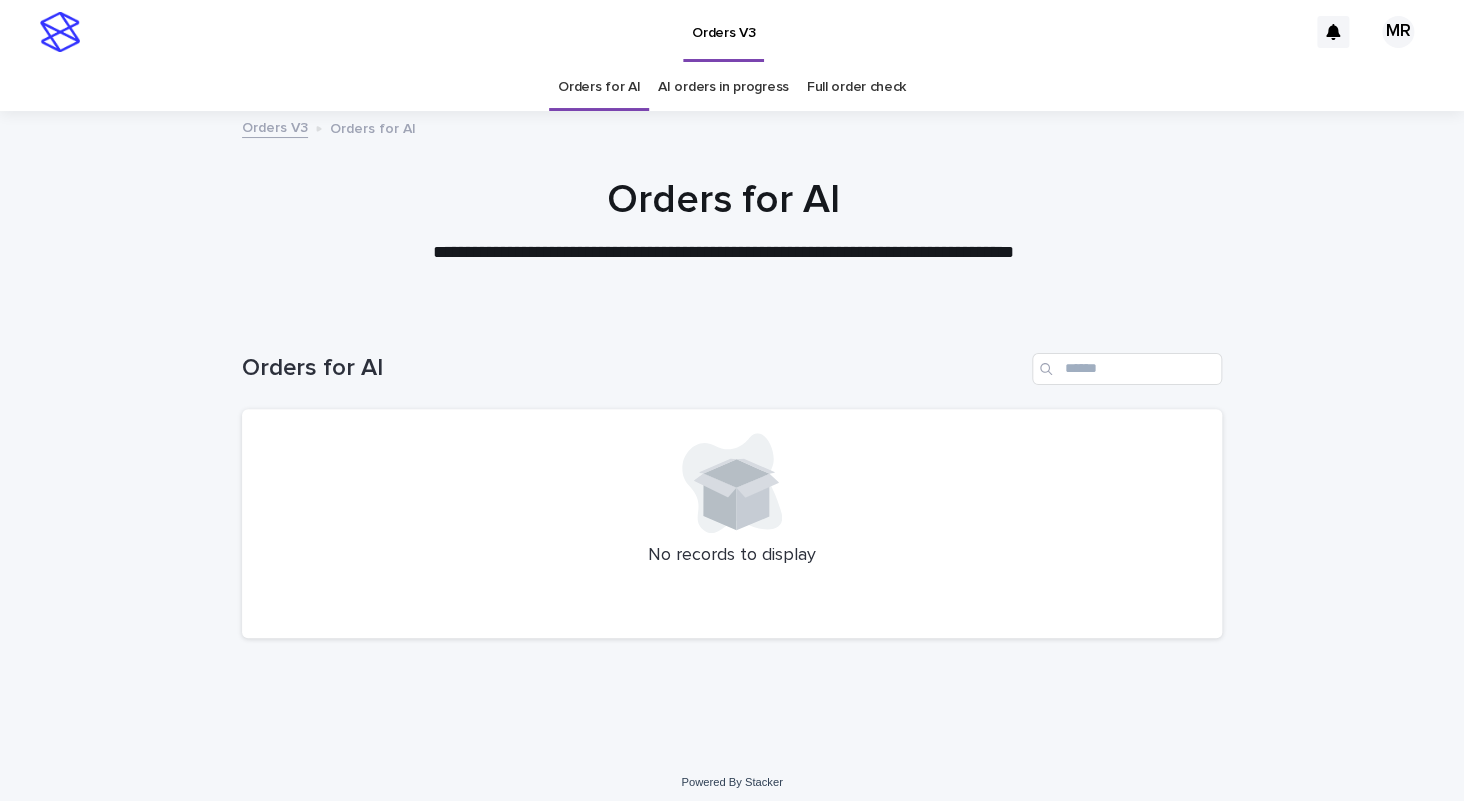 click on "AI orders in progress" at bounding box center [723, 87] 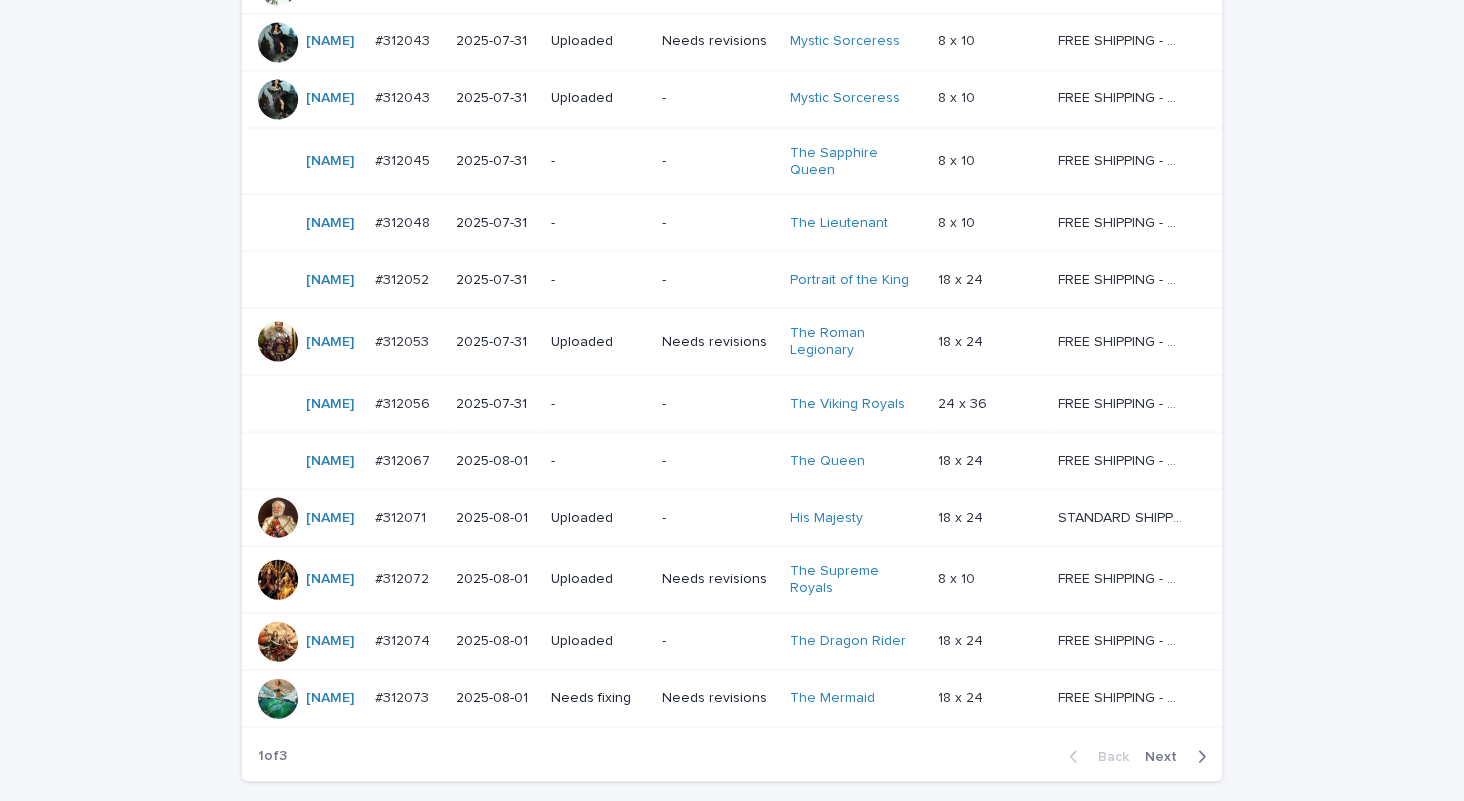 scroll, scrollTop: 1651, scrollLeft: 0, axis: vertical 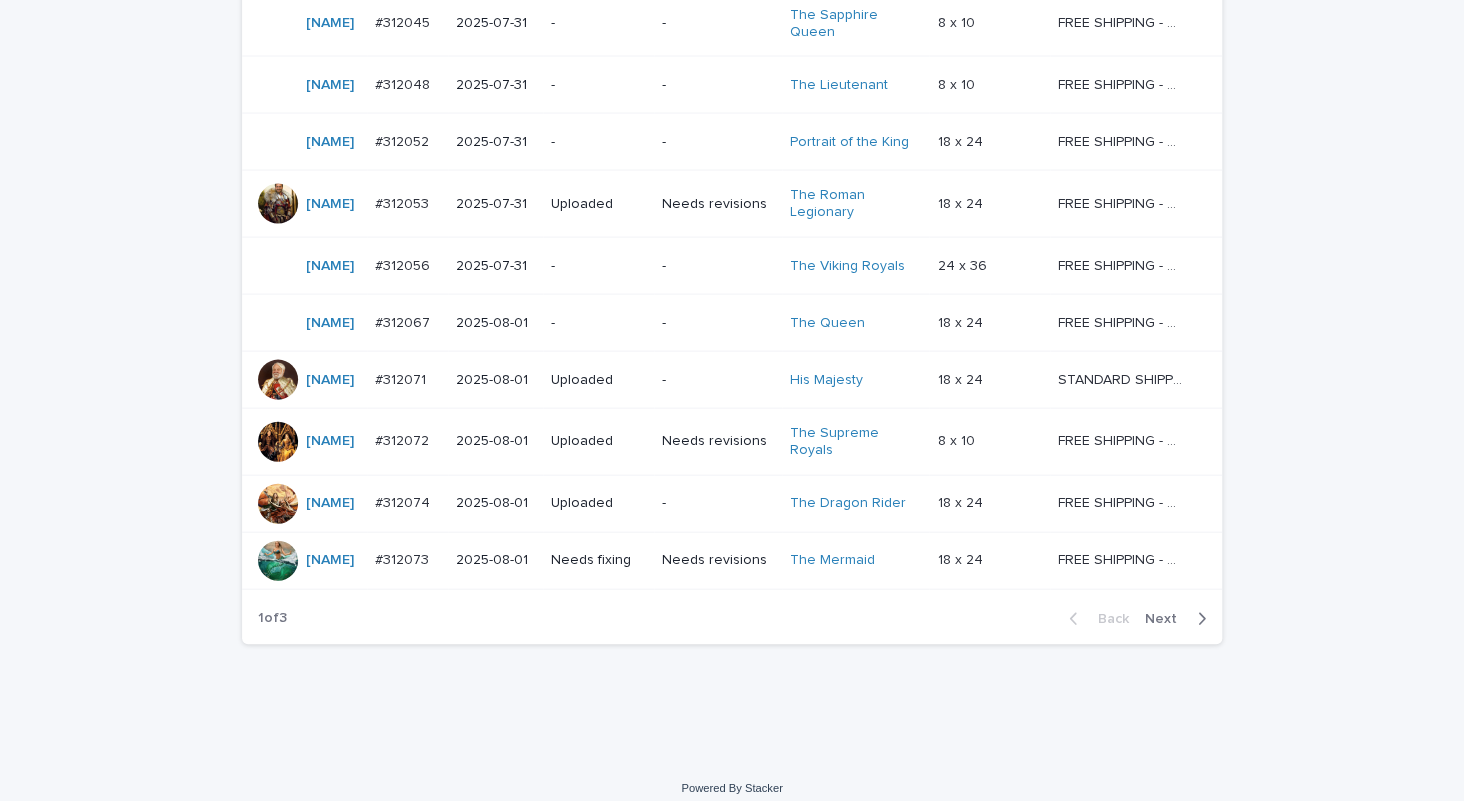 click on "Next" at bounding box center [1167, 619] 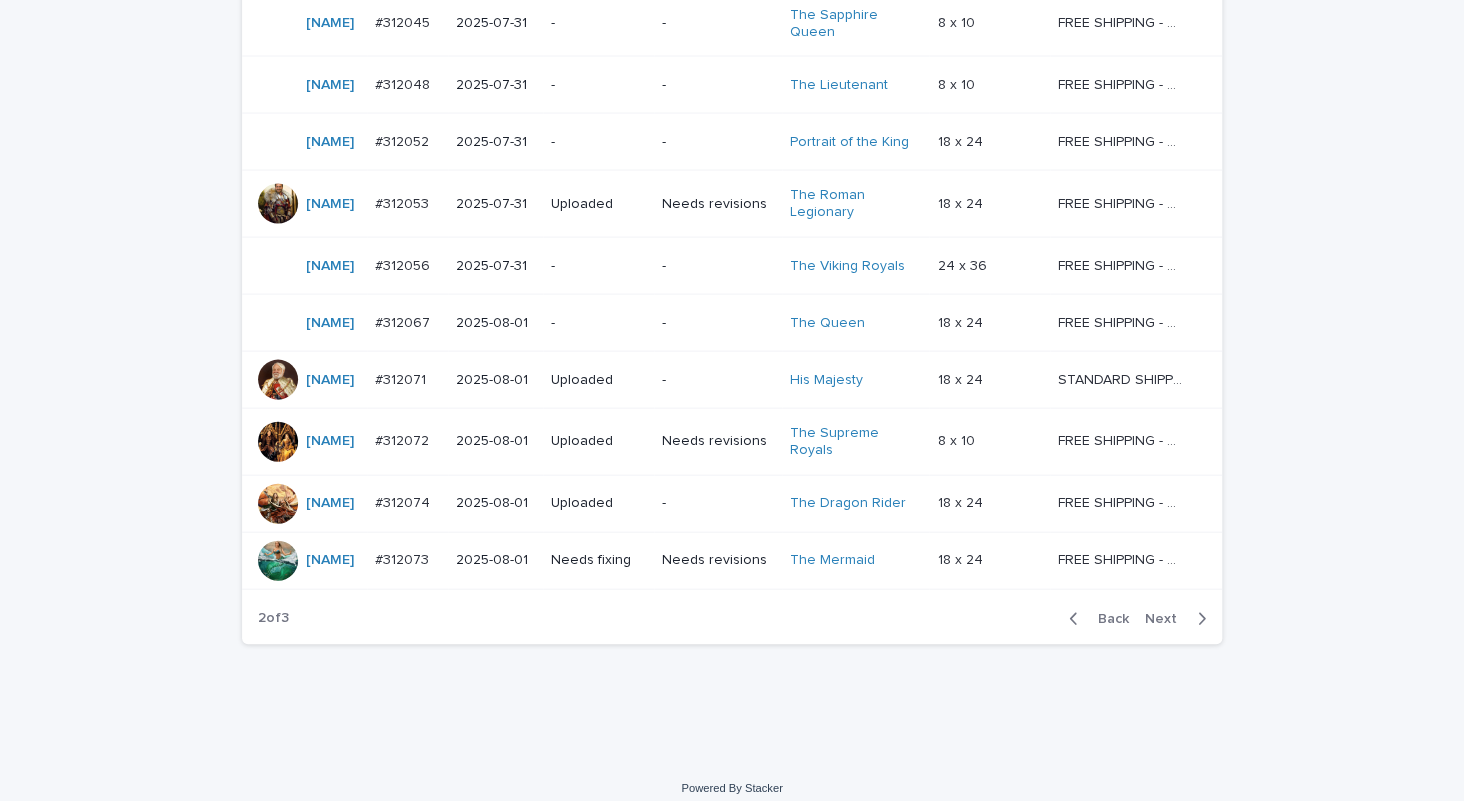 click on "Next" at bounding box center [1167, 619] 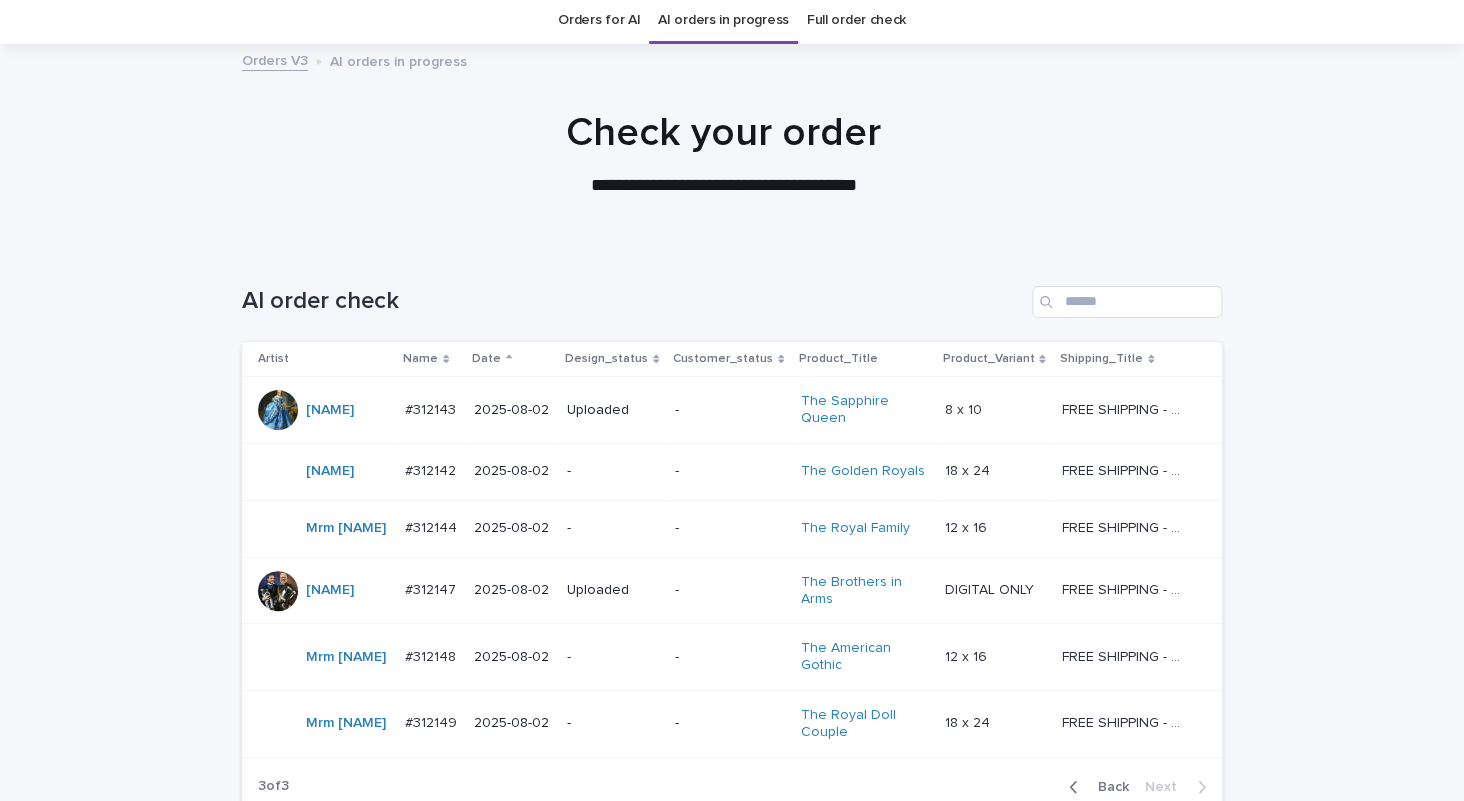 scroll, scrollTop: 0, scrollLeft: 0, axis: both 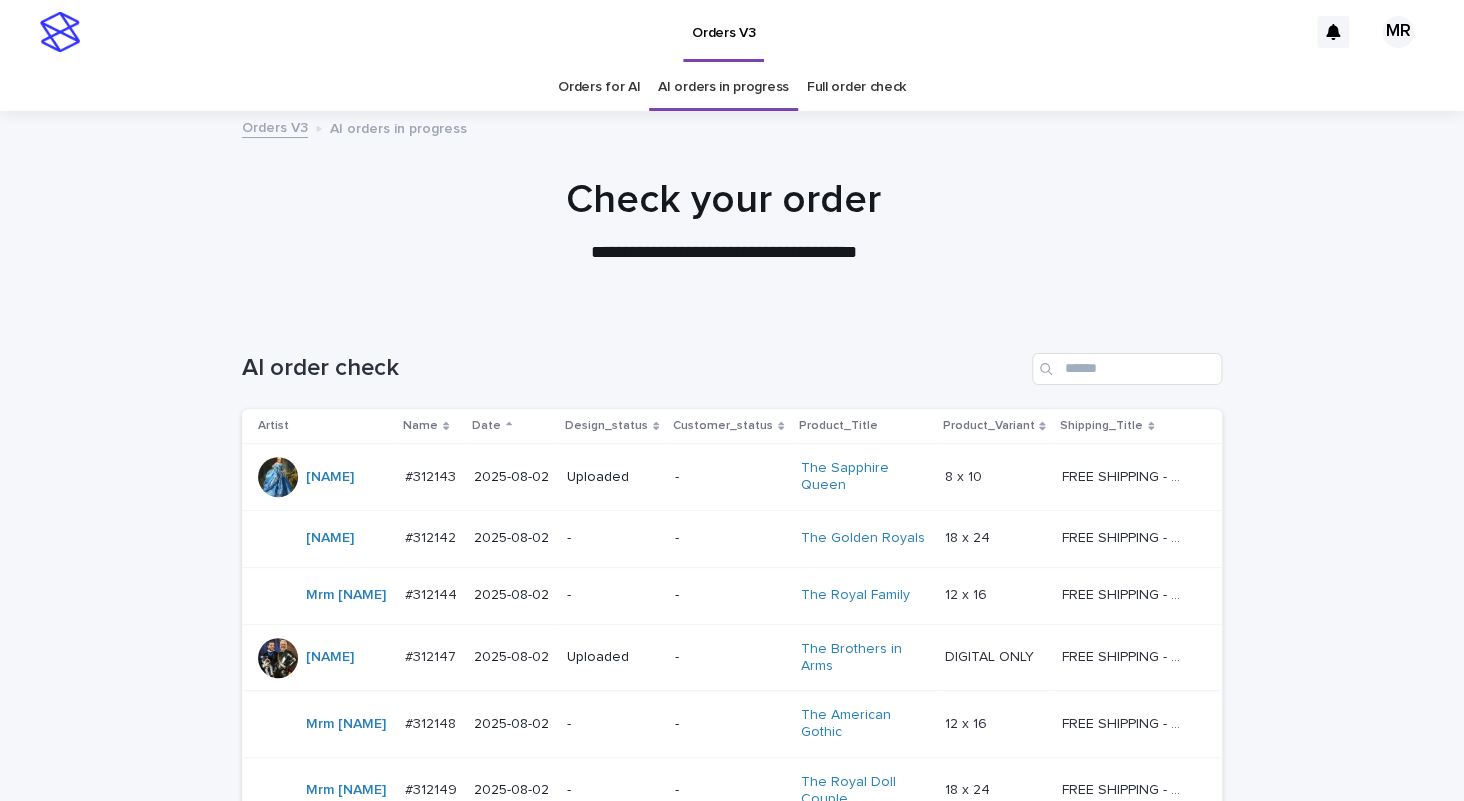 click on "Orders for AI" at bounding box center (599, 87) 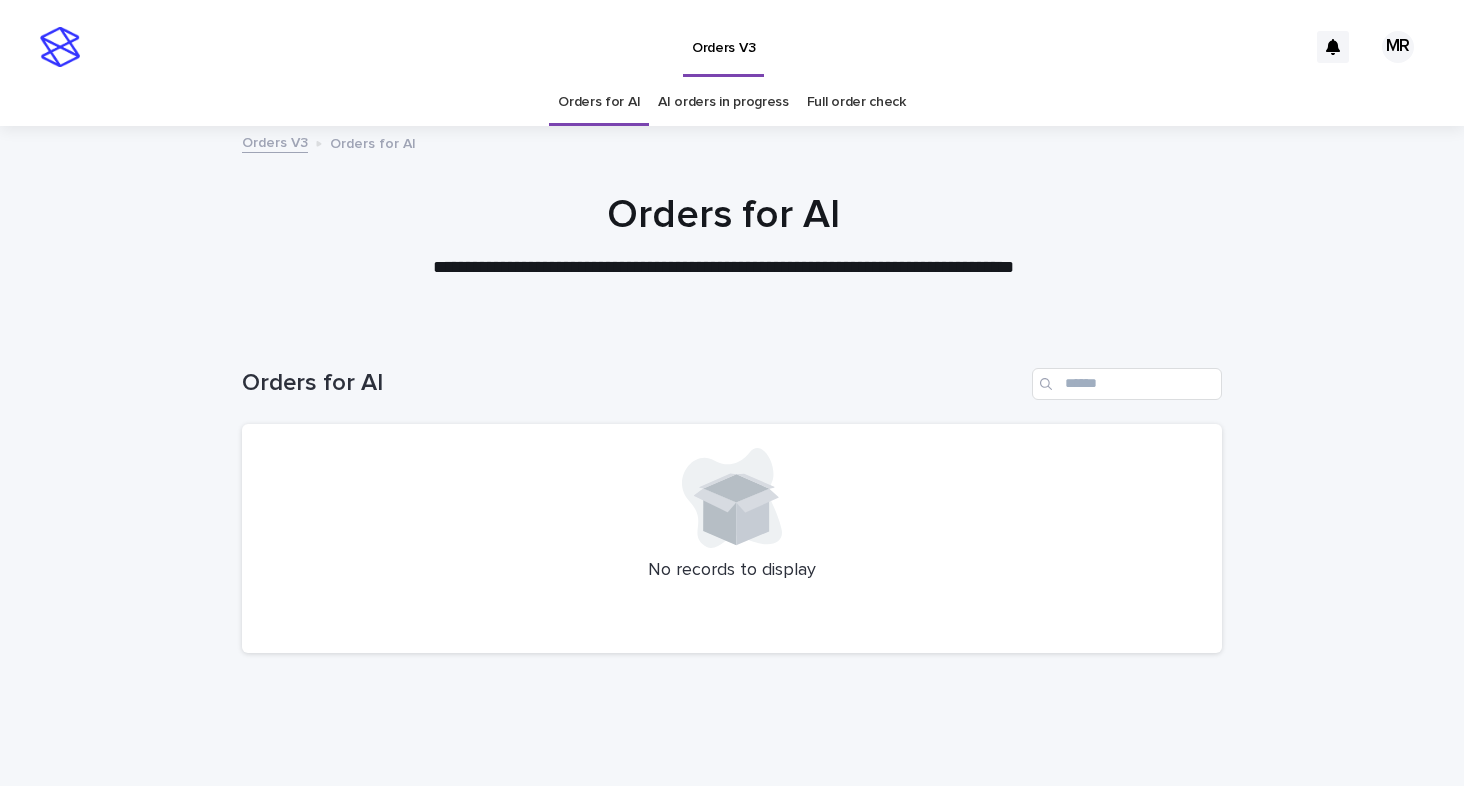 scroll, scrollTop: 0, scrollLeft: 0, axis: both 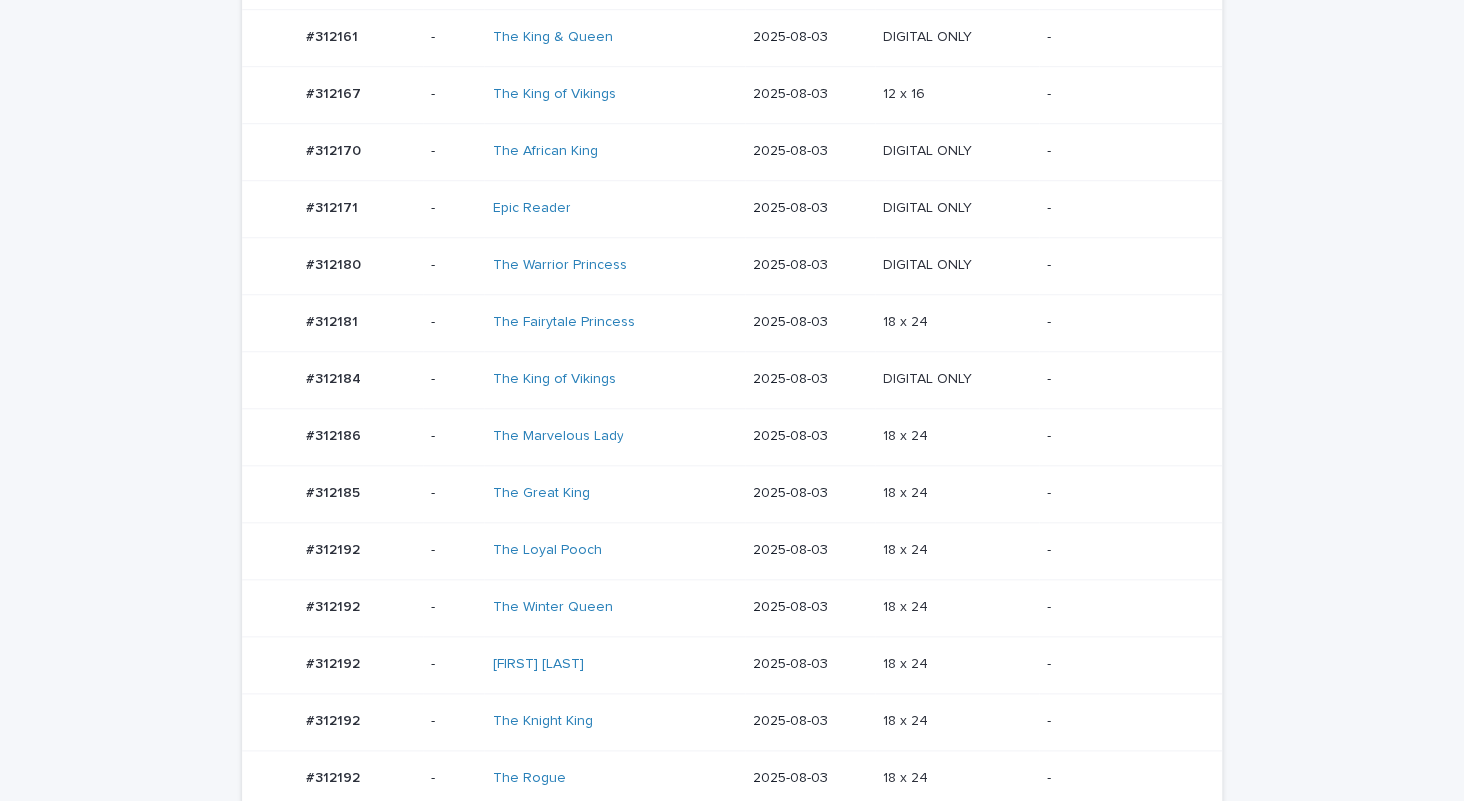 click on "The Great King" at bounding box center (614, 493) 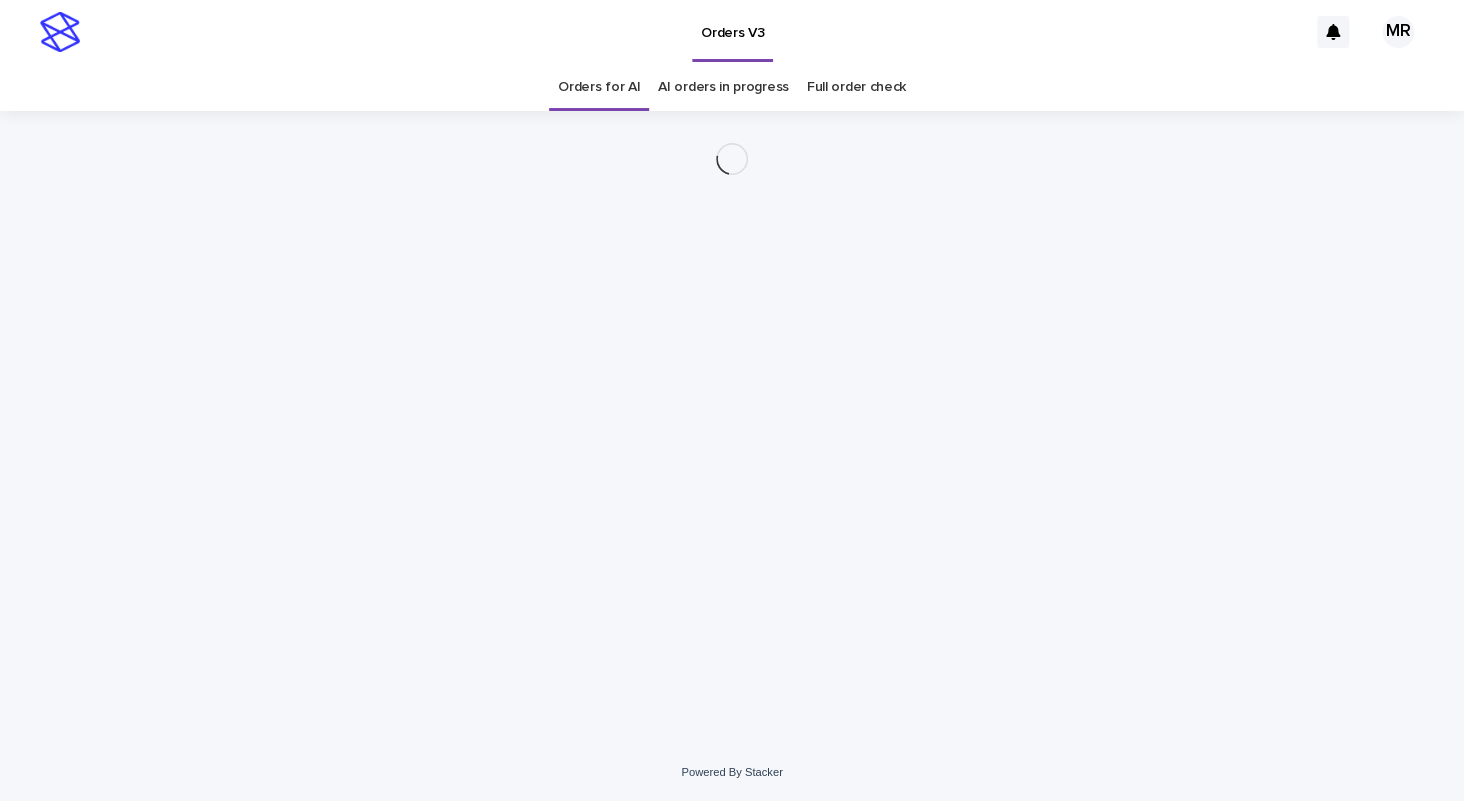 scroll, scrollTop: 0, scrollLeft: 0, axis: both 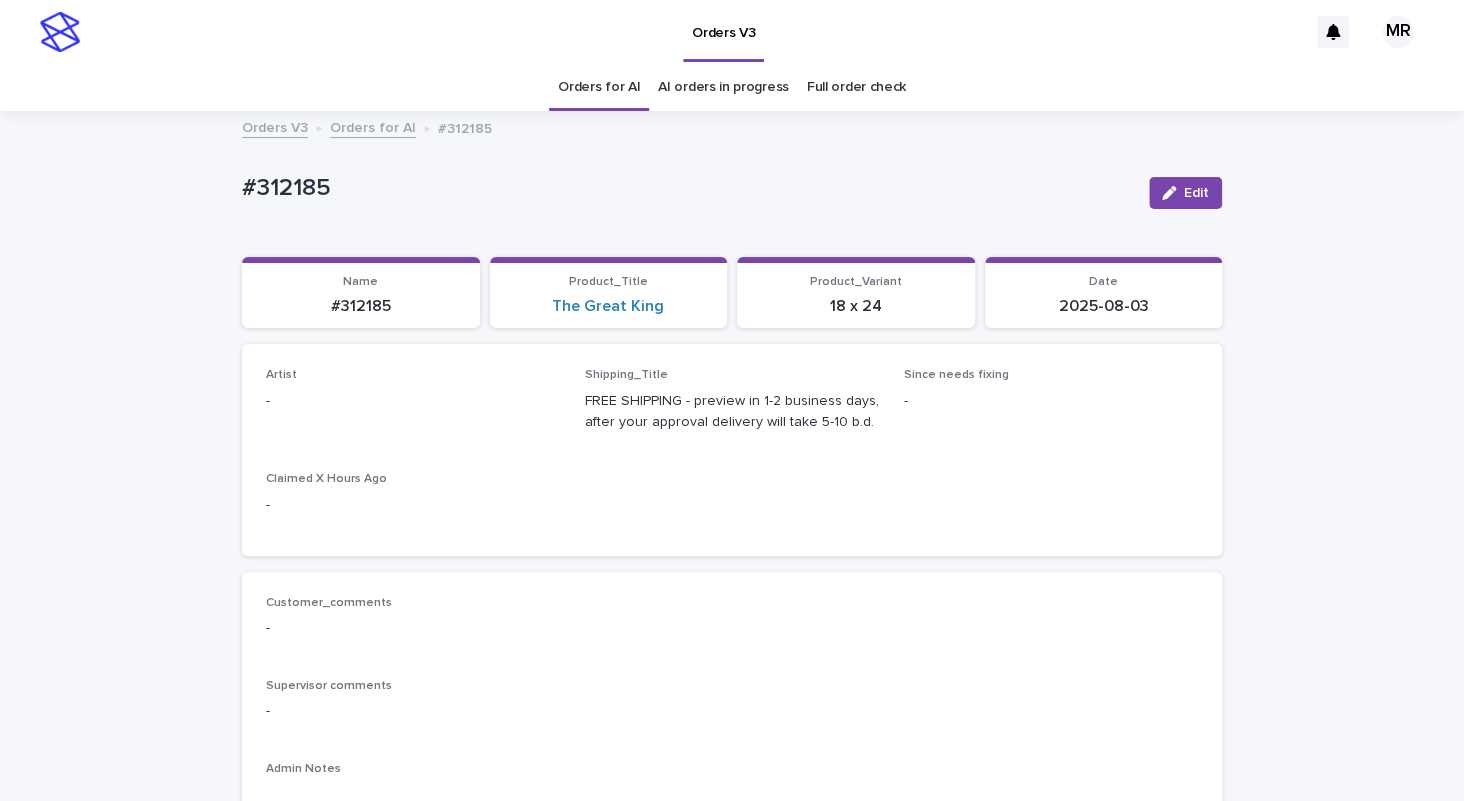 drag, startPoint x: 1191, startPoint y: 193, endPoint x: 247, endPoint y: 409, distance: 968.3966 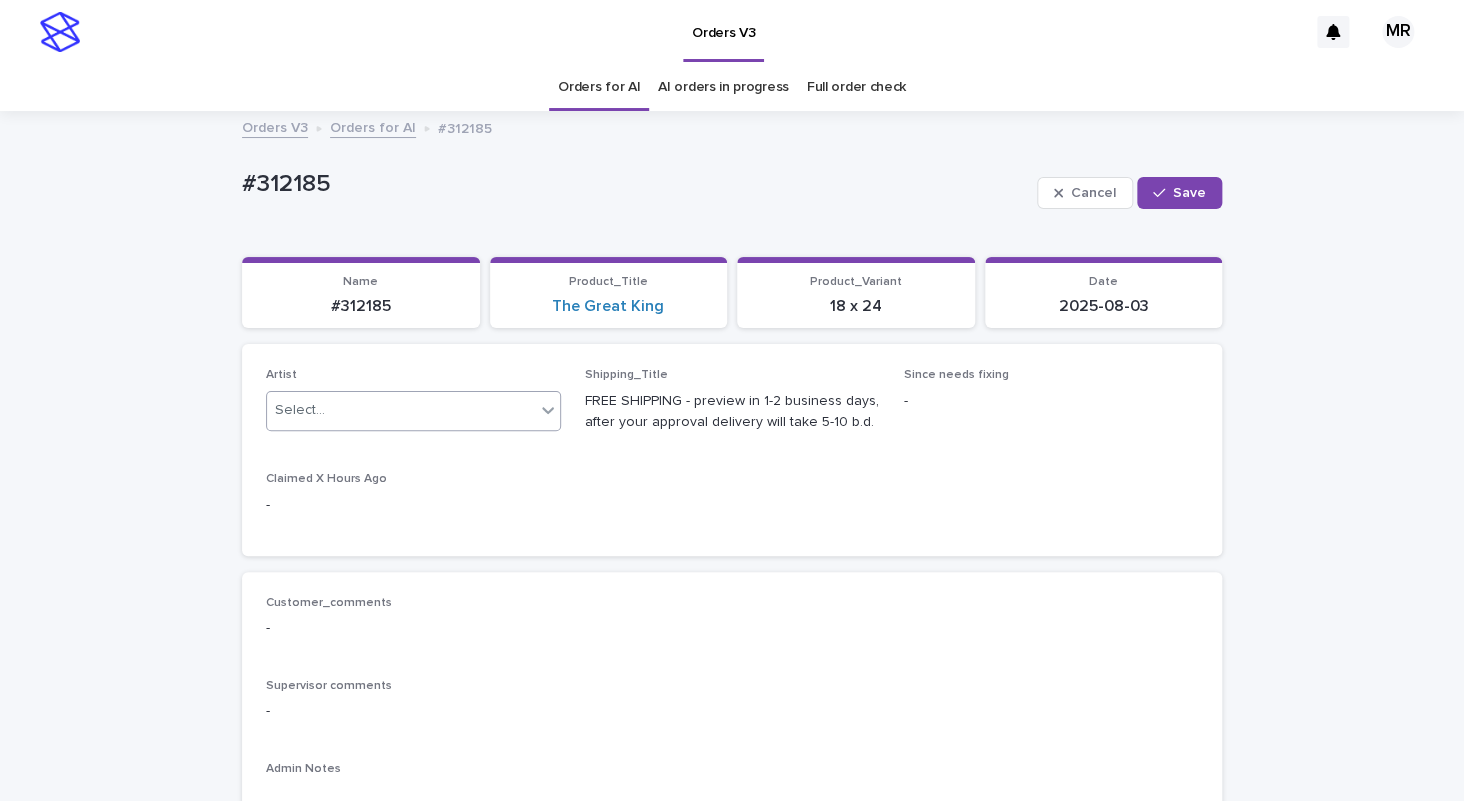 click on "Select..." at bounding box center [401, 410] 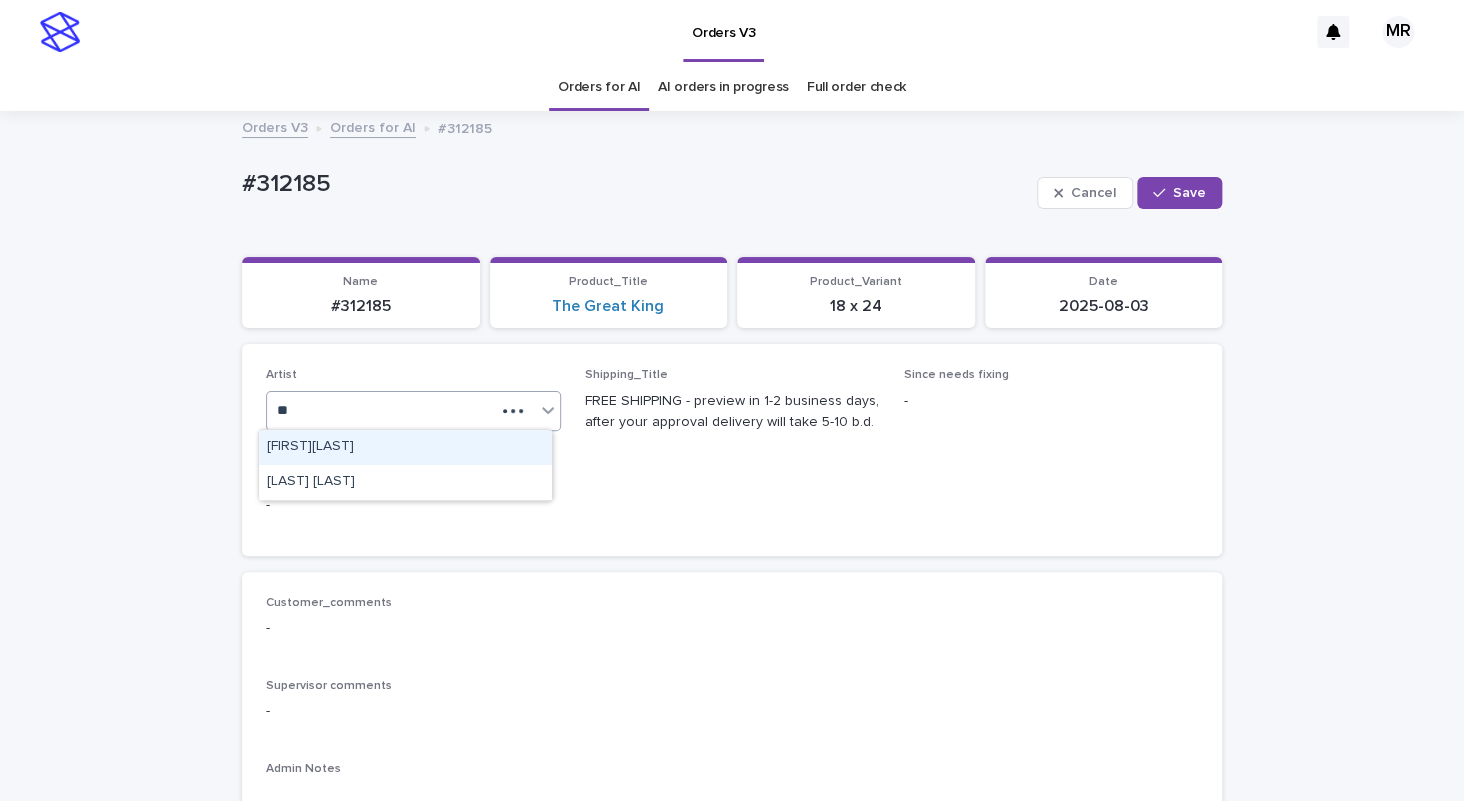 type on "***" 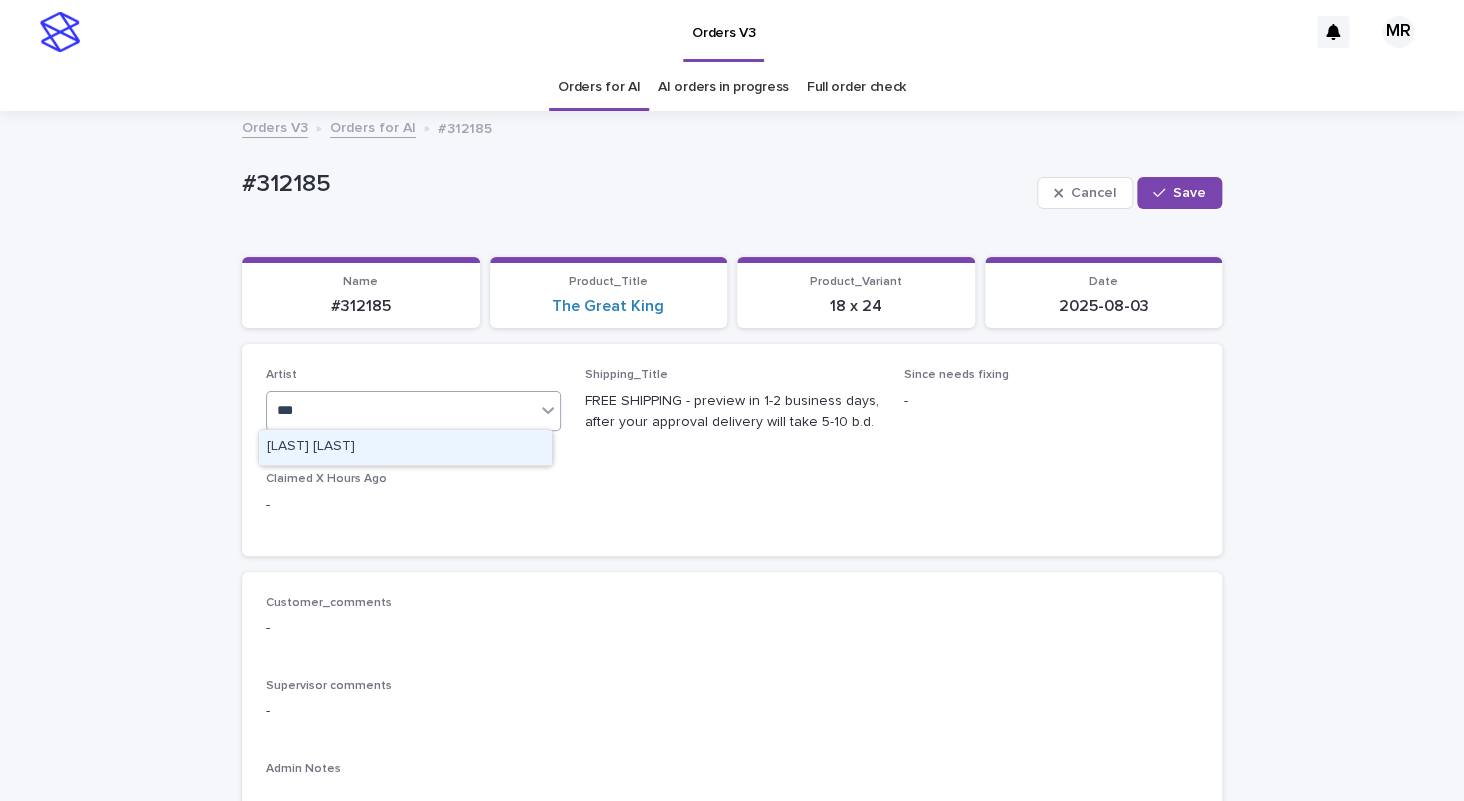 click on "Mrm Ramishvili" at bounding box center (405, 447) 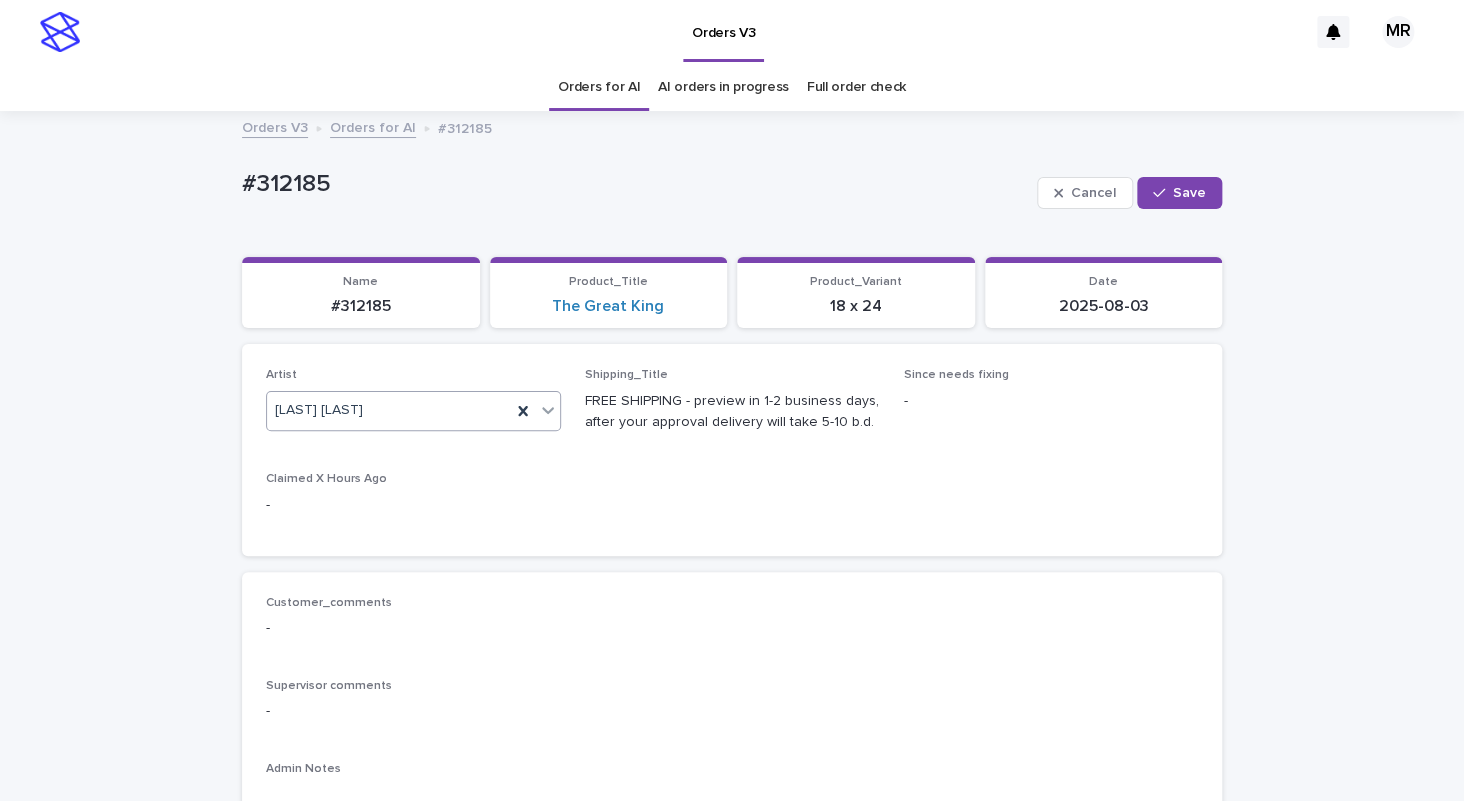 drag, startPoint x: 1151, startPoint y: 194, endPoint x: 889, endPoint y: 76, distance: 287.34647 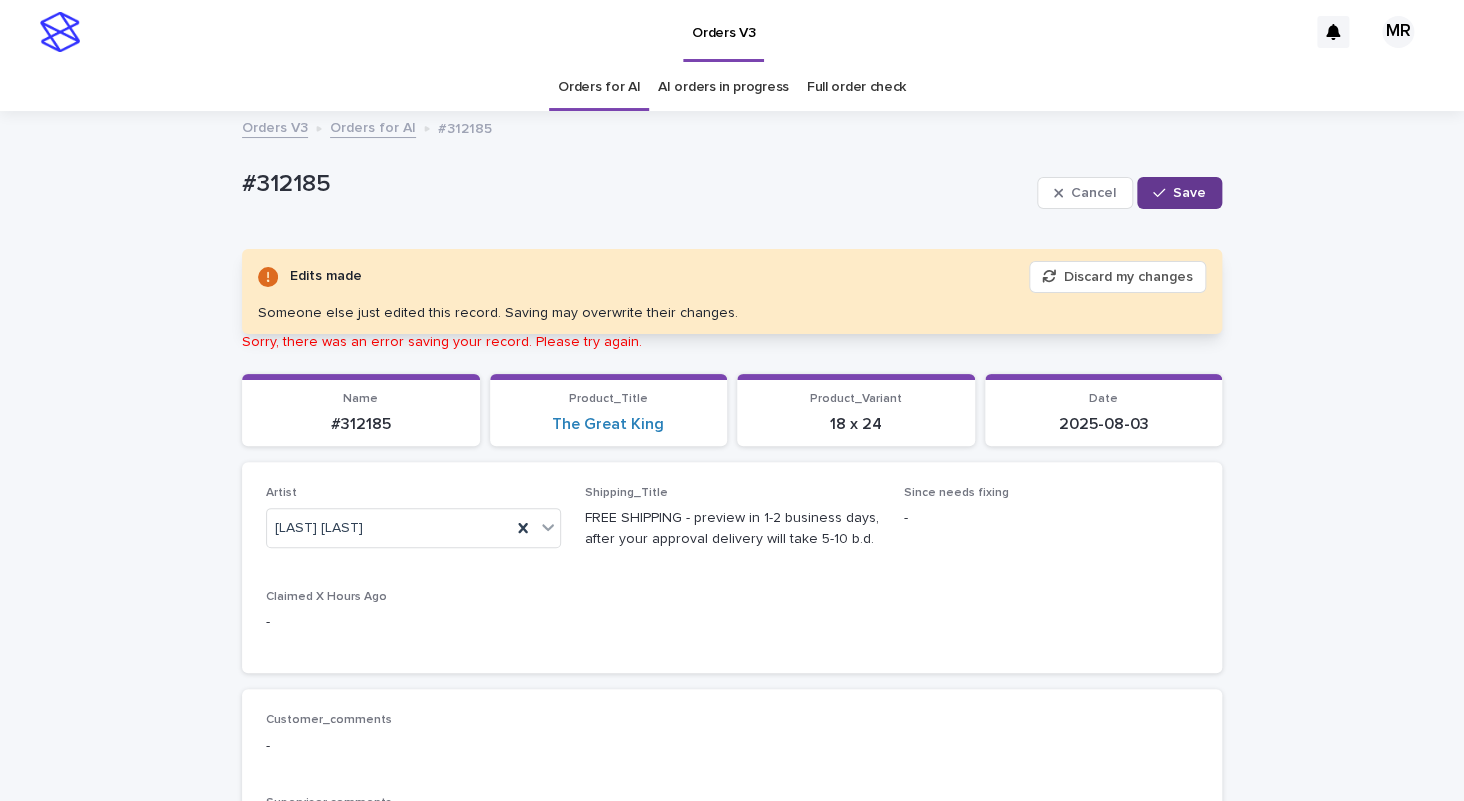 click on "Save" at bounding box center (1179, 193) 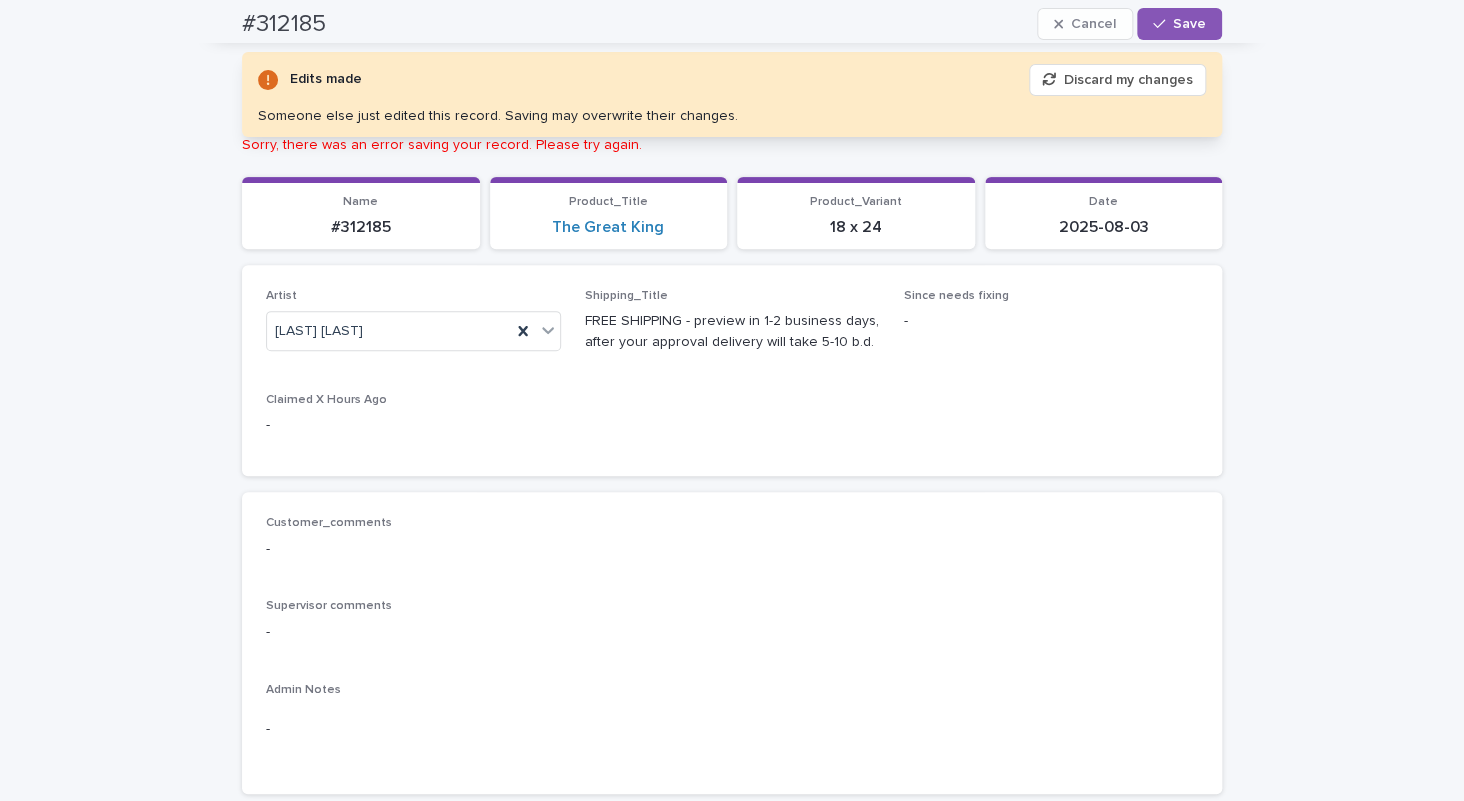 scroll, scrollTop: 0, scrollLeft: 0, axis: both 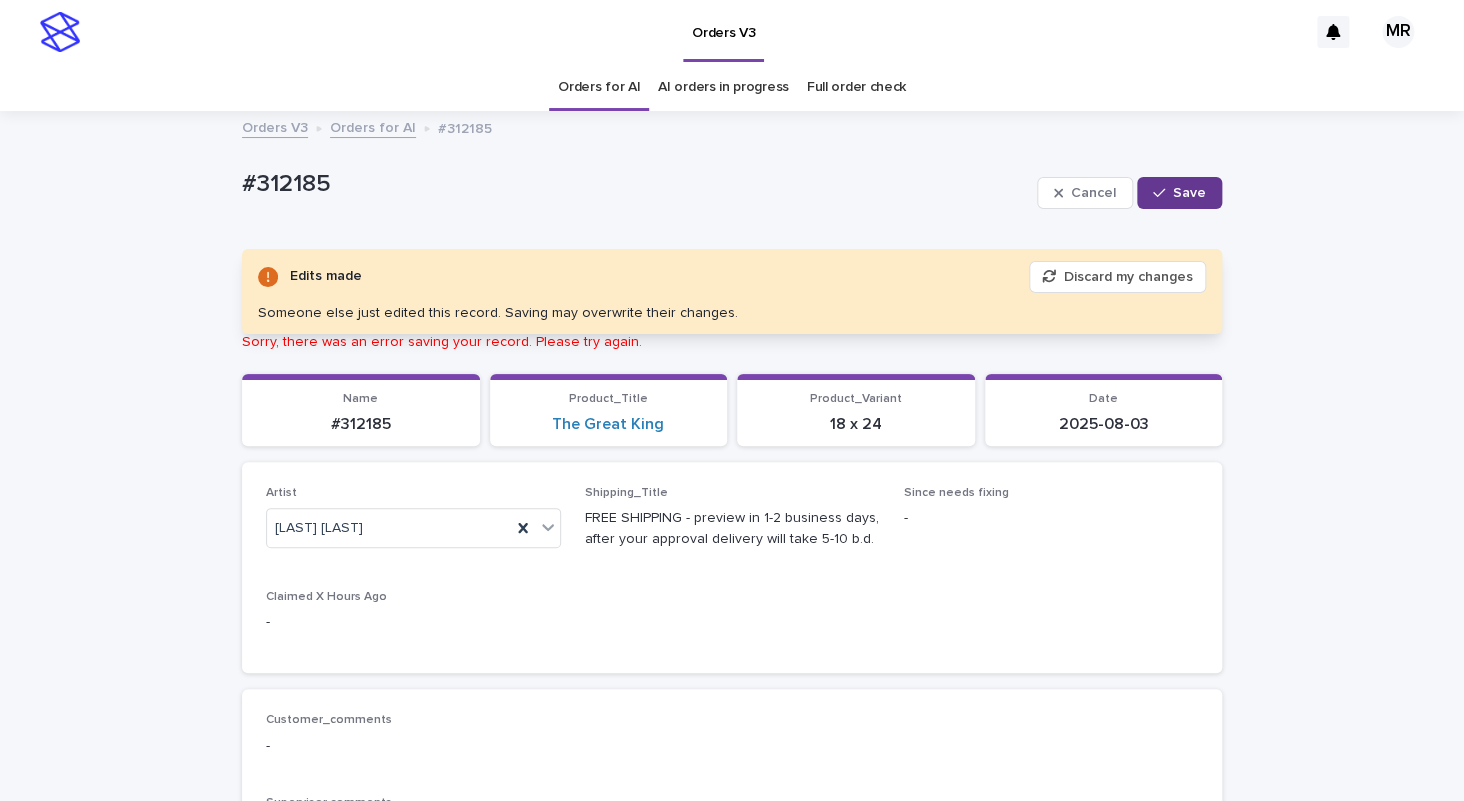 click on "Save" at bounding box center [1189, 193] 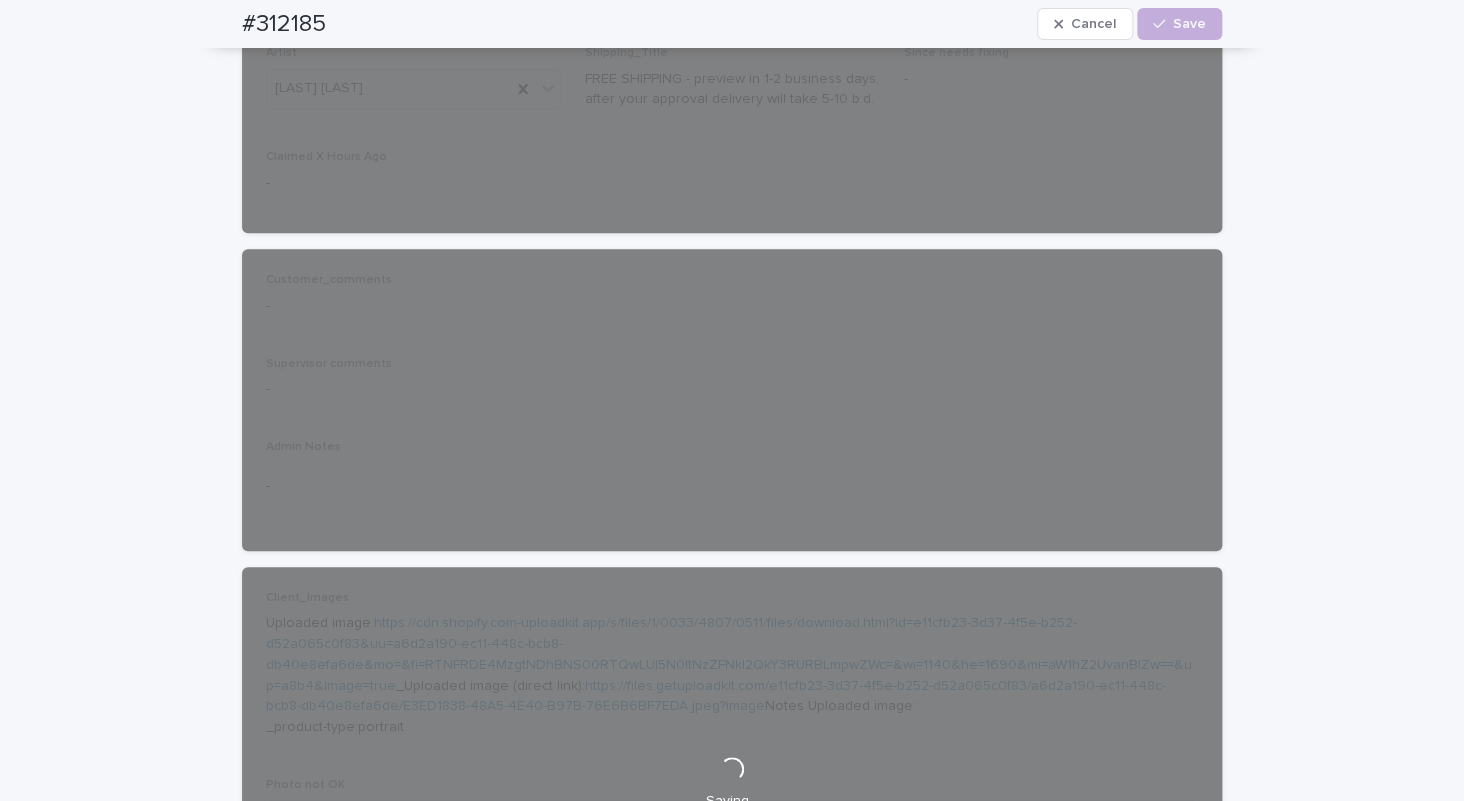 scroll, scrollTop: 0, scrollLeft: 0, axis: both 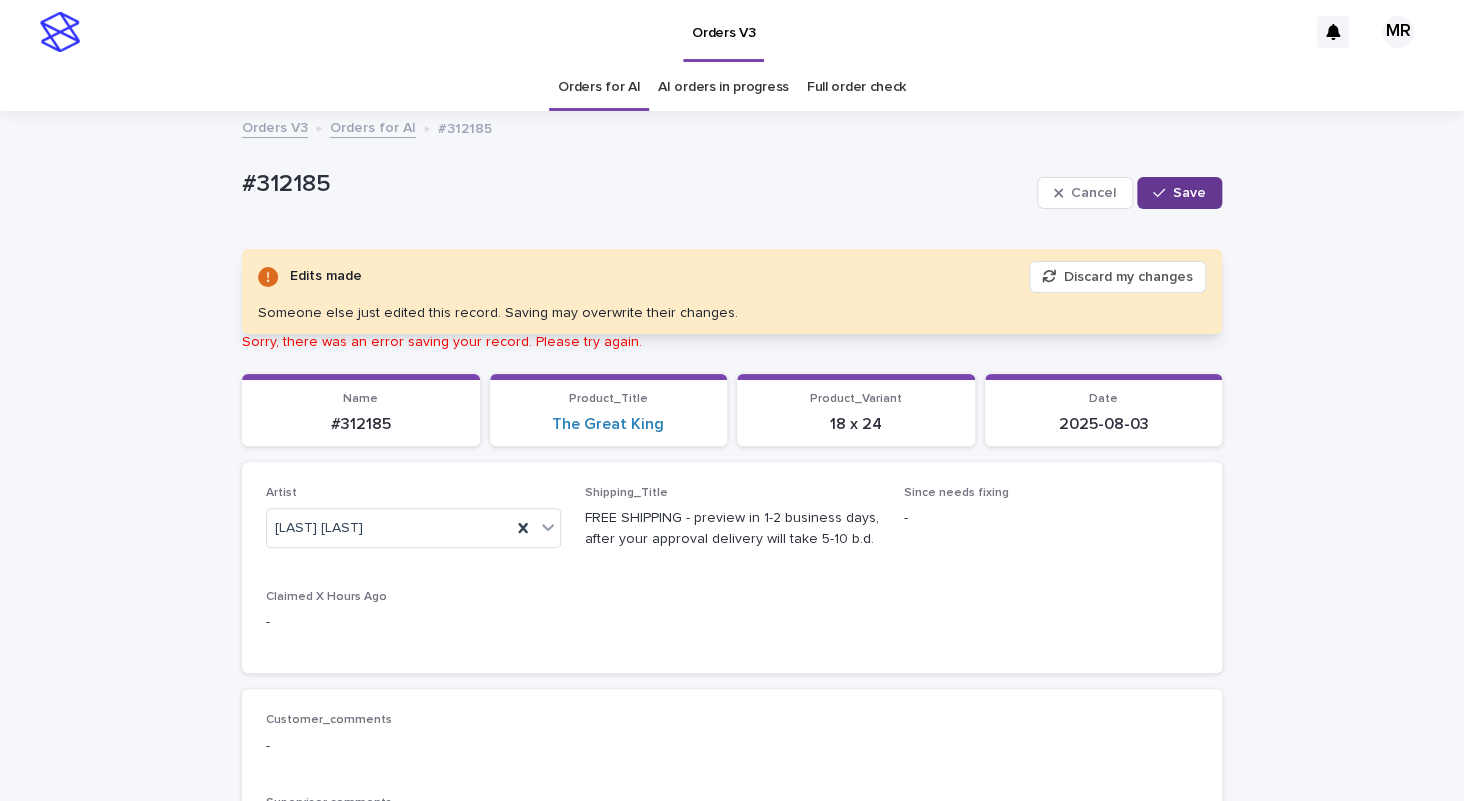 drag, startPoint x: 1187, startPoint y: 184, endPoint x: 1165, endPoint y: 179, distance: 22.561028 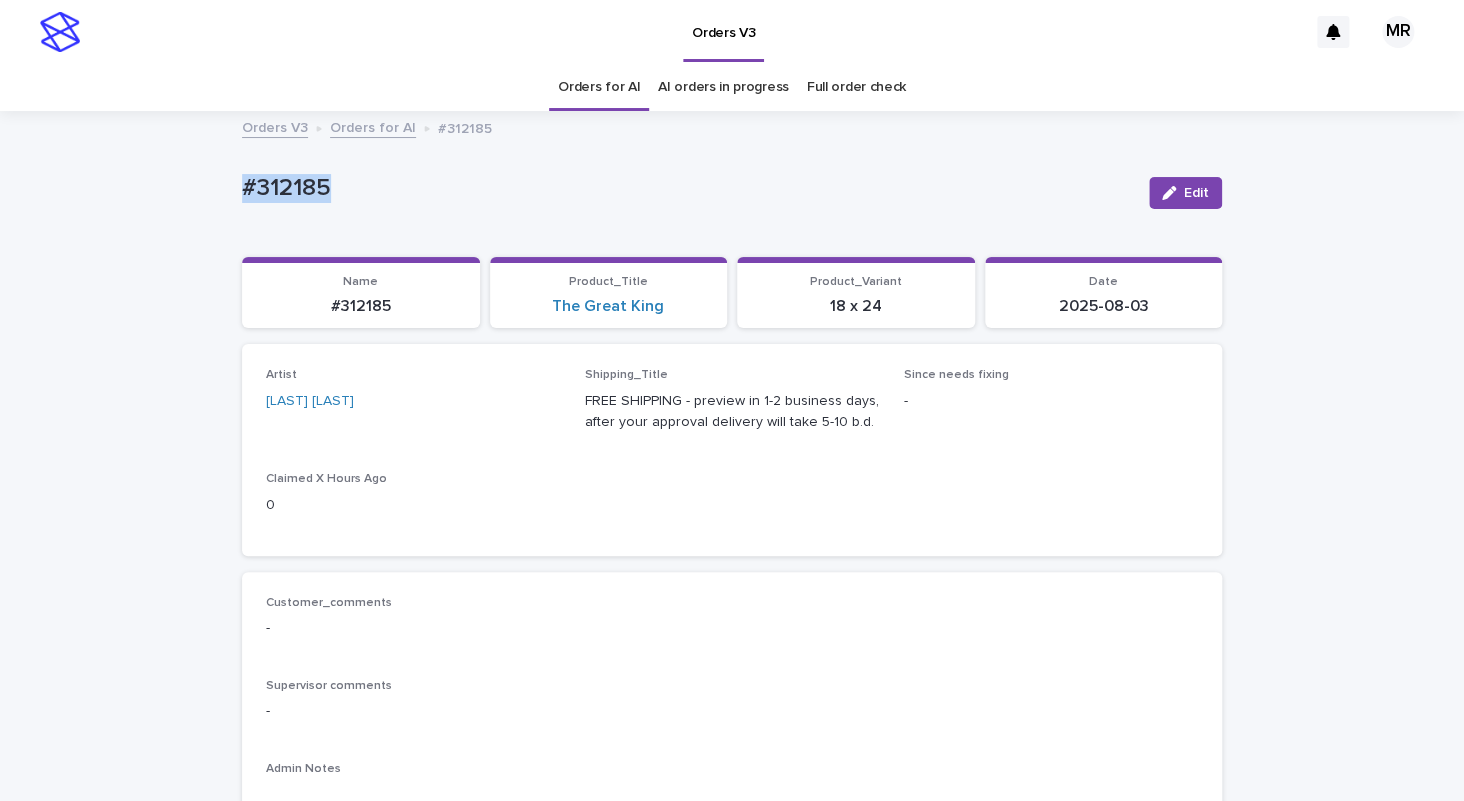 drag, startPoint x: 287, startPoint y: 192, endPoint x: 307, endPoint y: 194, distance: 20.09975 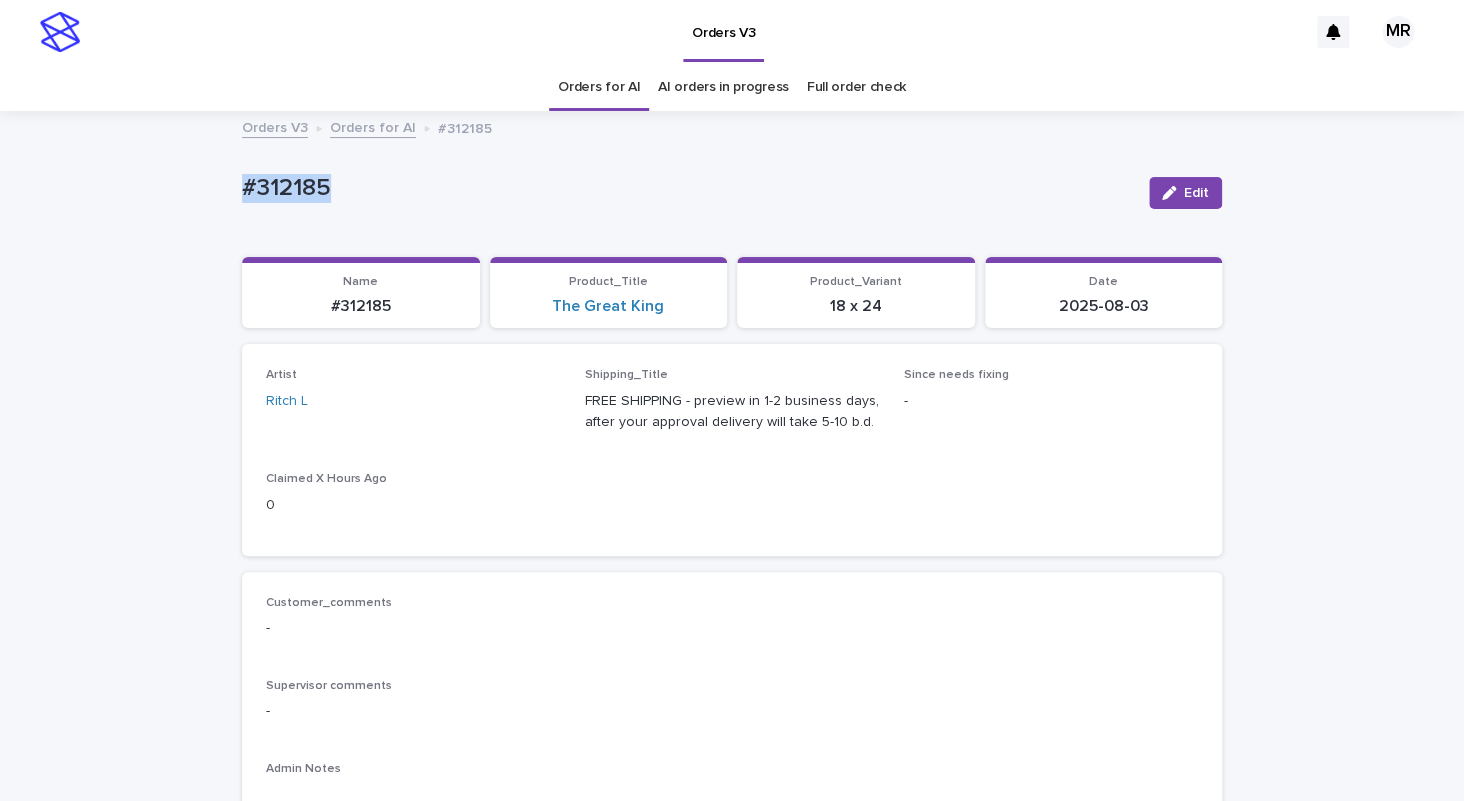 copy on "#312185" 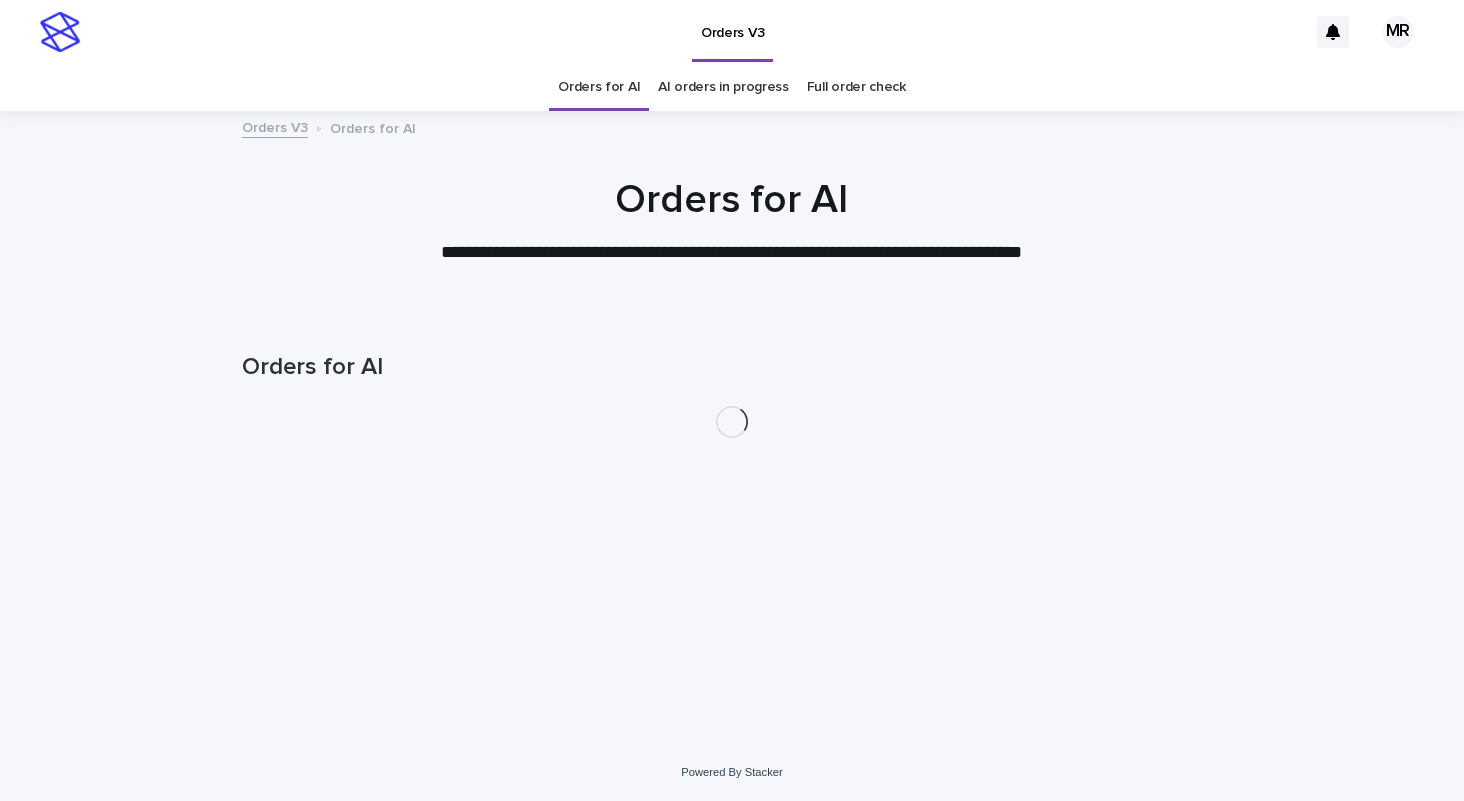 scroll, scrollTop: 0, scrollLeft: 0, axis: both 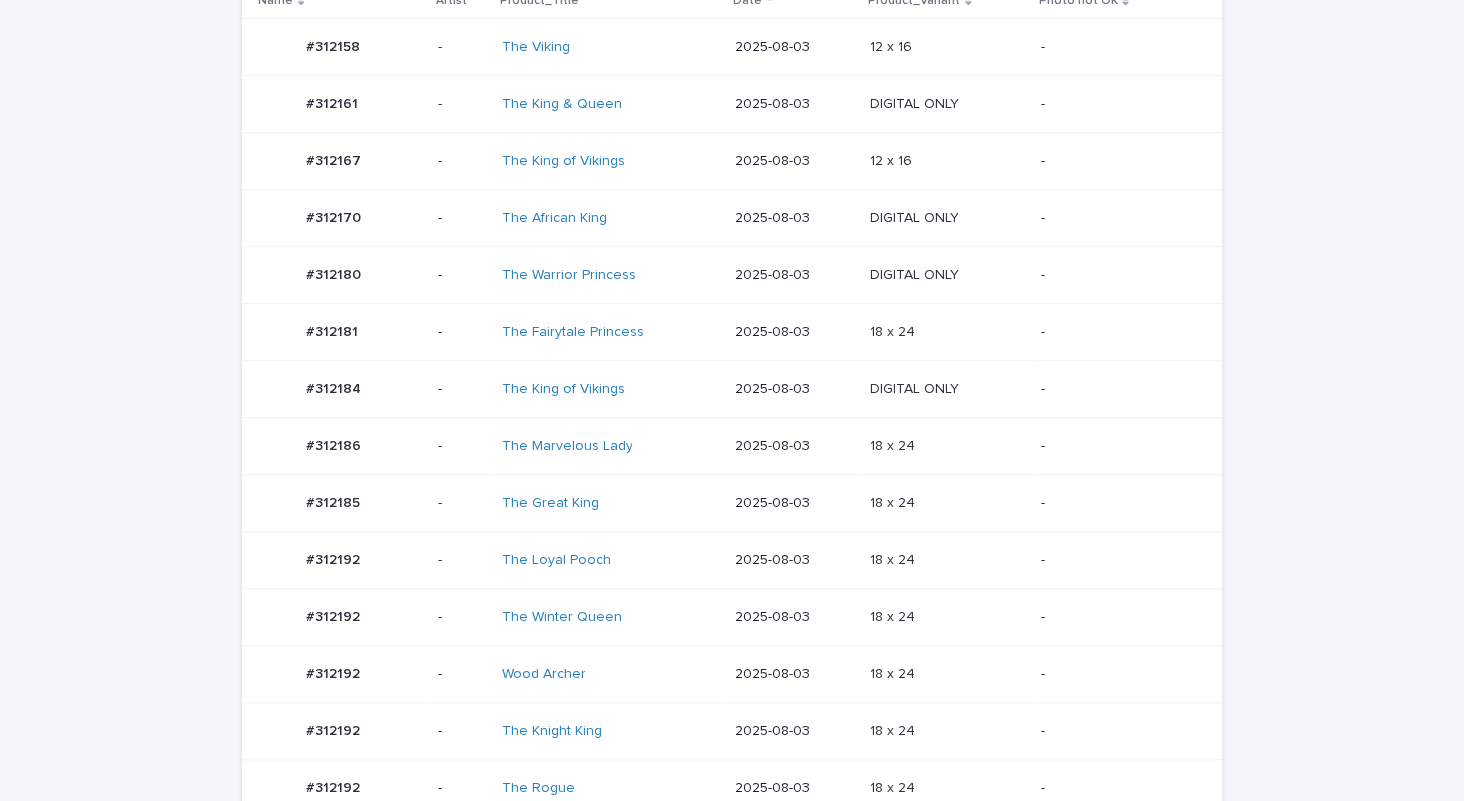 click on "The King of Vikings" at bounding box center [610, 389] 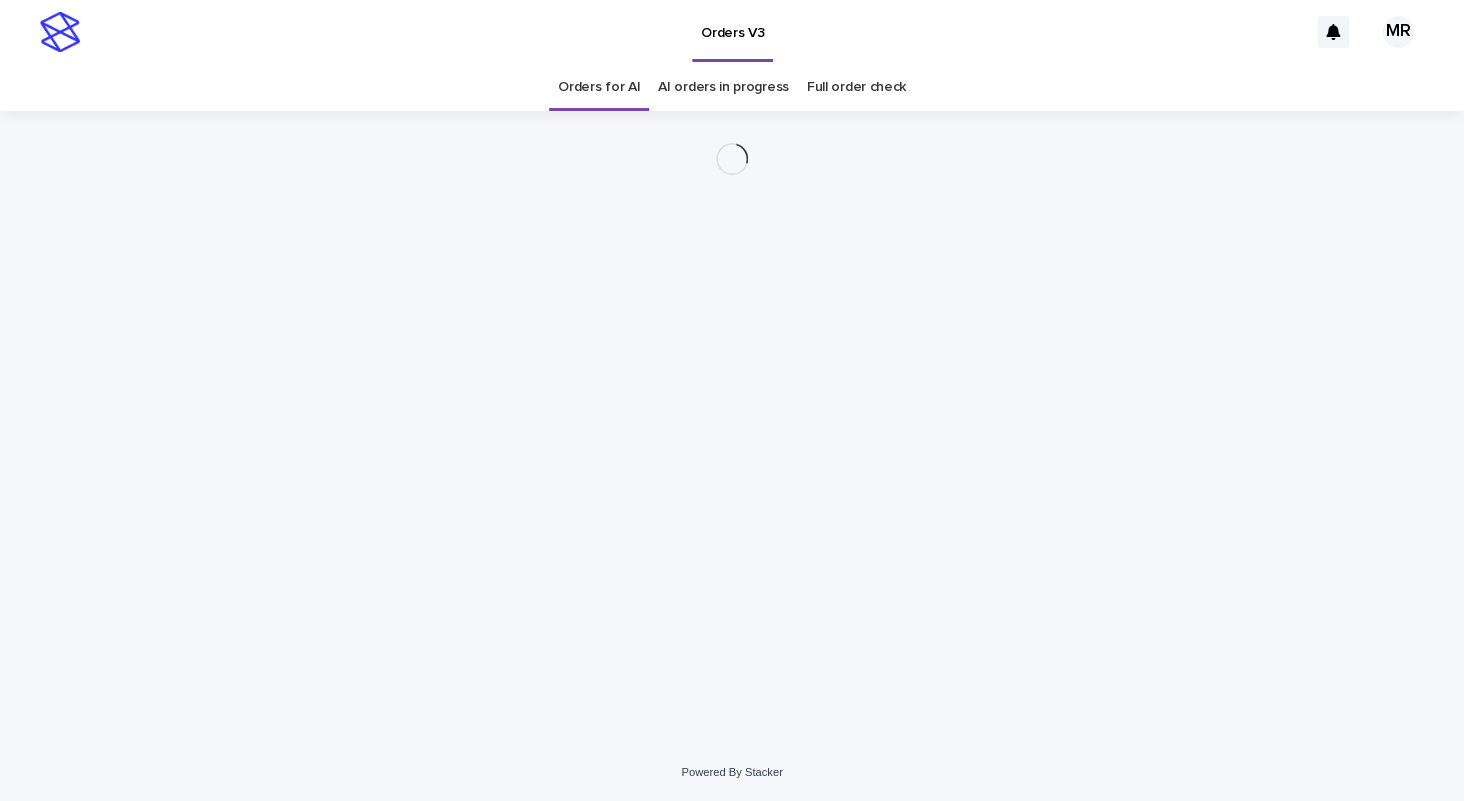 scroll, scrollTop: 0, scrollLeft: 0, axis: both 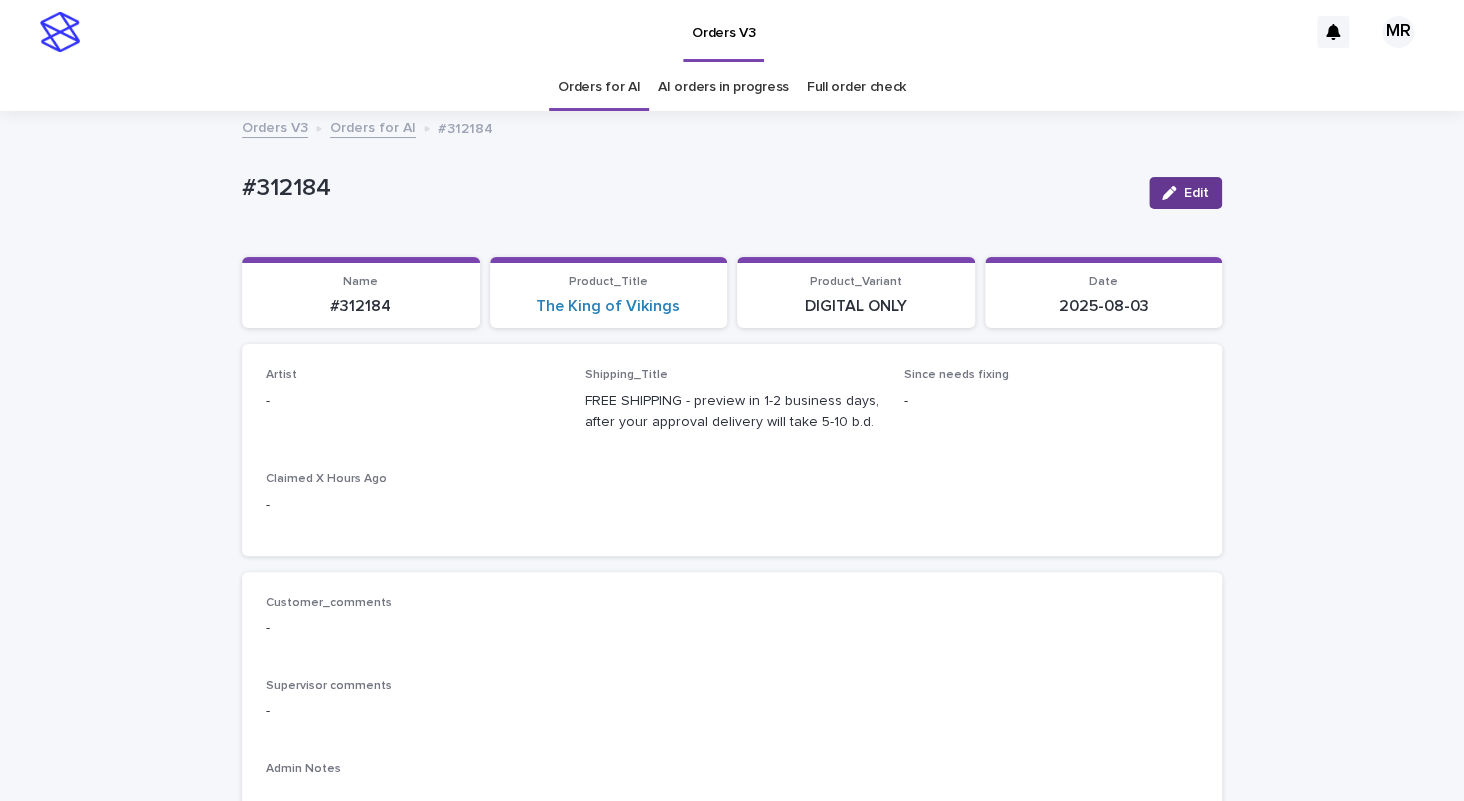 click on "Edit" at bounding box center [1196, 193] 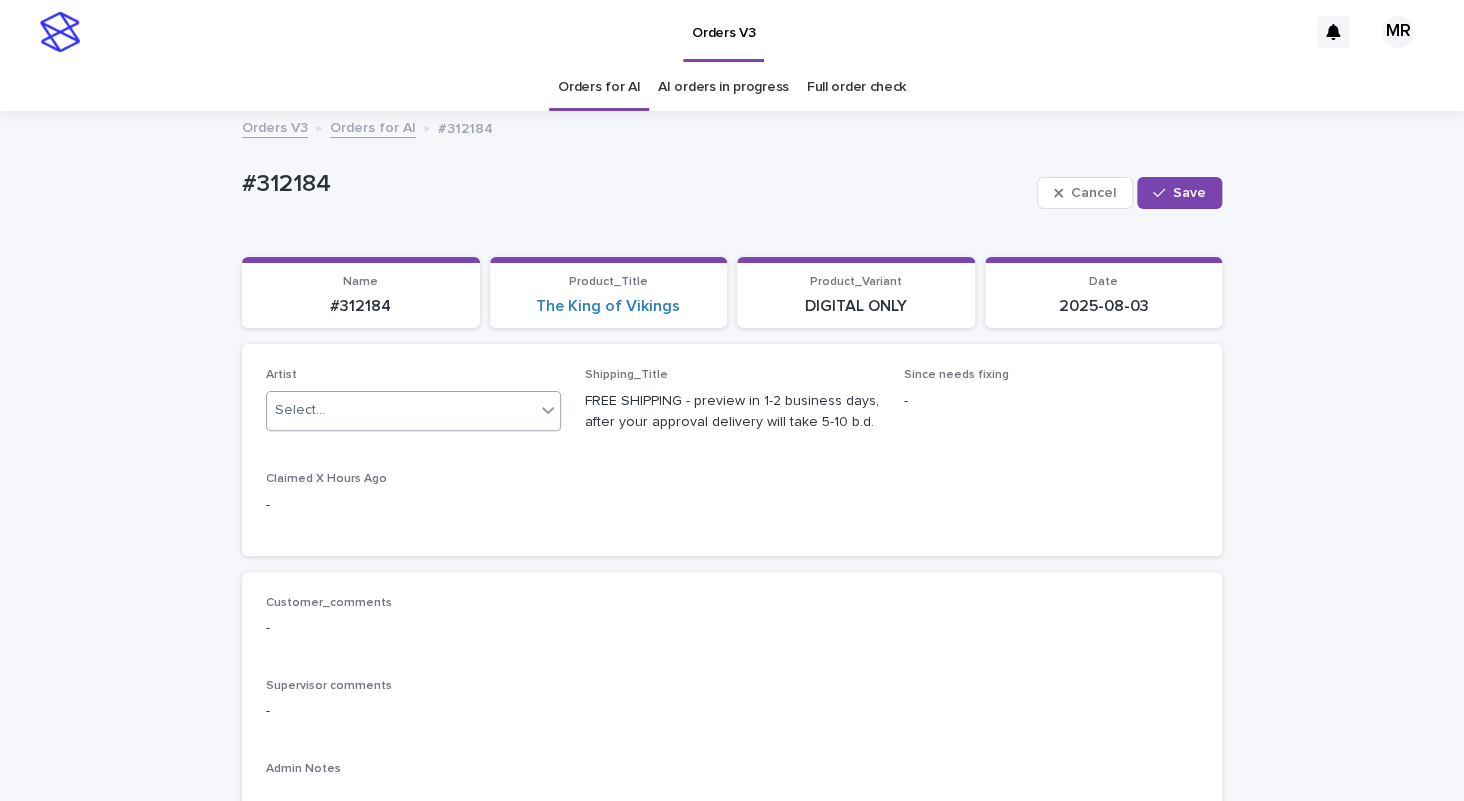 click on "Select..." at bounding box center [401, 410] 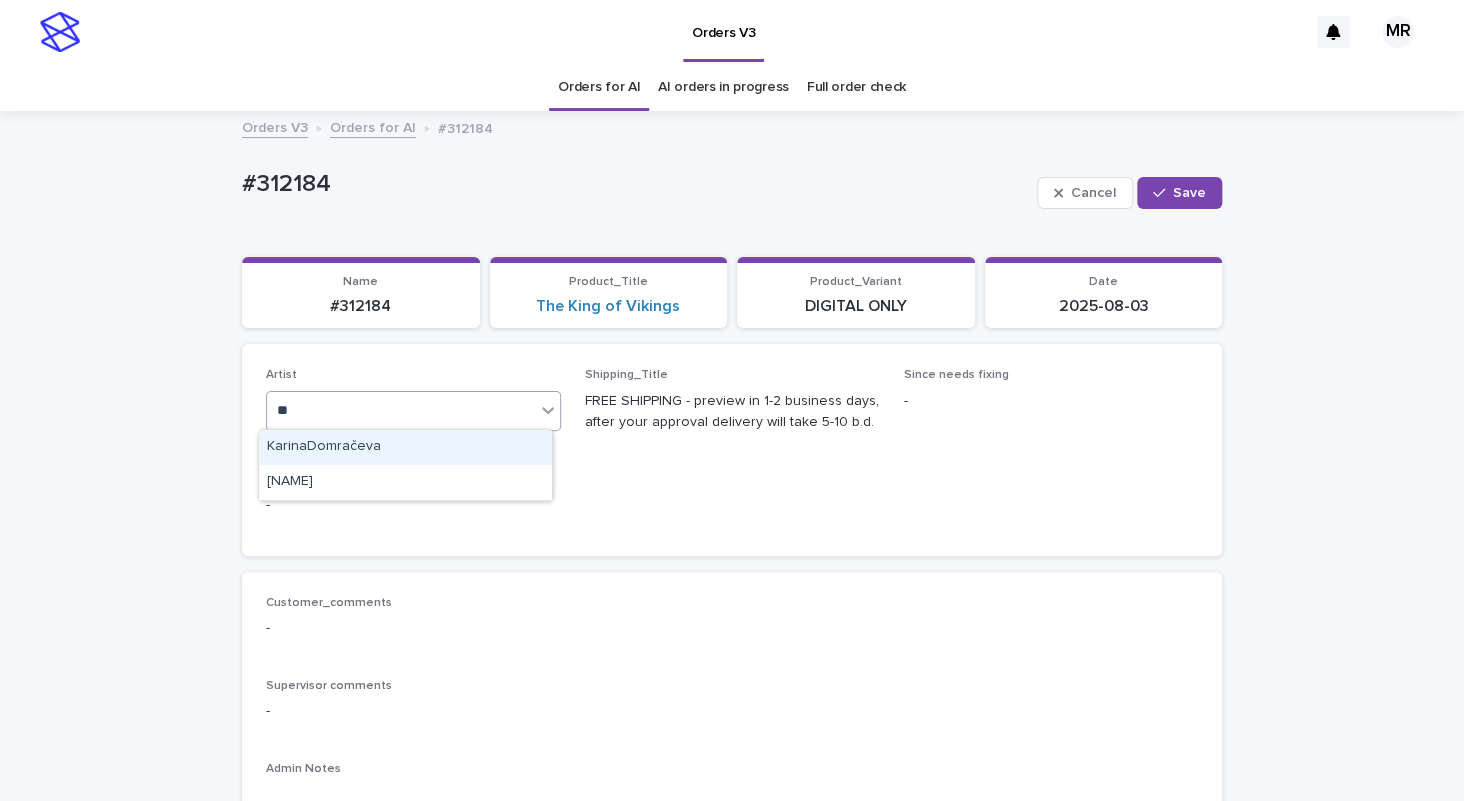 type on "***" 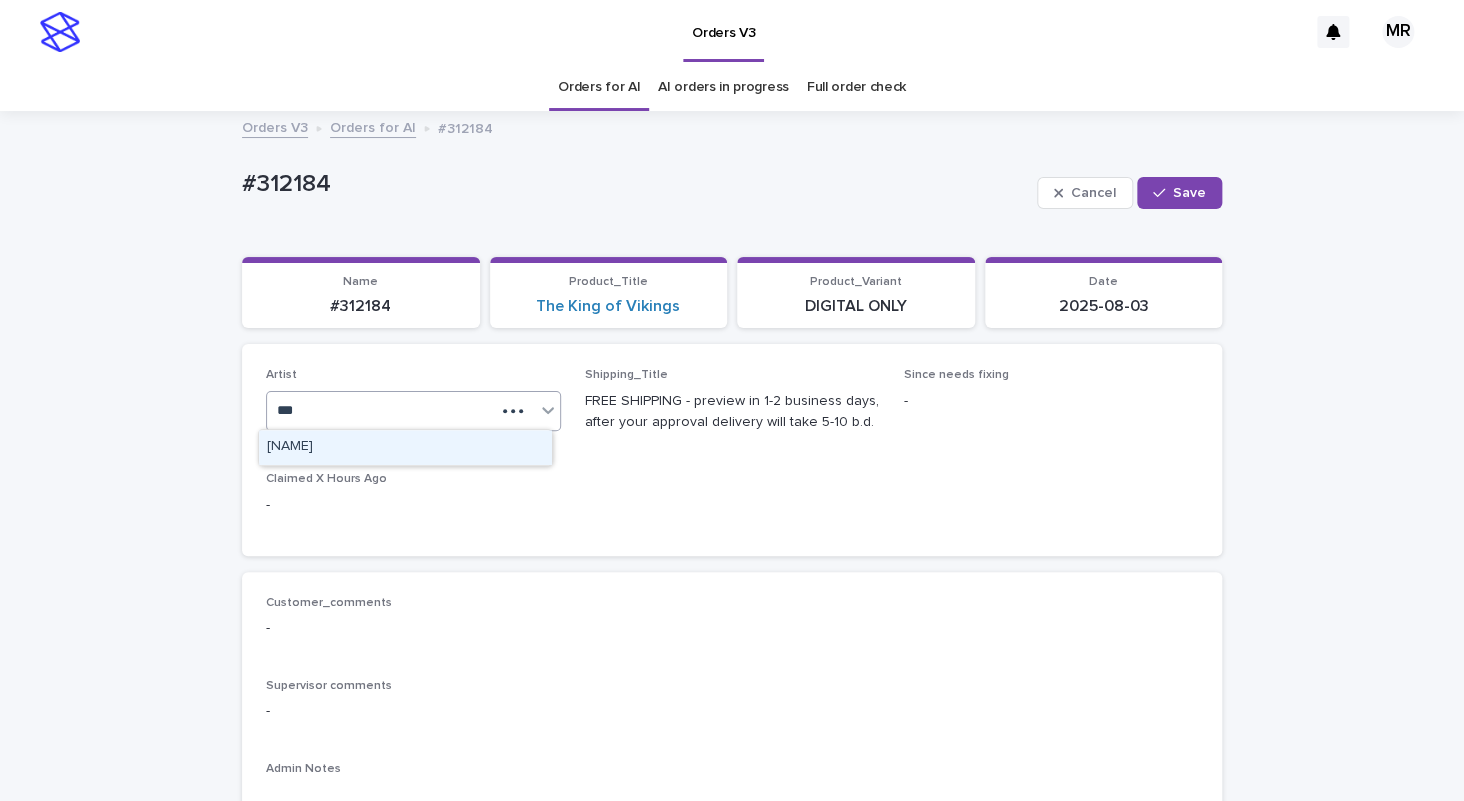 click on "[LAST] [LAST]" at bounding box center (405, 447) 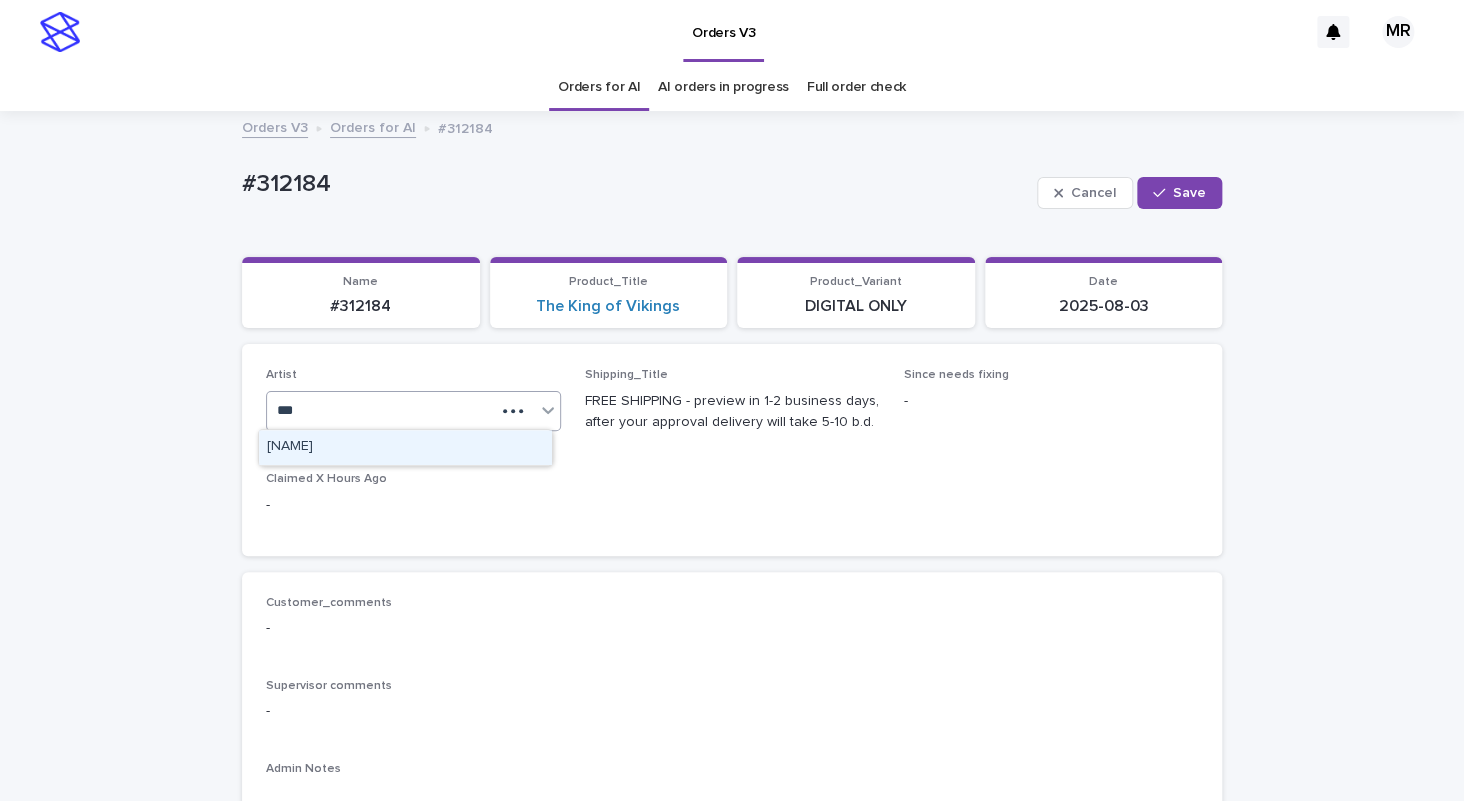 type 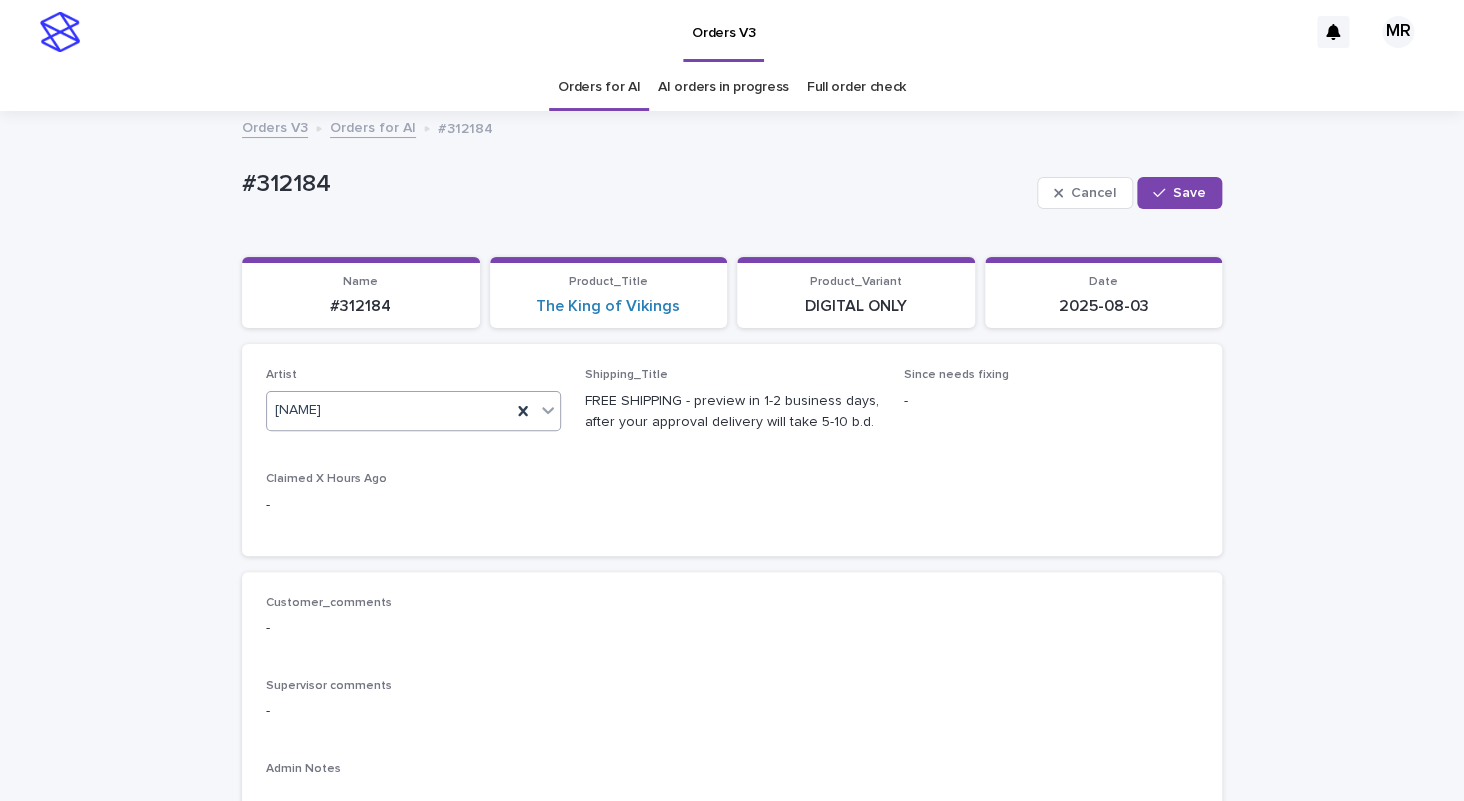 drag, startPoint x: 1179, startPoint y: 195, endPoint x: 943, endPoint y: 95, distance: 256.31232 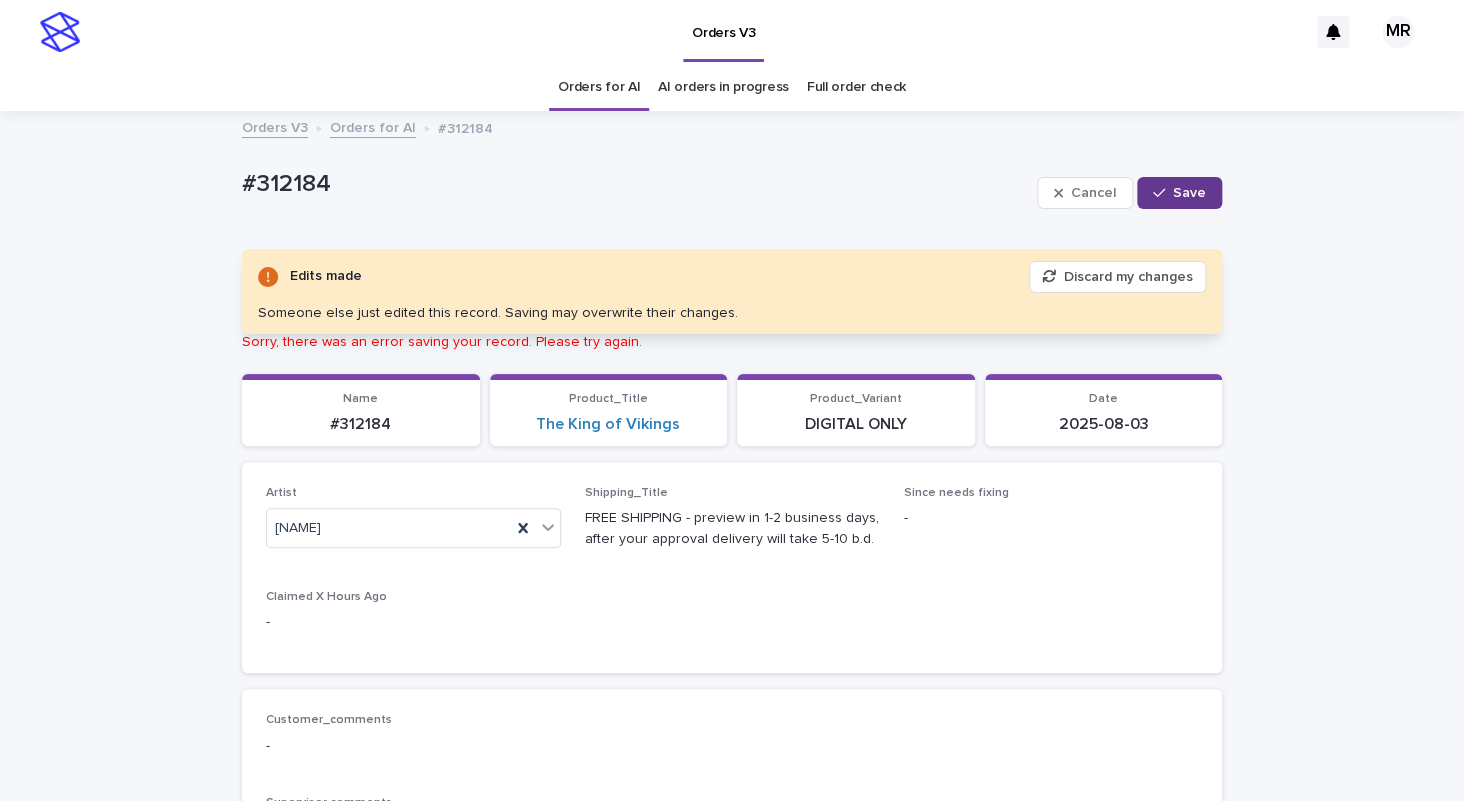 click on "Save" at bounding box center [1179, 193] 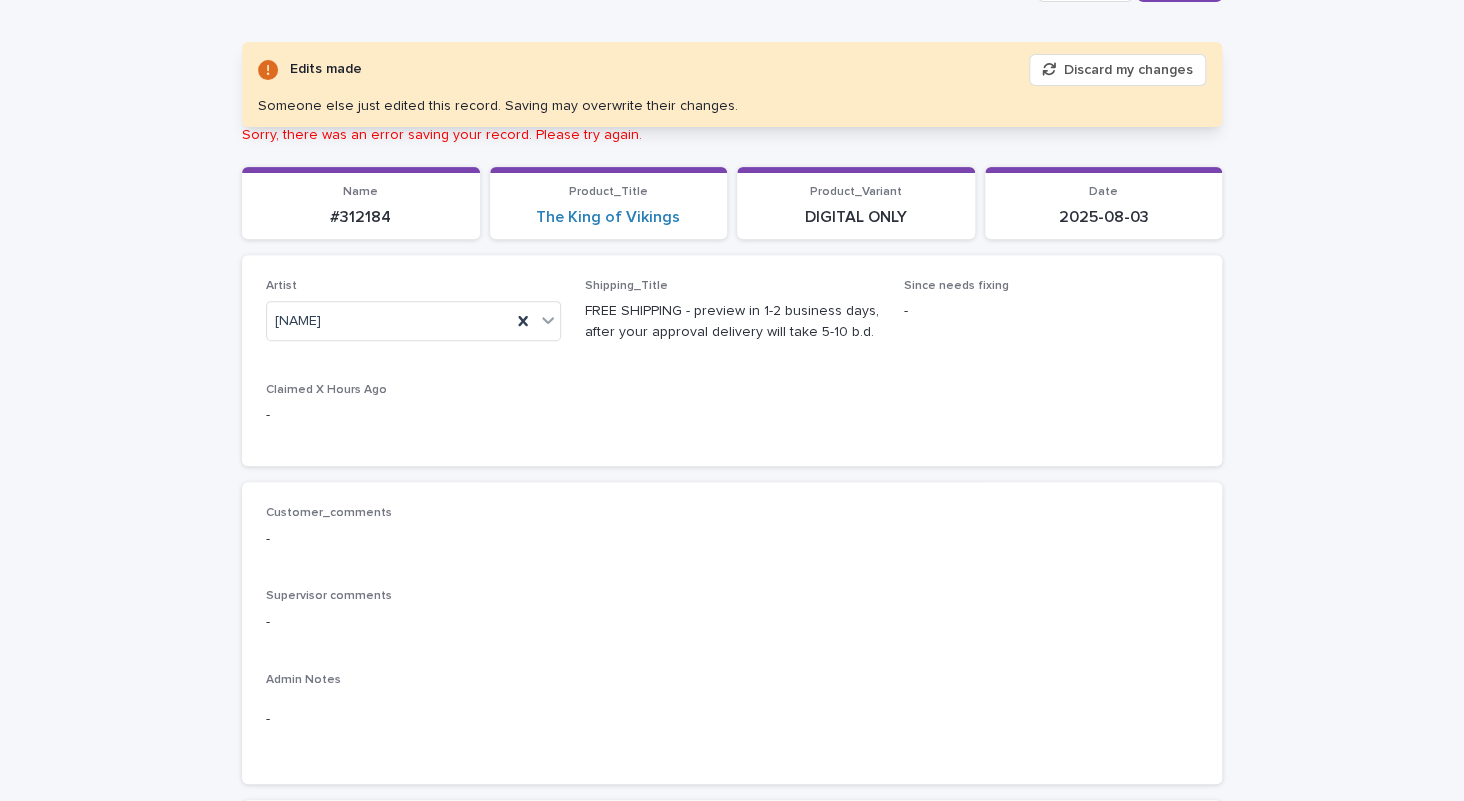 scroll, scrollTop: 0, scrollLeft: 0, axis: both 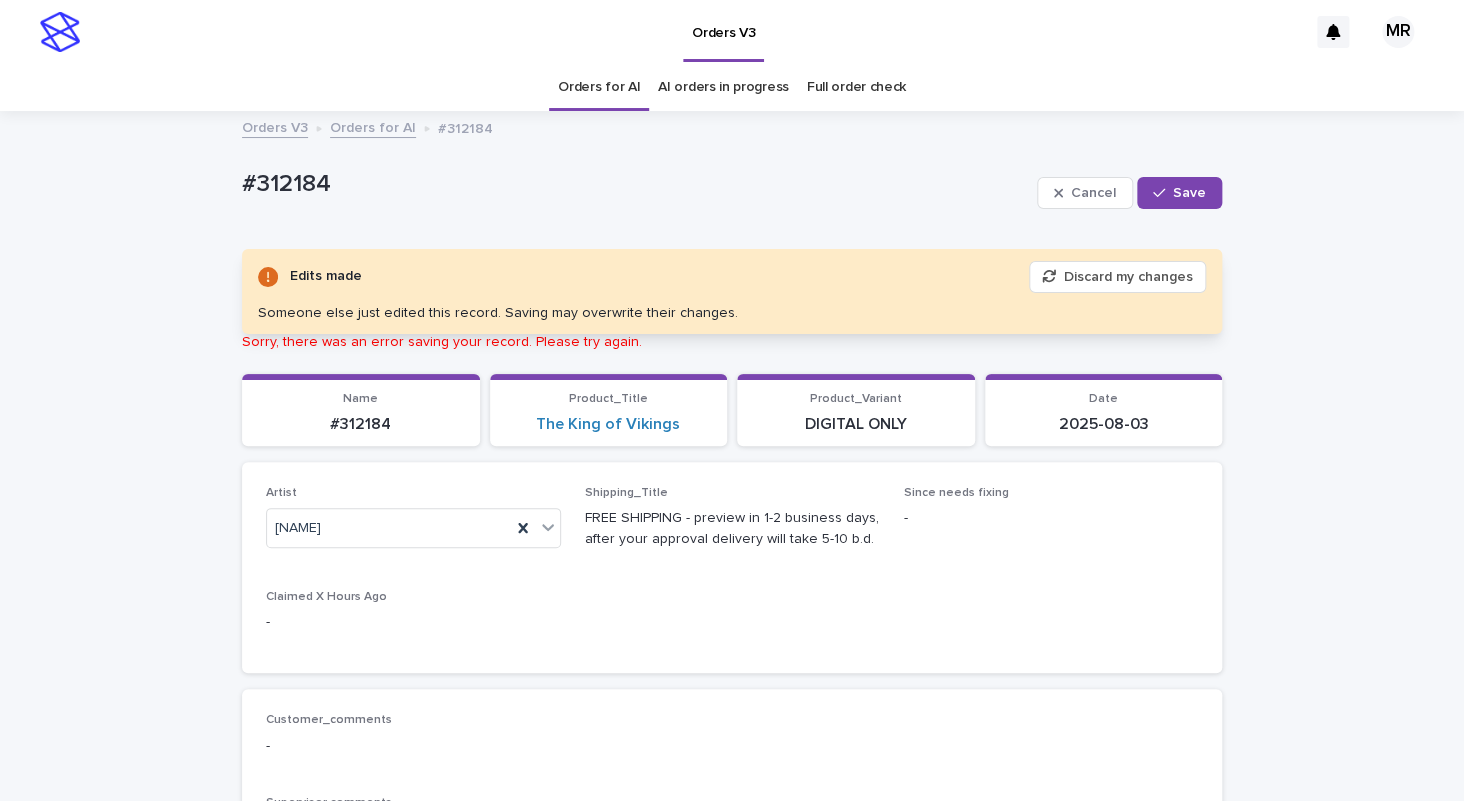 drag, startPoint x: 1166, startPoint y: 182, endPoint x: 1103, endPoint y: 251, distance: 93.43447 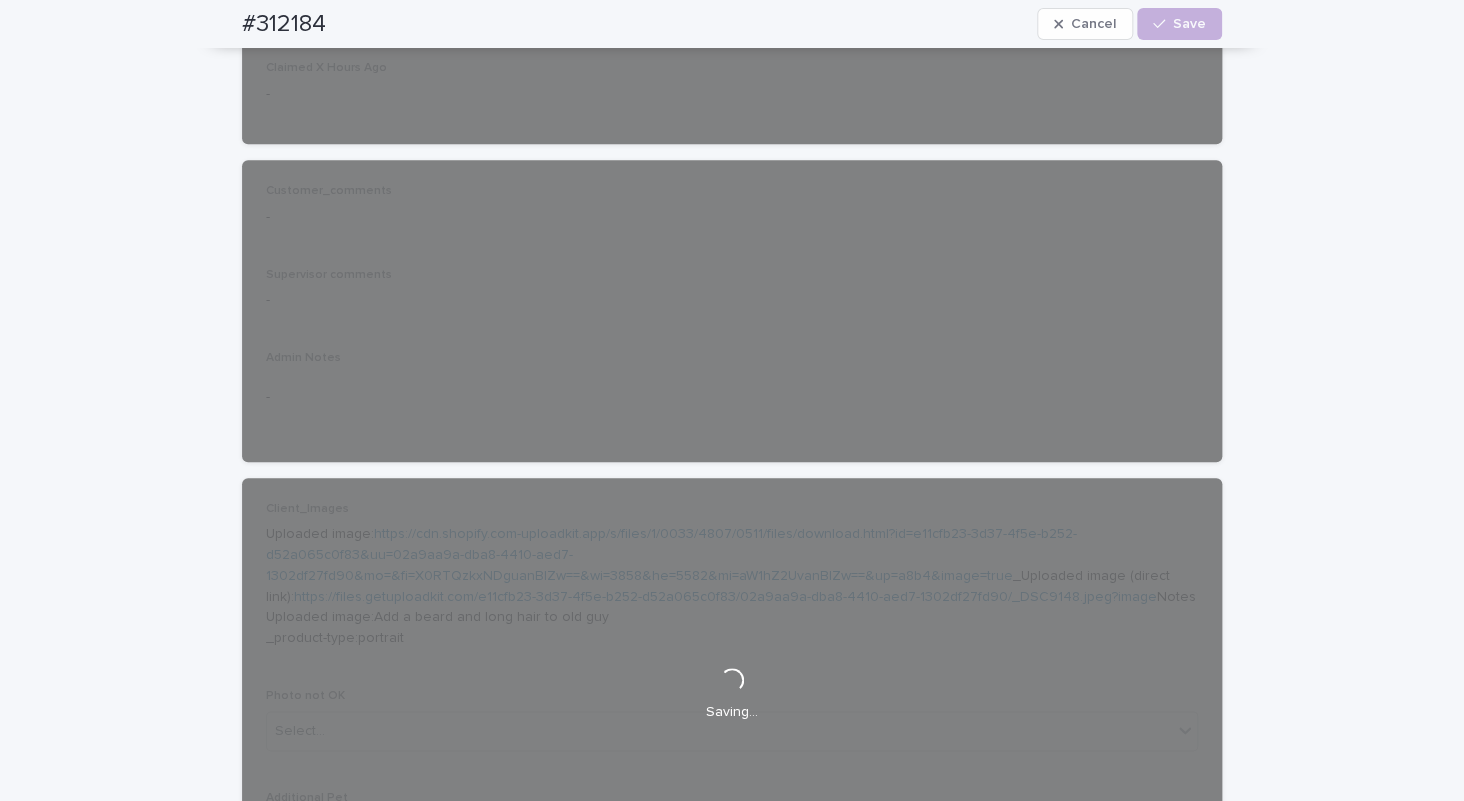 scroll, scrollTop: 0, scrollLeft: 0, axis: both 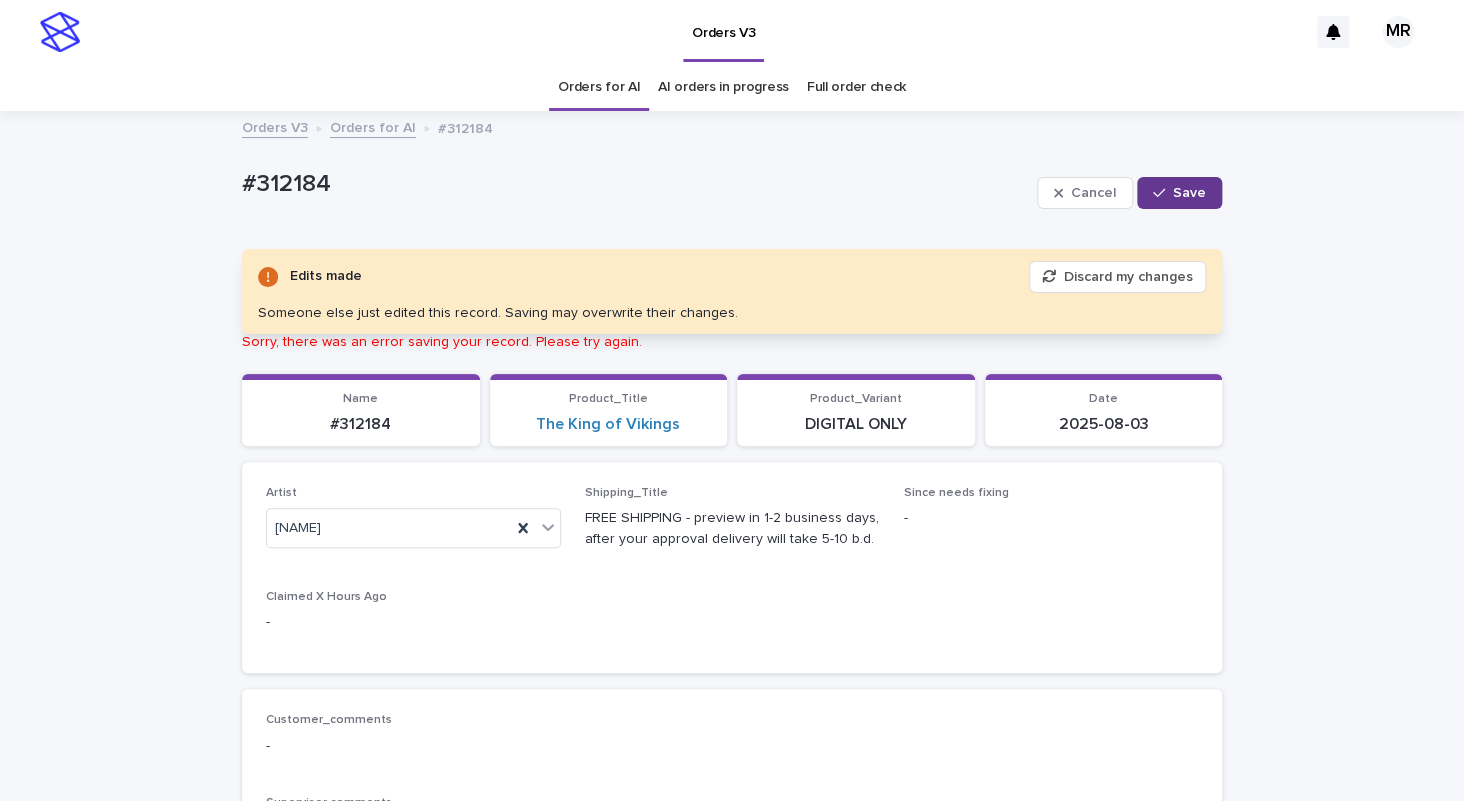 click on "Save" at bounding box center [1189, 193] 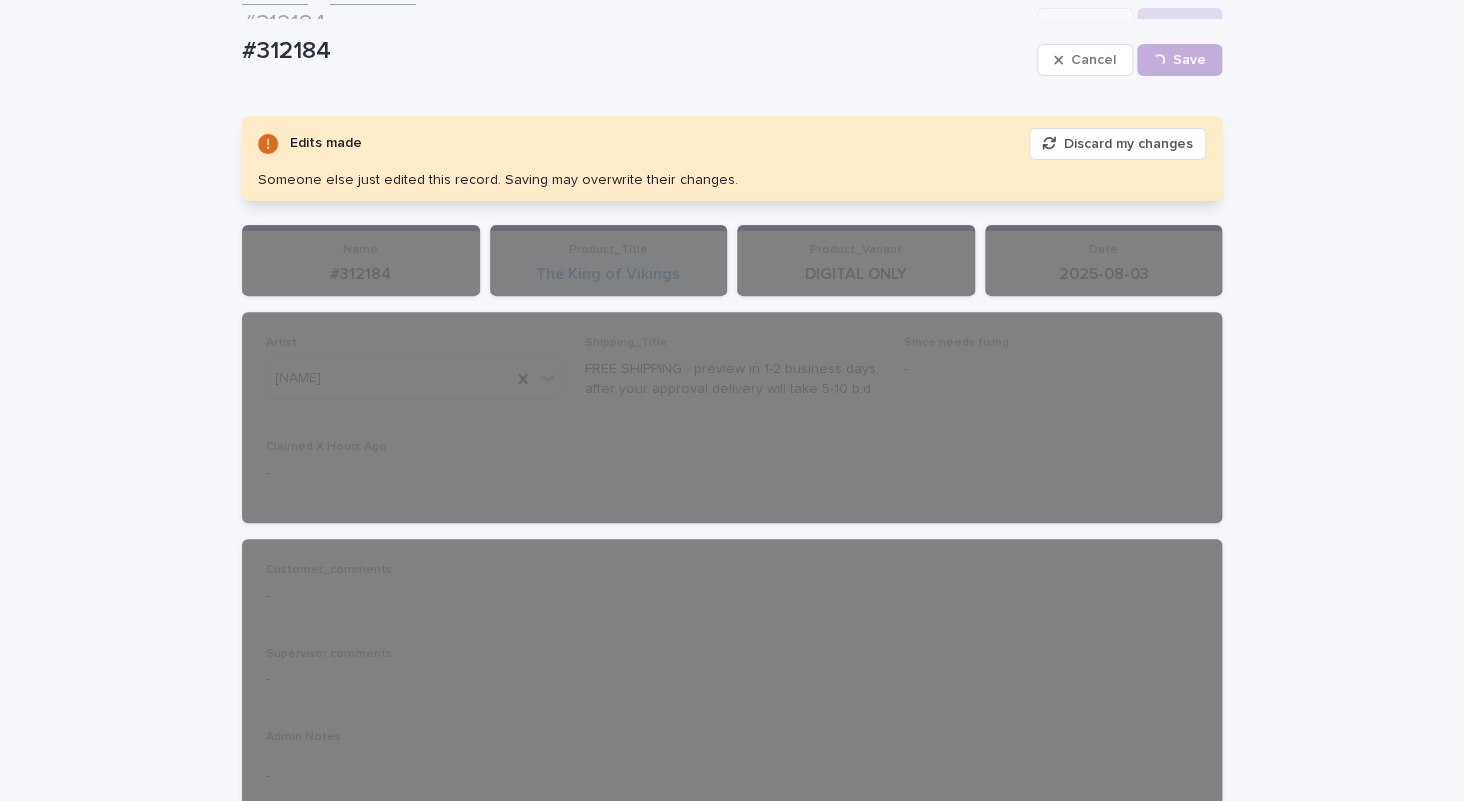 scroll, scrollTop: 0, scrollLeft: 0, axis: both 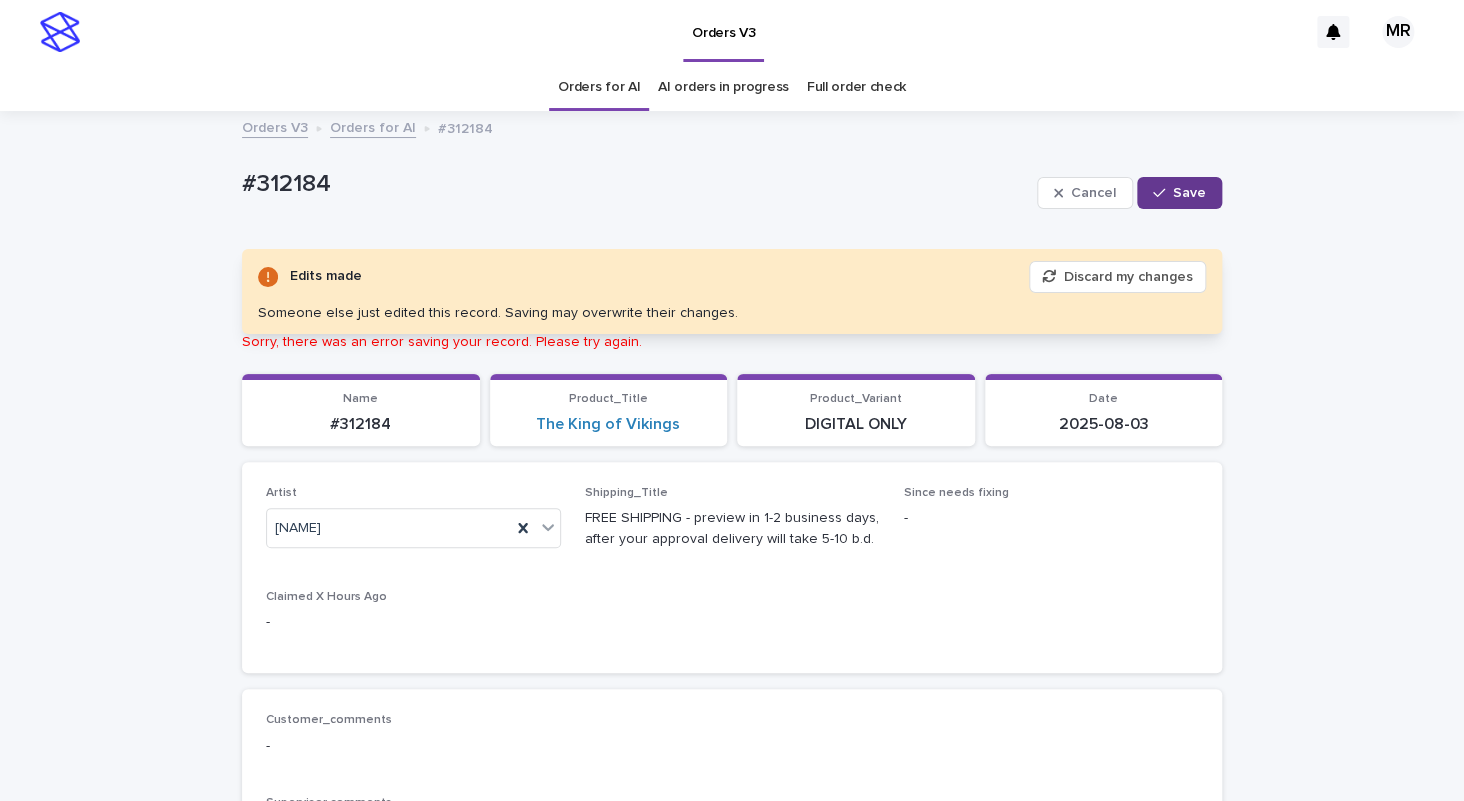 click on "Save" at bounding box center (1179, 193) 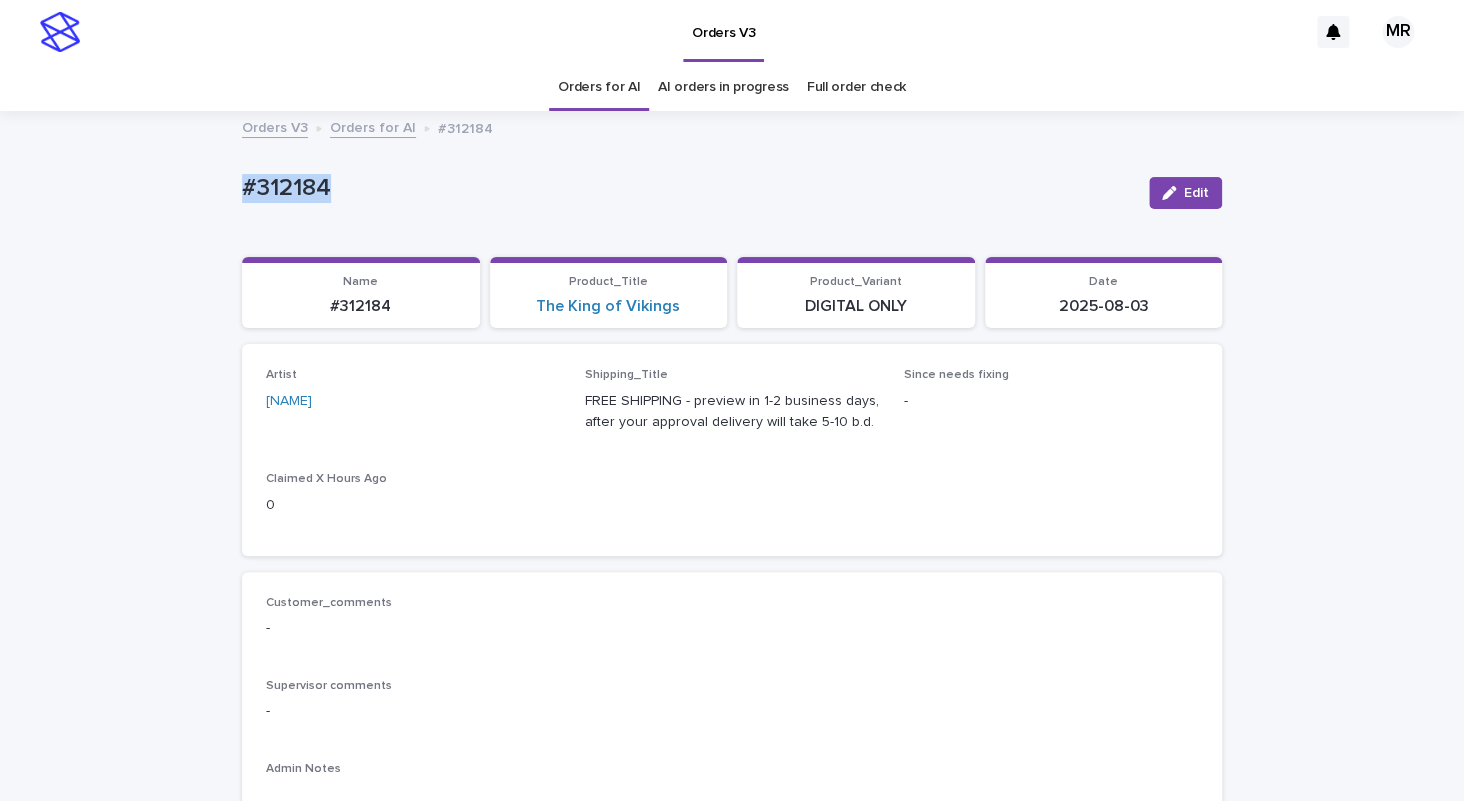 drag, startPoint x: 232, startPoint y: 174, endPoint x: 144, endPoint y: 172, distance: 88.02273 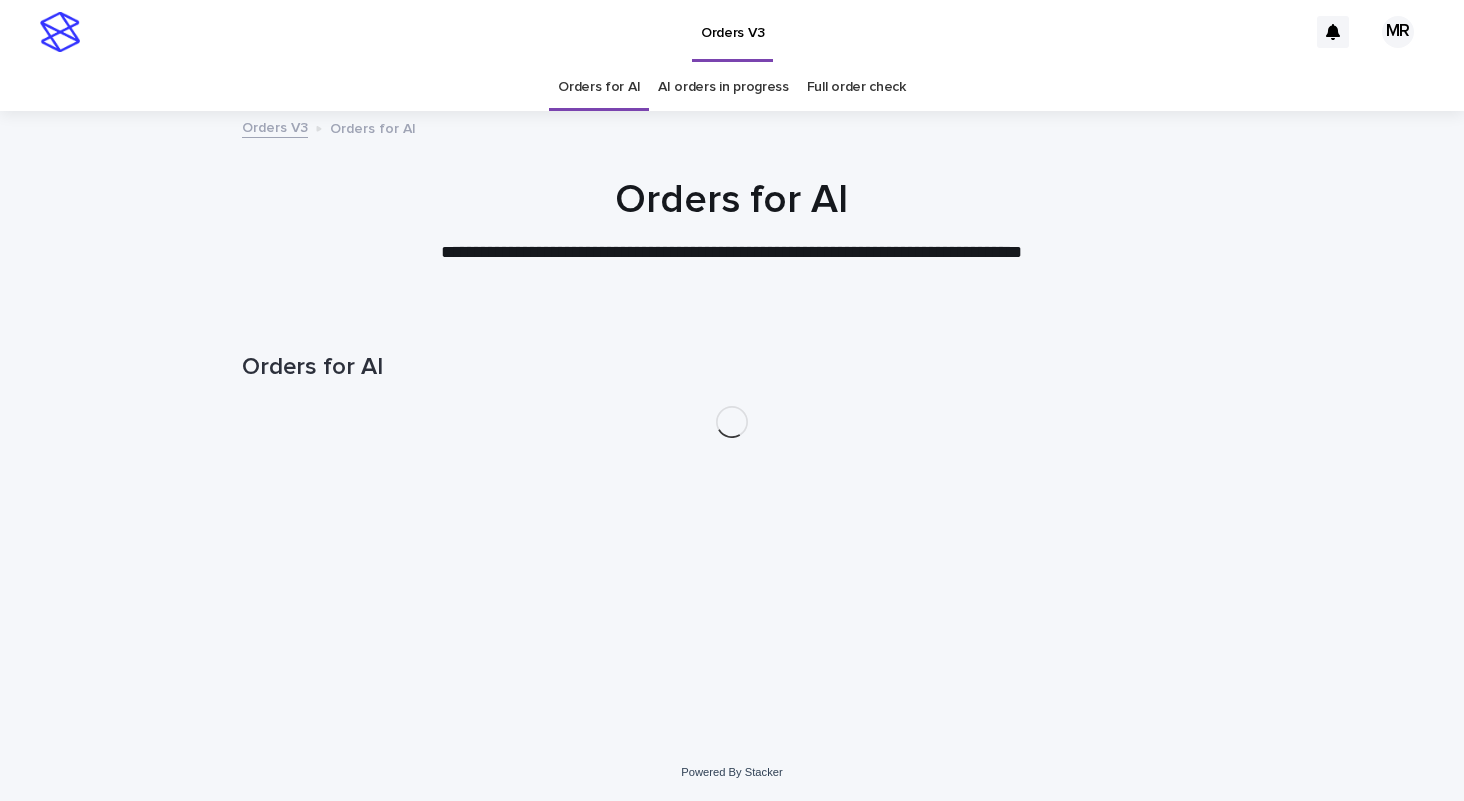 scroll, scrollTop: 0, scrollLeft: 0, axis: both 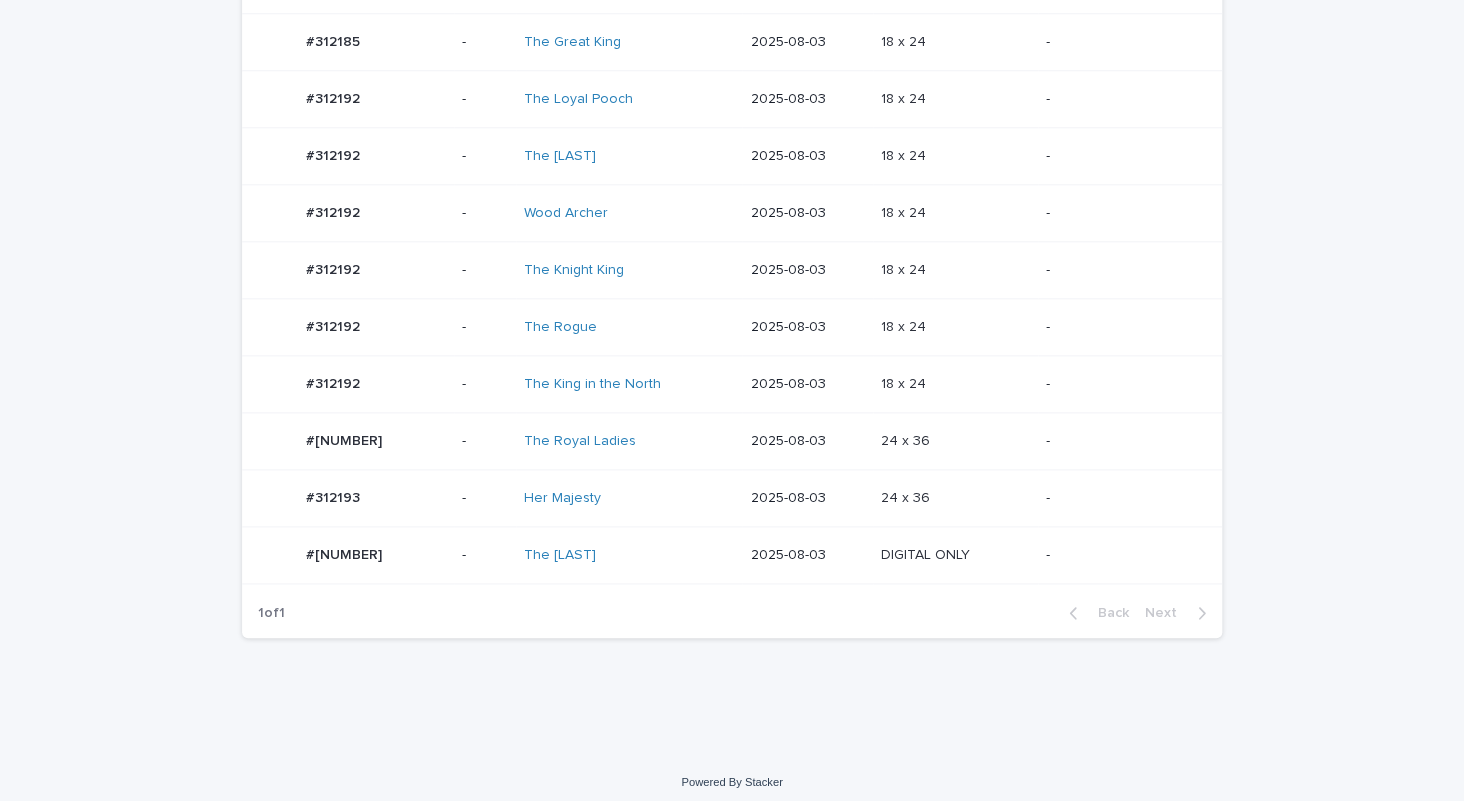 click on "Her Majesty" at bounding box center (629, 498) 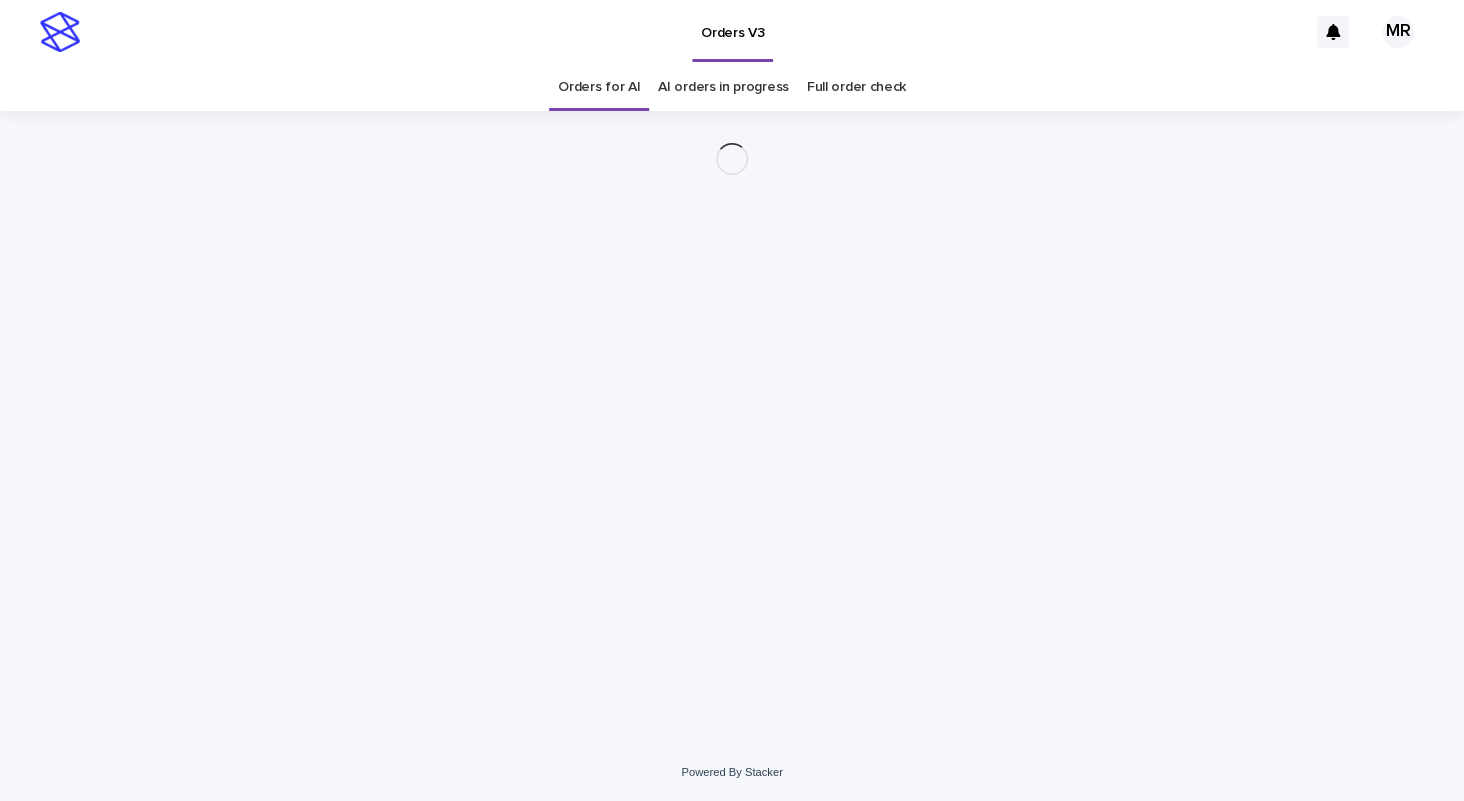 scroll, scrollTop: 0, scrollLeft: 0, axis: both 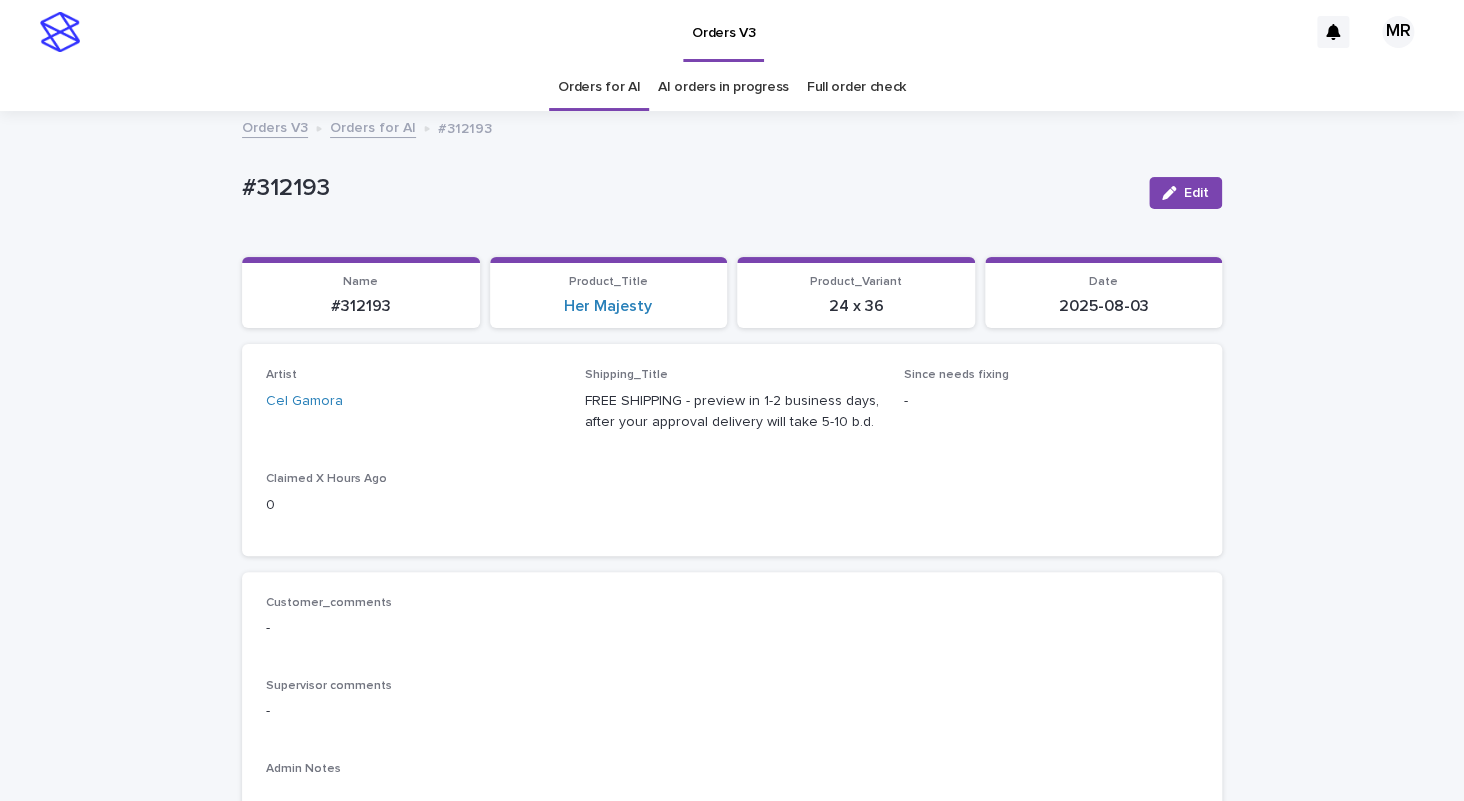 drag, startPoint x: 1184, startPoint y: 183, endPoint x: 630, endPoint y: 59, distance: 567.70764 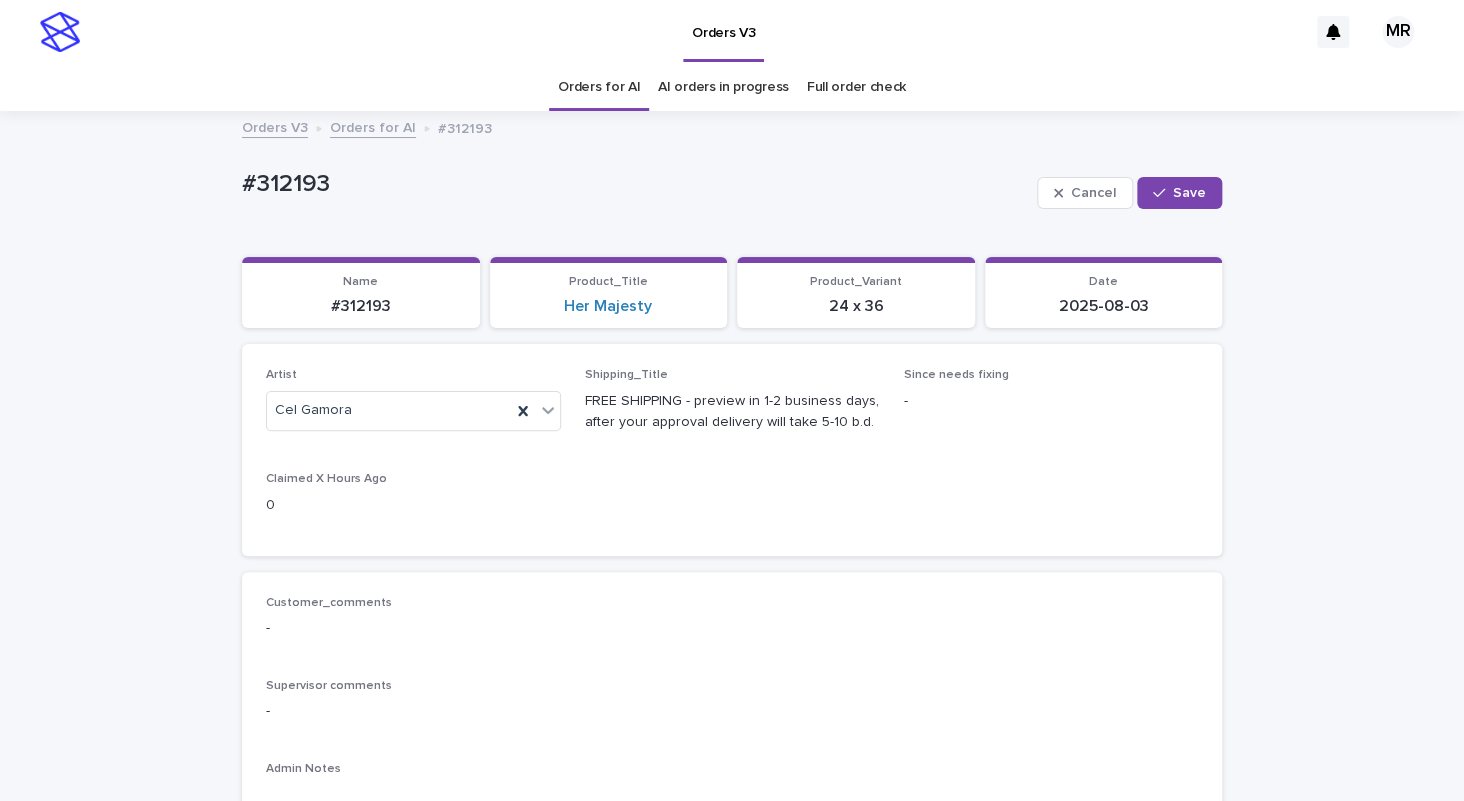 drag, startPoint x: 624, startPoint y: 77, endPoint x: 713, endPoint y: 1301, distance: 1227.2314 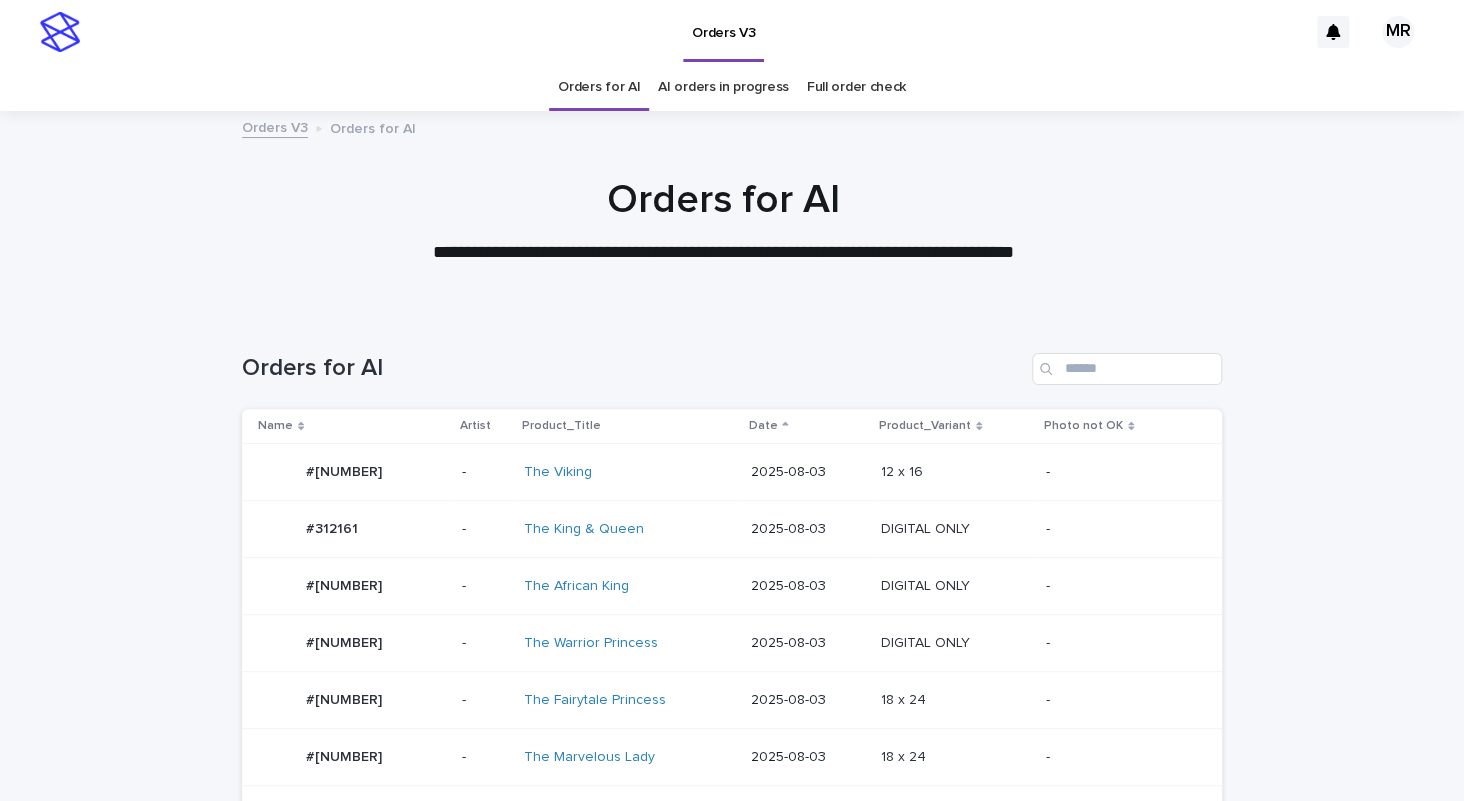 scroll, scrollTop: 660, scrollLeft: 0, axis: vertical 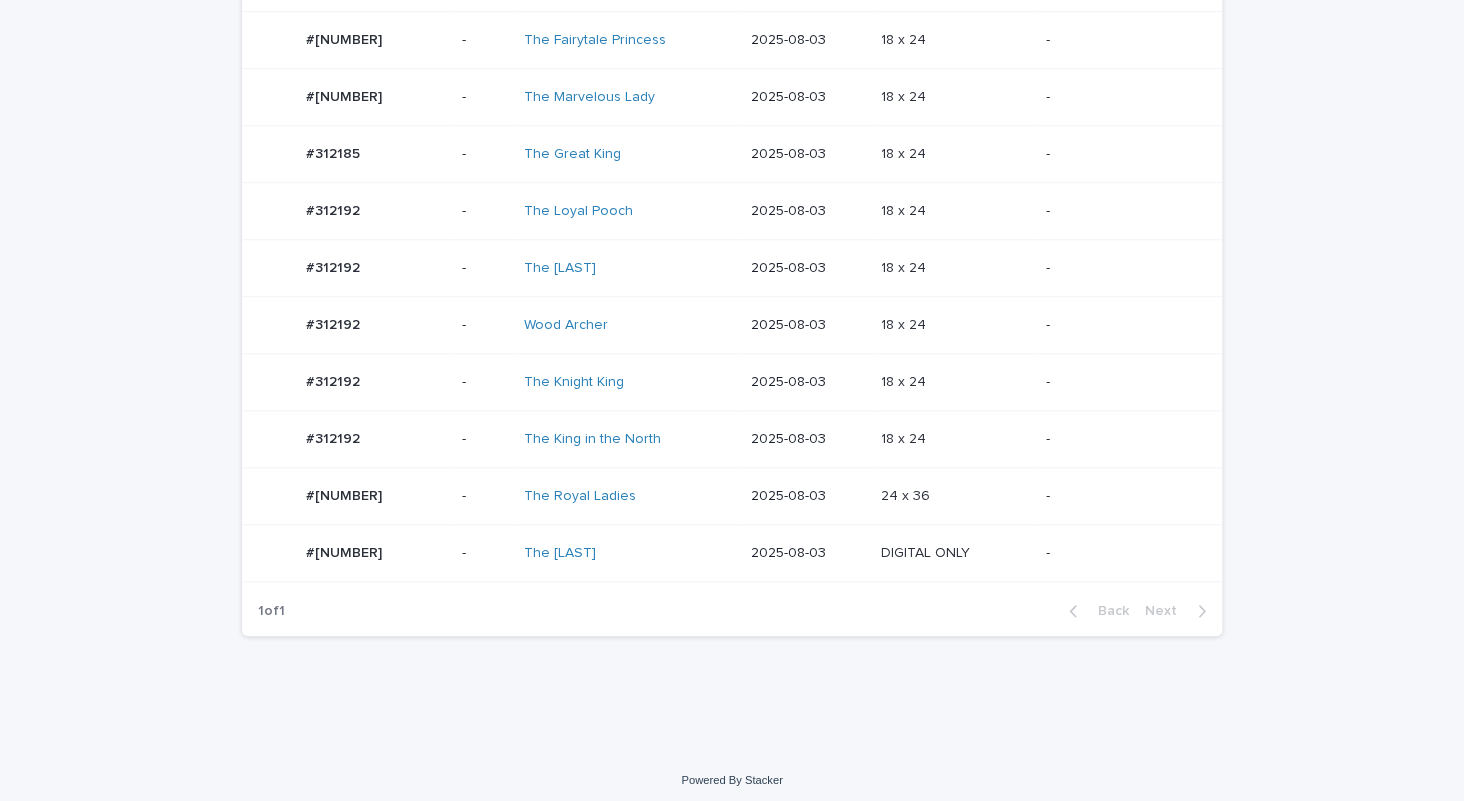 click on "The Royal Ladies" at bounding box center (629, 496) 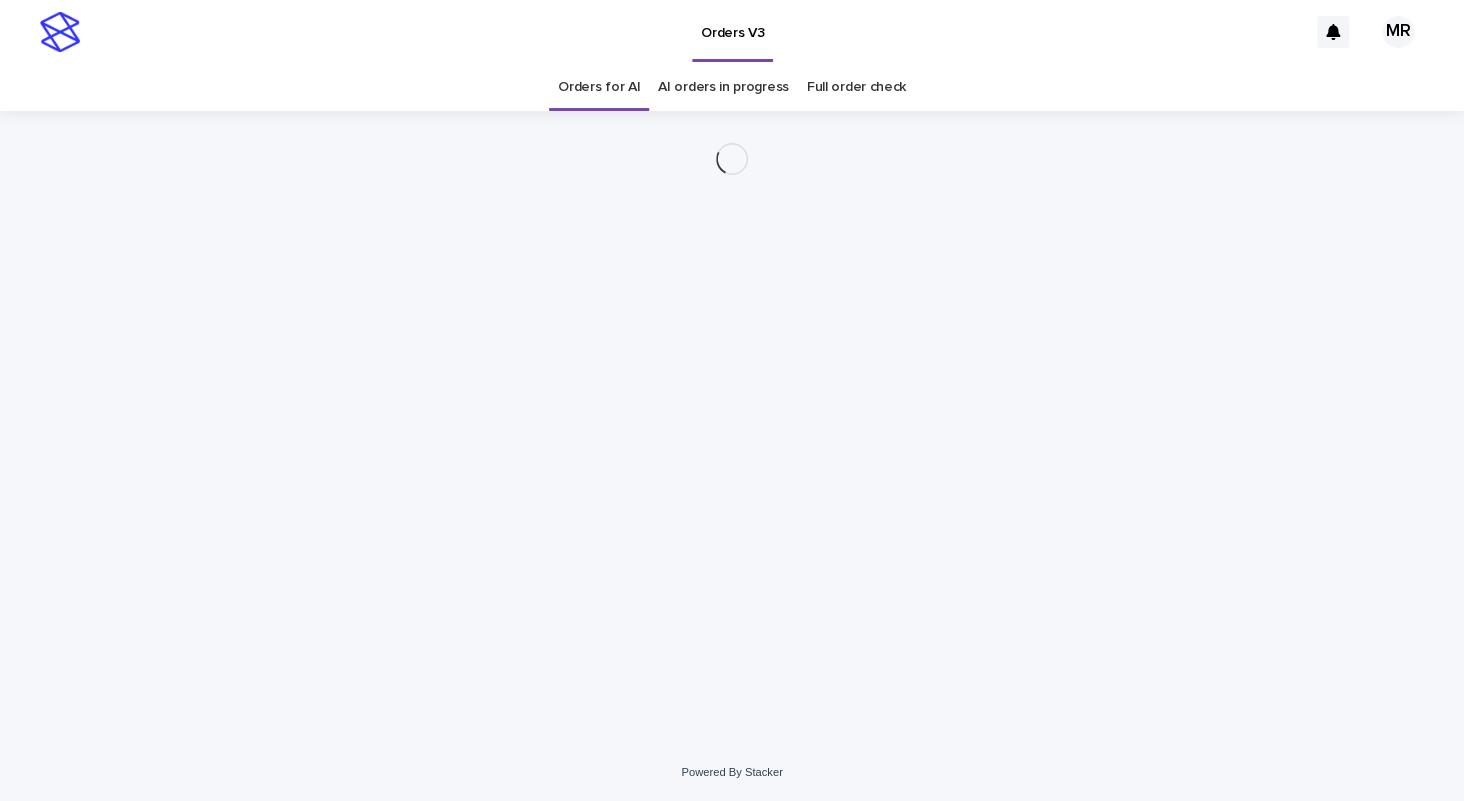 scroll, scrollTop: 0, scrollLeft: 0, axis: both 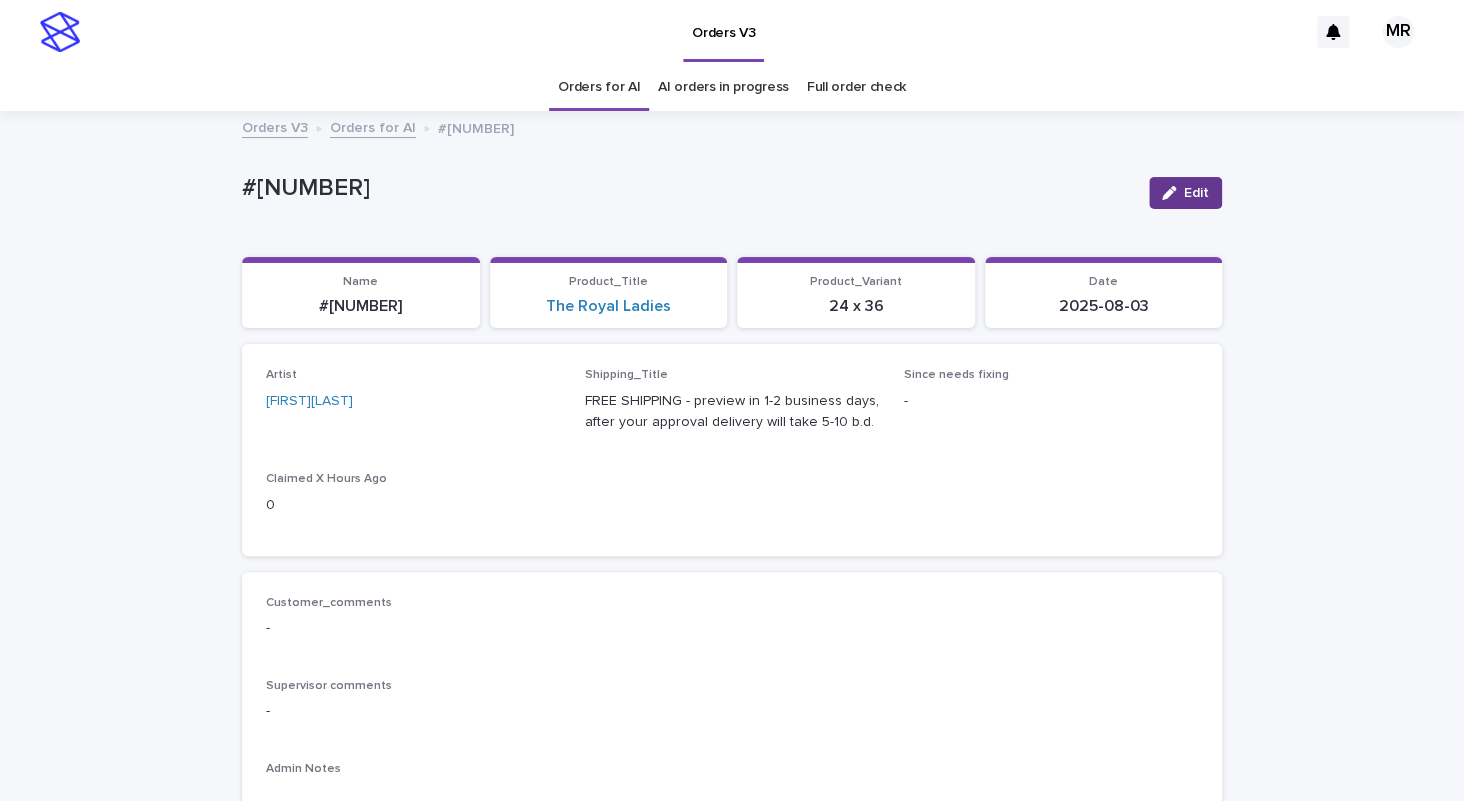 click on "Edit" at bounding box center (1196, 193) 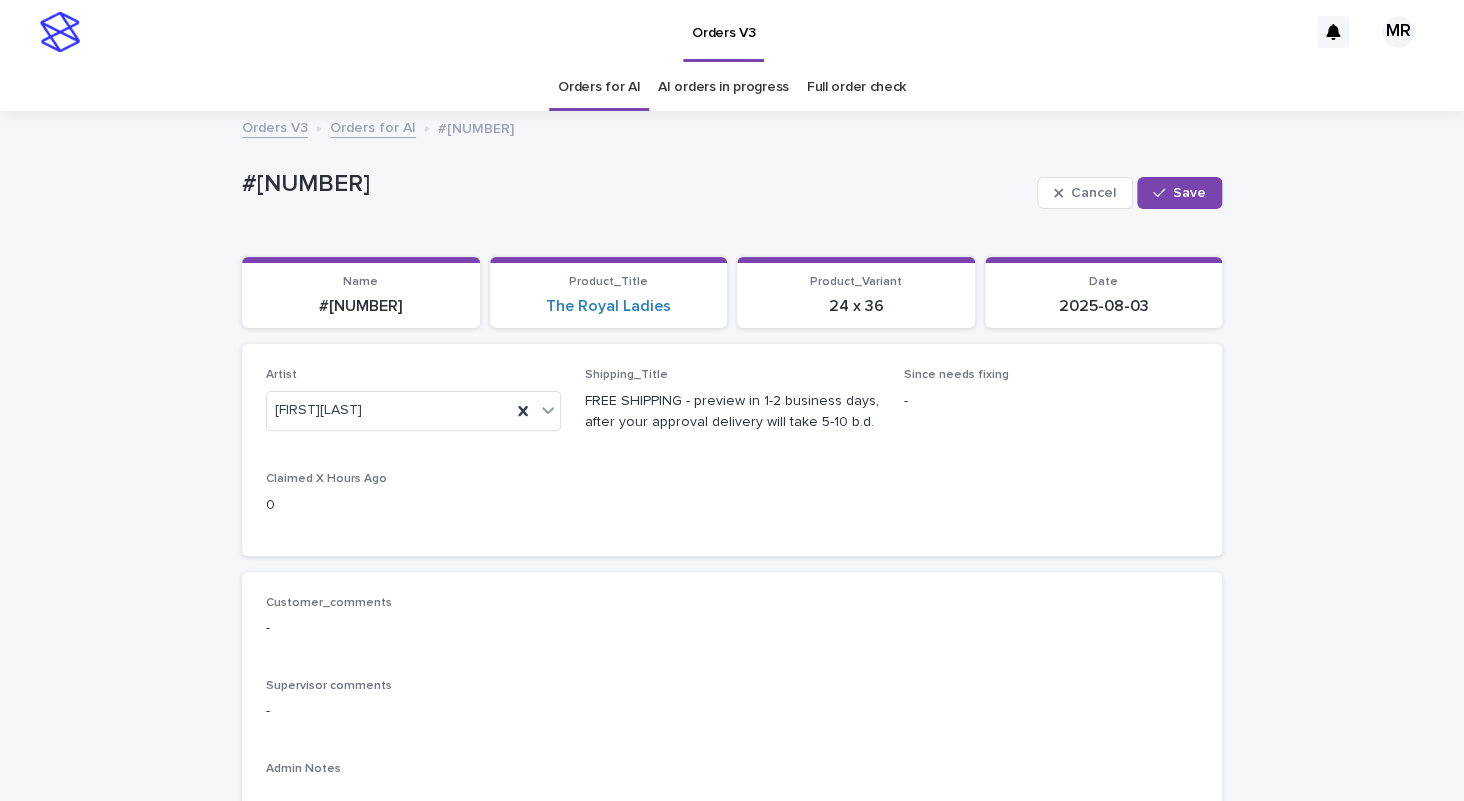 click on "Orders for AI" at bounding box center (599, 87) 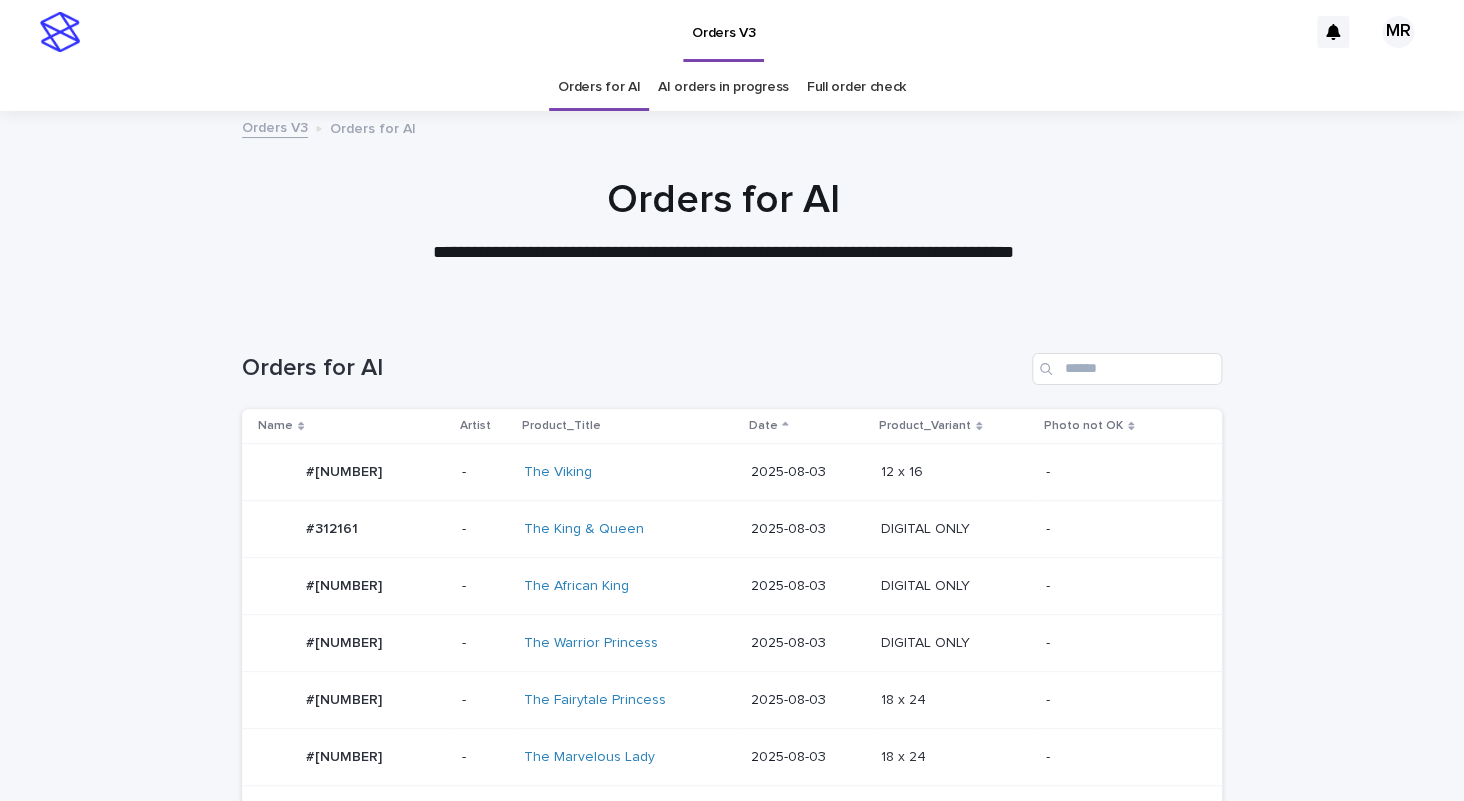 click on "The King & Queen" at bounding box center [629, 529] 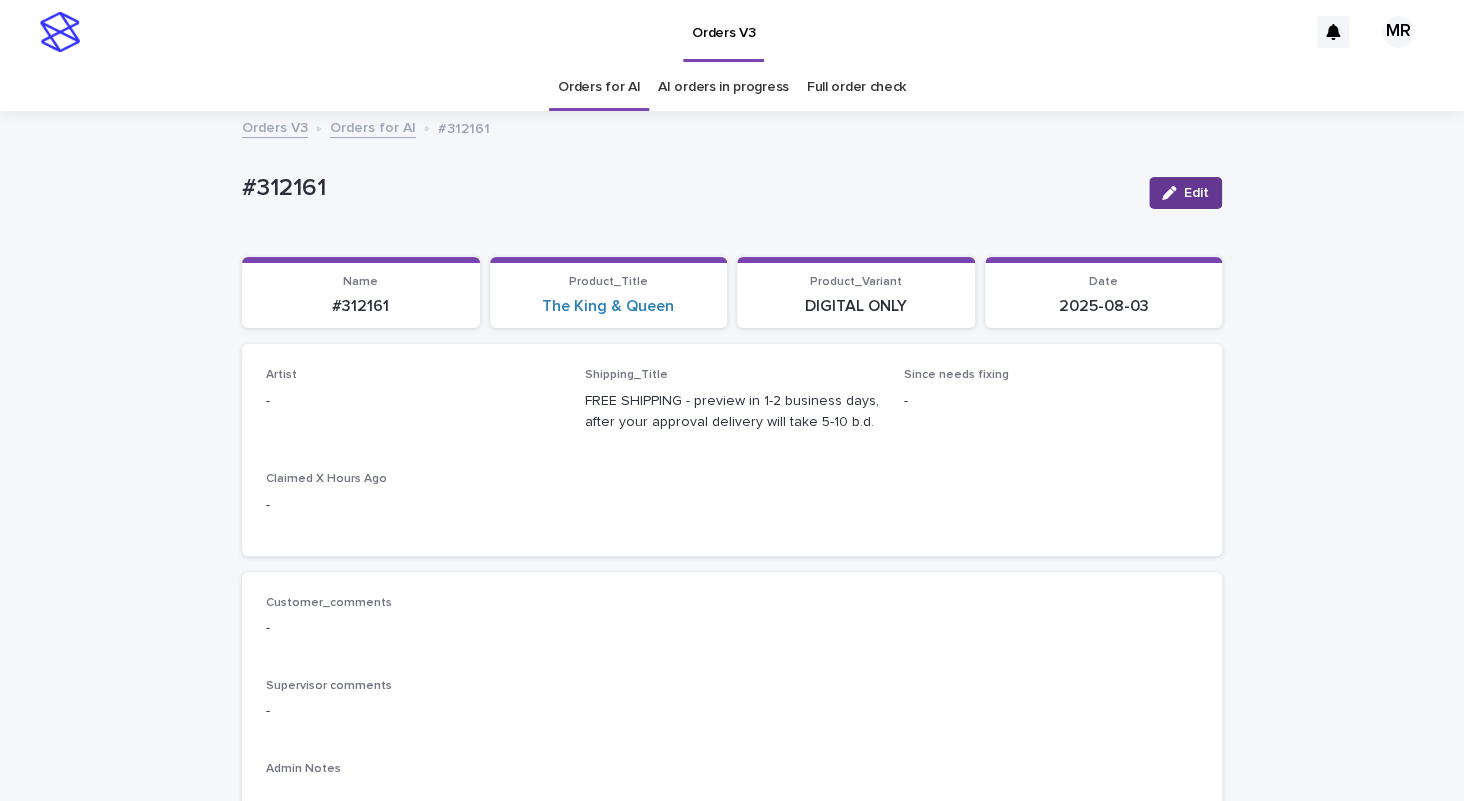 click at bounding box center (1173, 193) 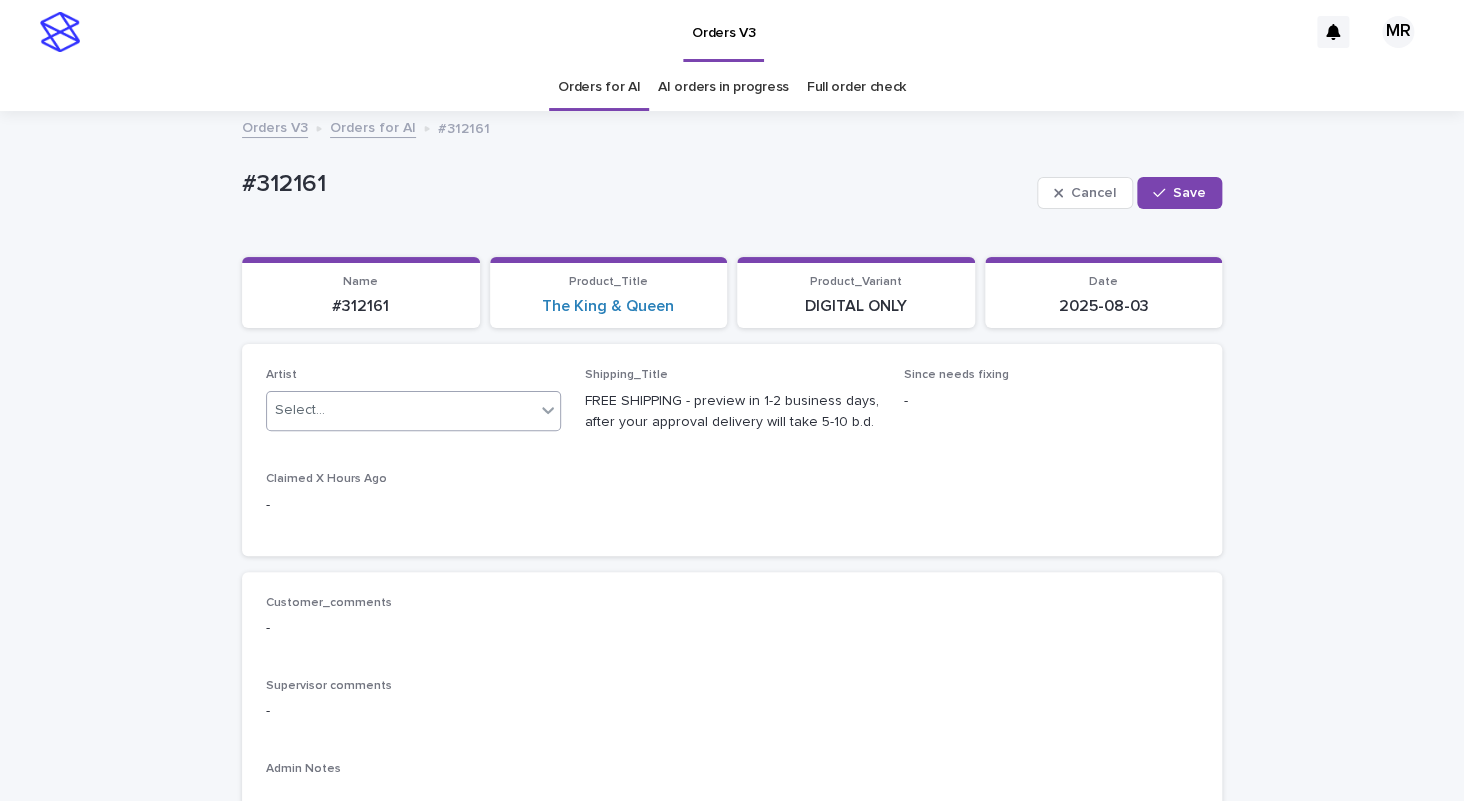 click on "Select..." at bounding box center [401, 410] 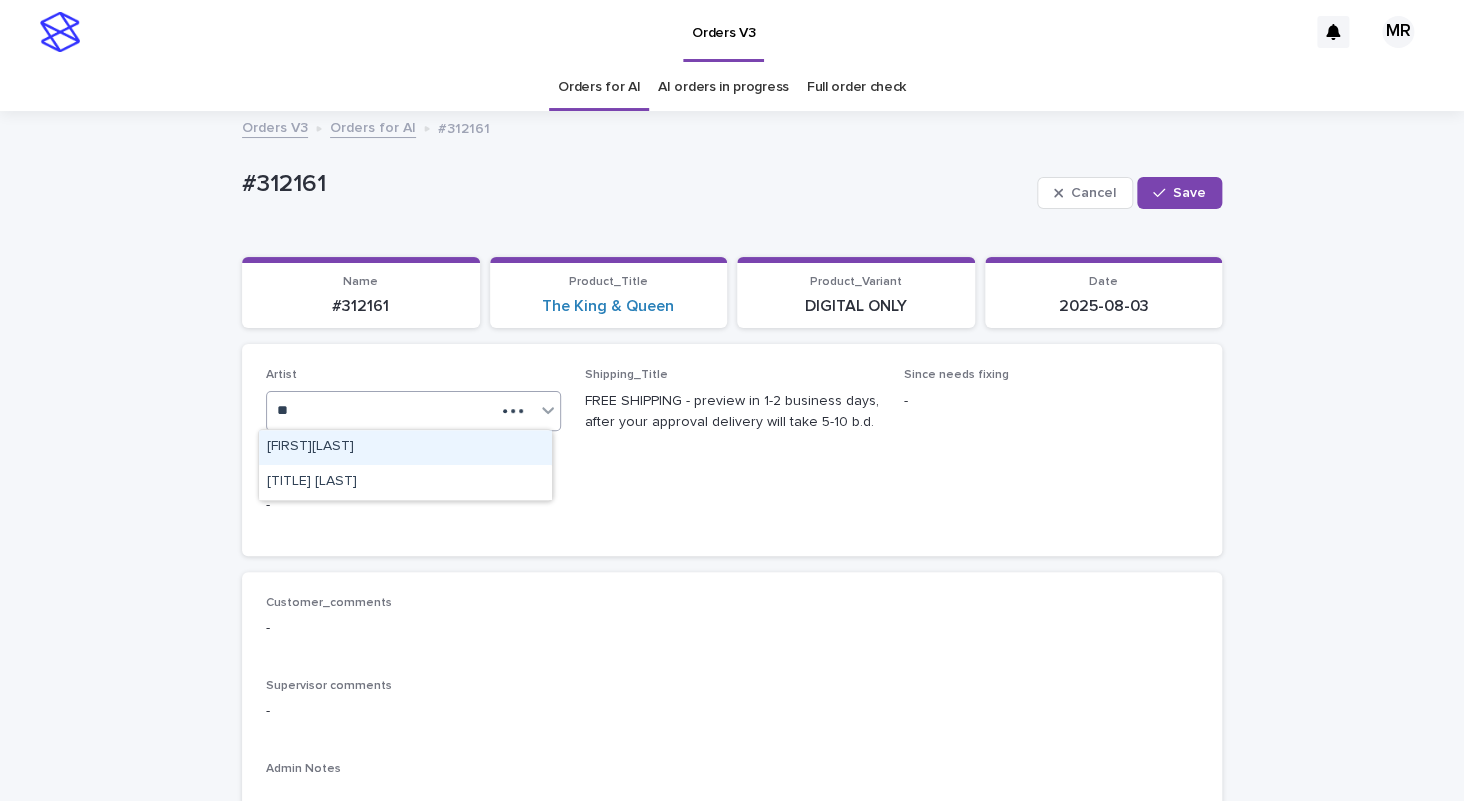 type on "***" 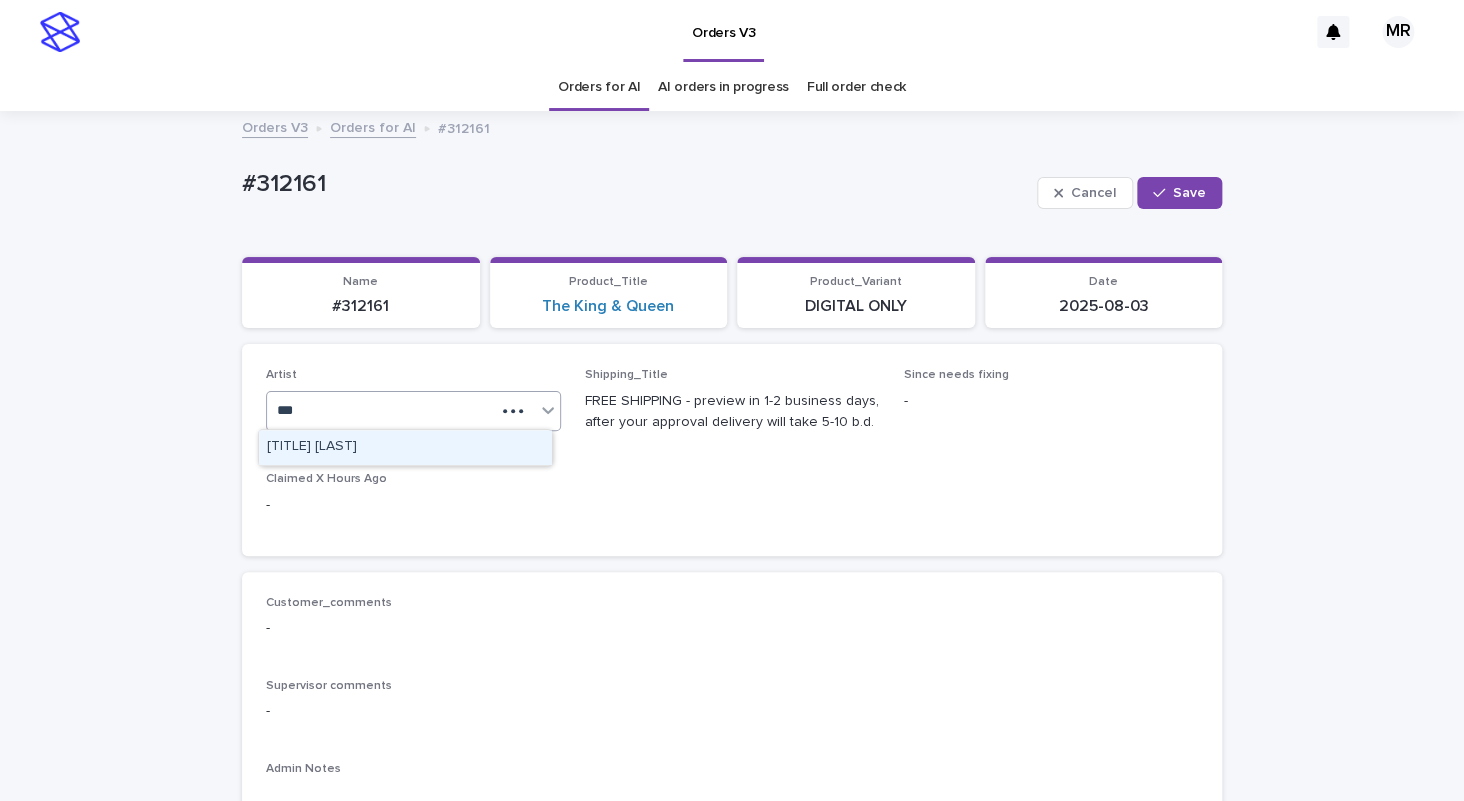 click on "[PERSON]" at bounding box center (405, 447) 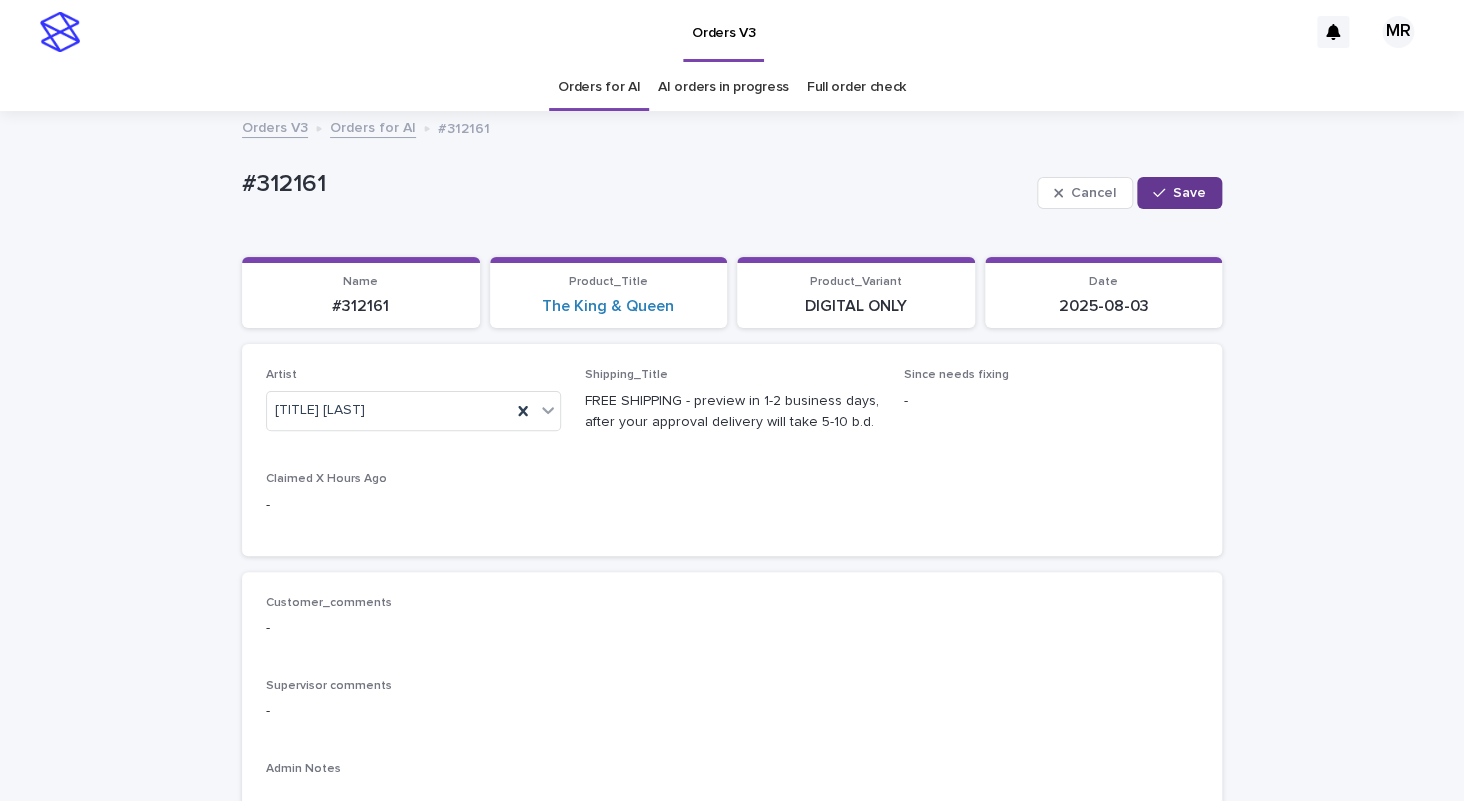 click on "Save" at bounding box center [1189, 193] 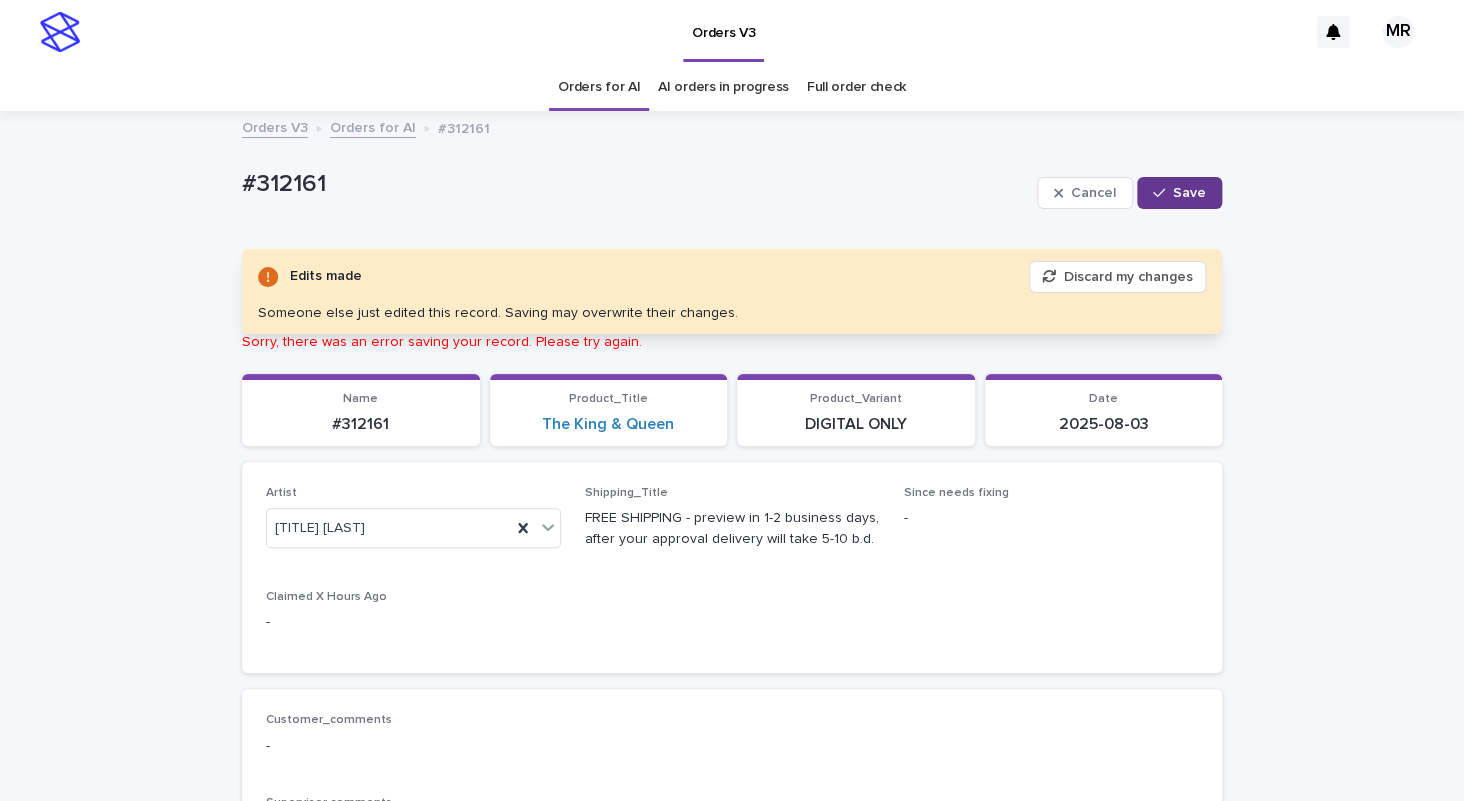 click on "Save" at bounding box center [1179, 193] 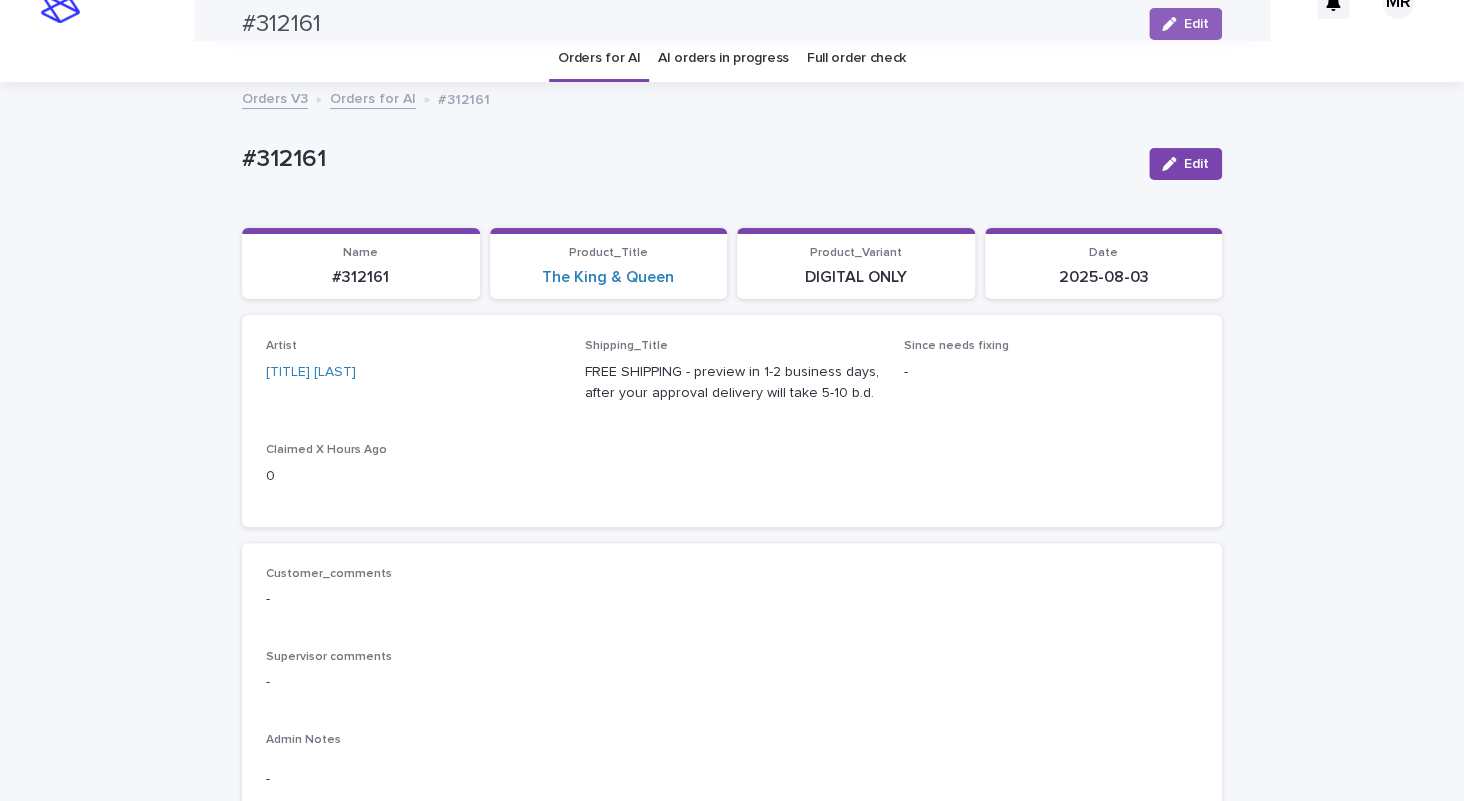scroll, scrollTop: 0, scrollLeft: 0, axis: both 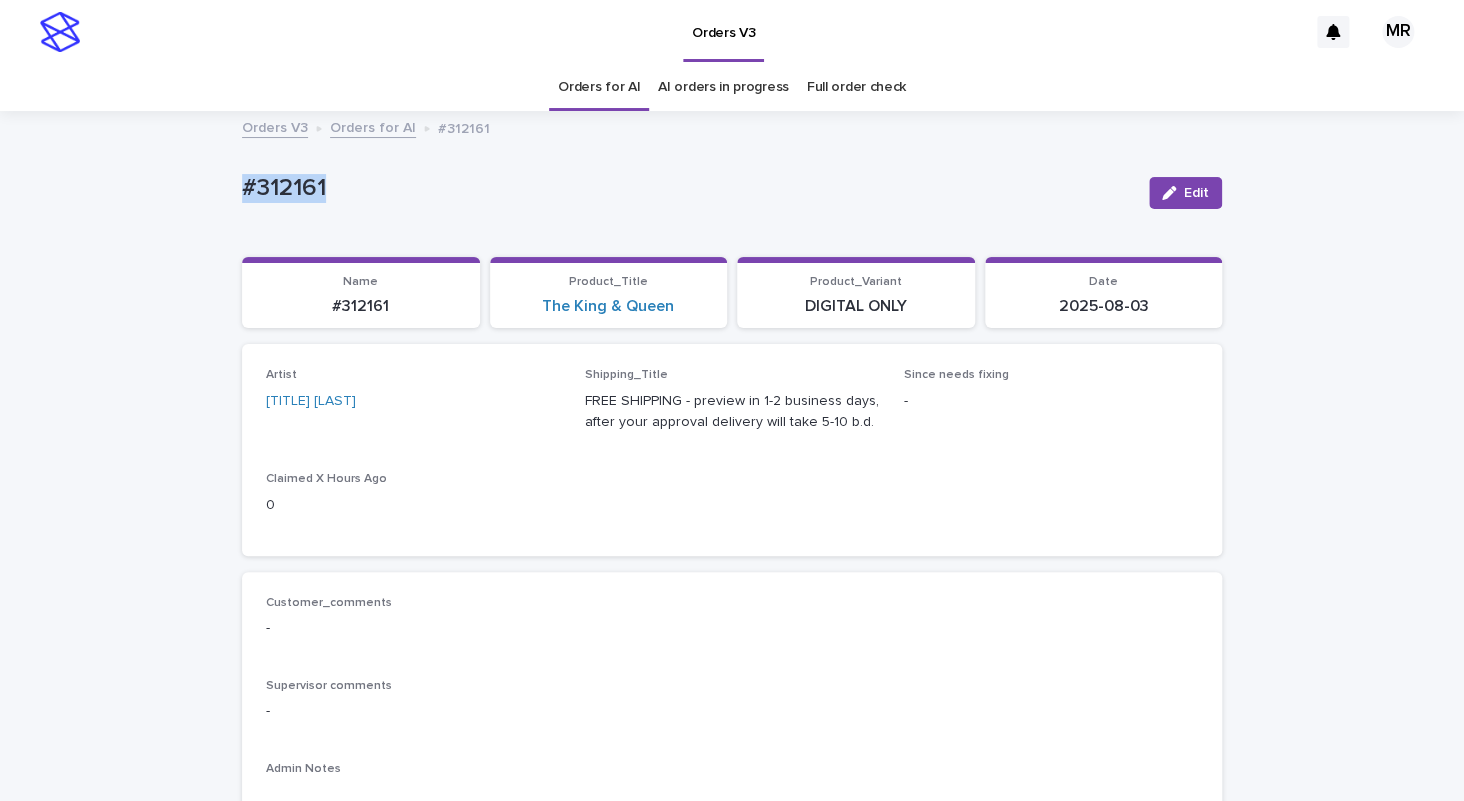 drag, startPoint x: 315, startPoint y: 193, endPoint x: 152, endPoint y: 193, distance: 163 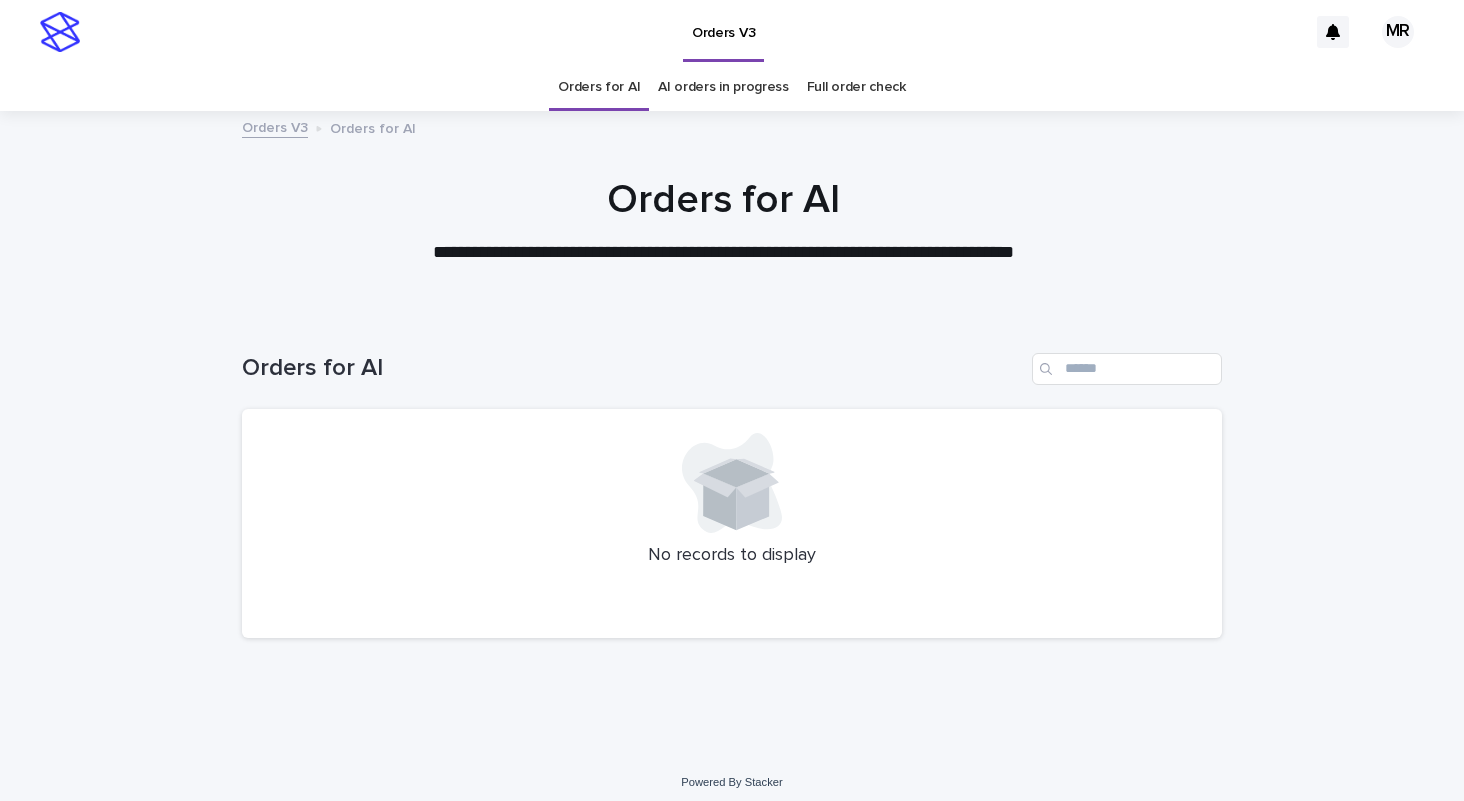 scroll, scrollTop: 0, scrollLeft: 0, axis: both 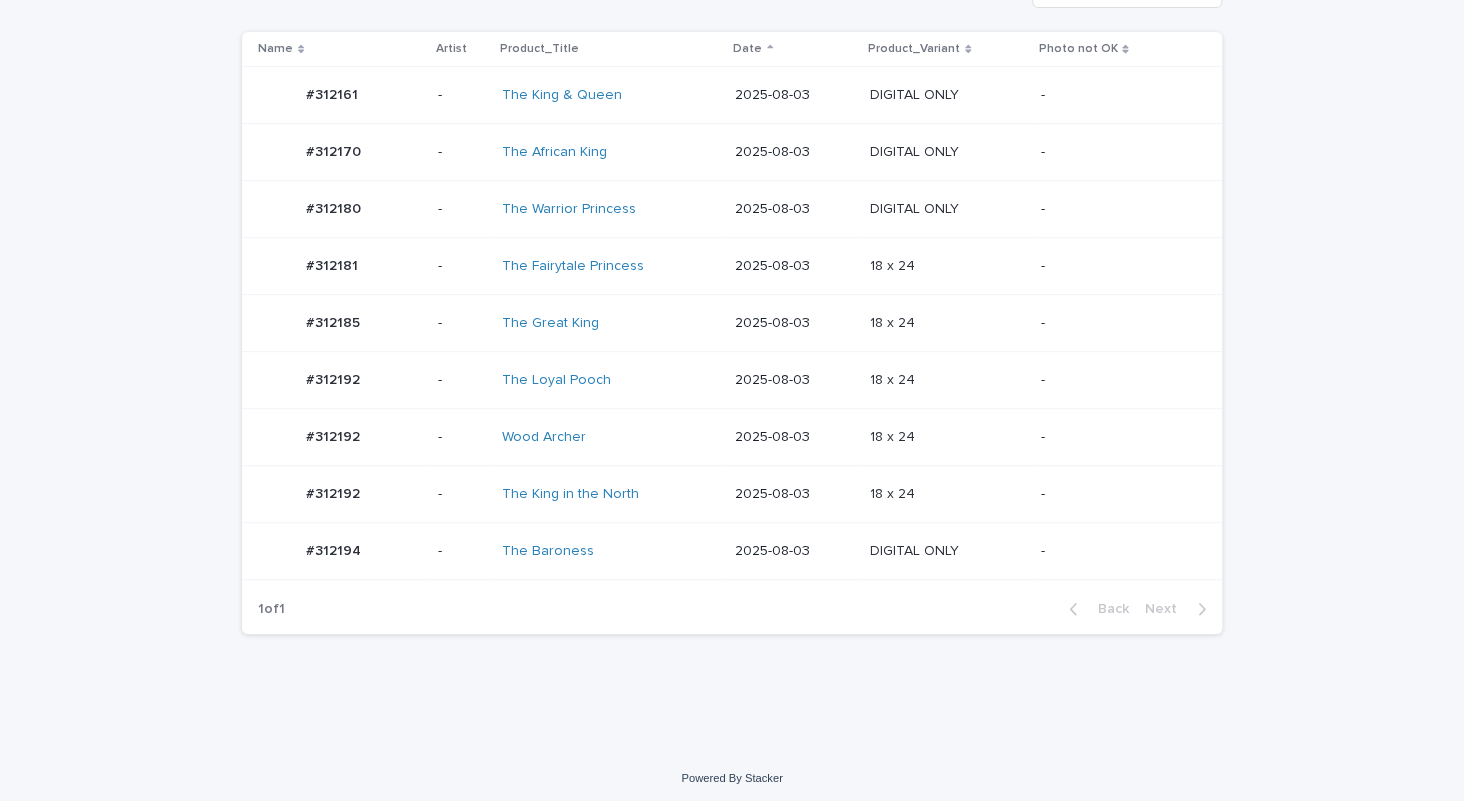 click on "The Great King" at bounding box center [610, 323] 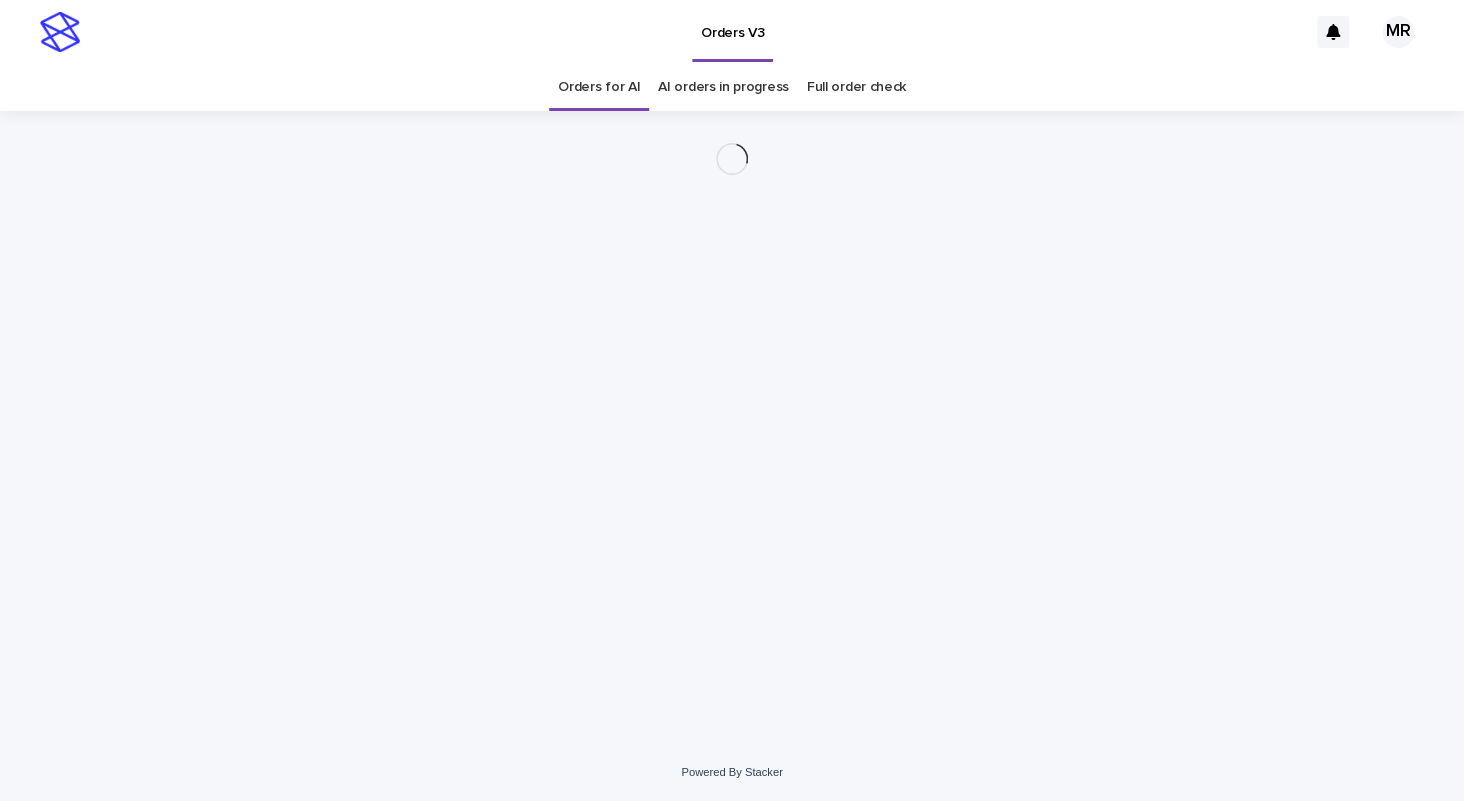 scroll, scrollTop: 0, scrollLeft: 0, axis: both 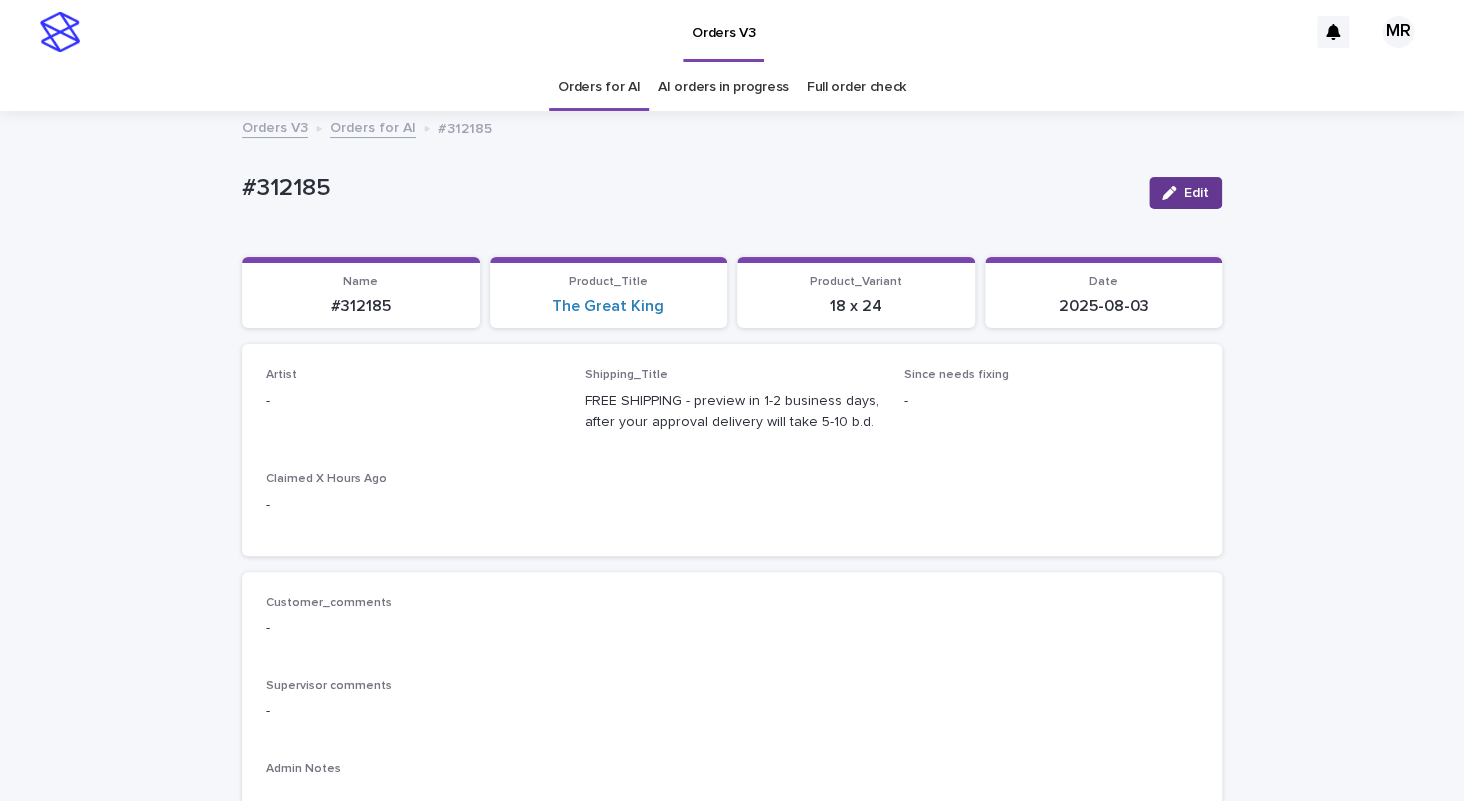 click on "Edit" at bounding box center [1185, 193] 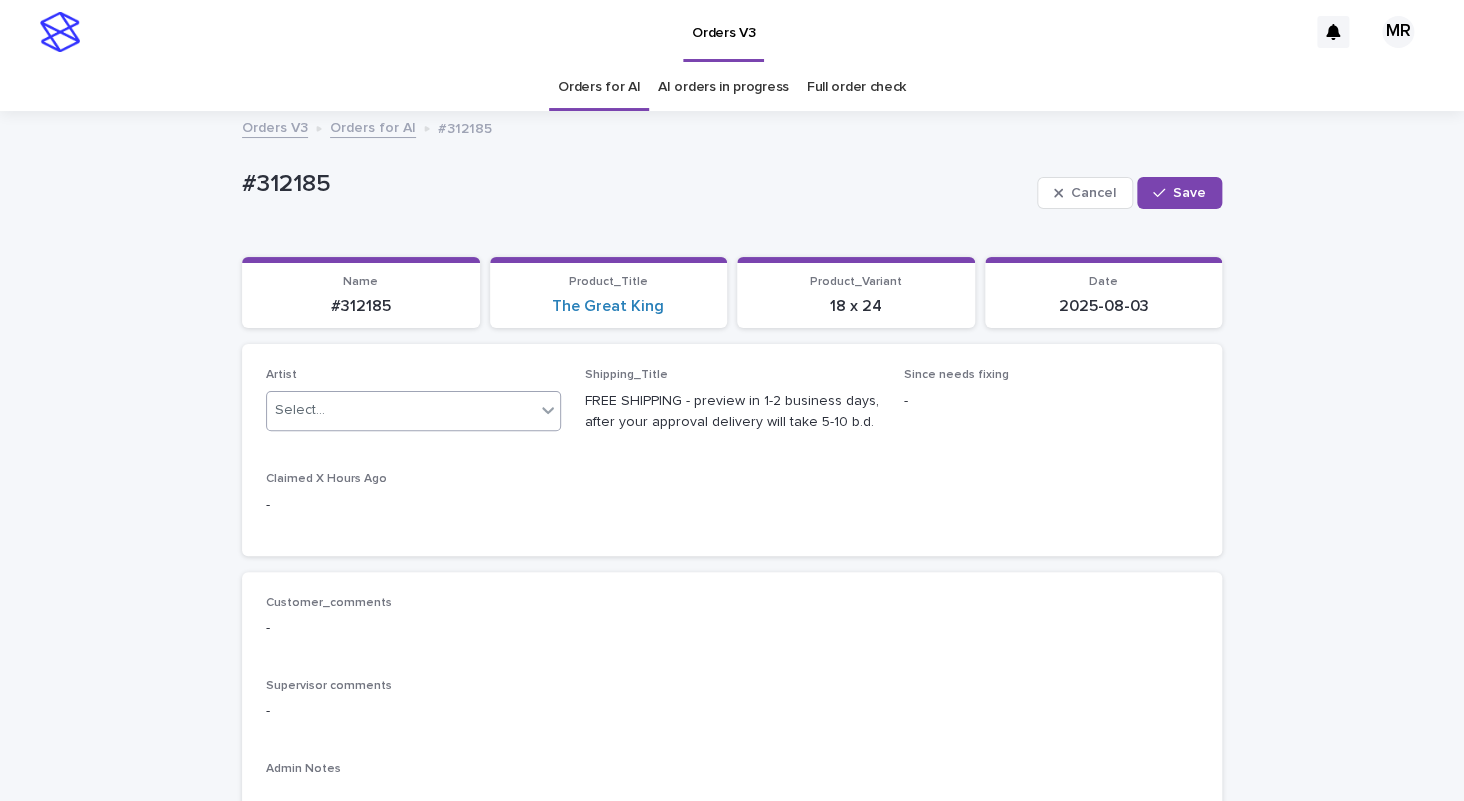 click on "Select..." at bounding box center (401, 410) 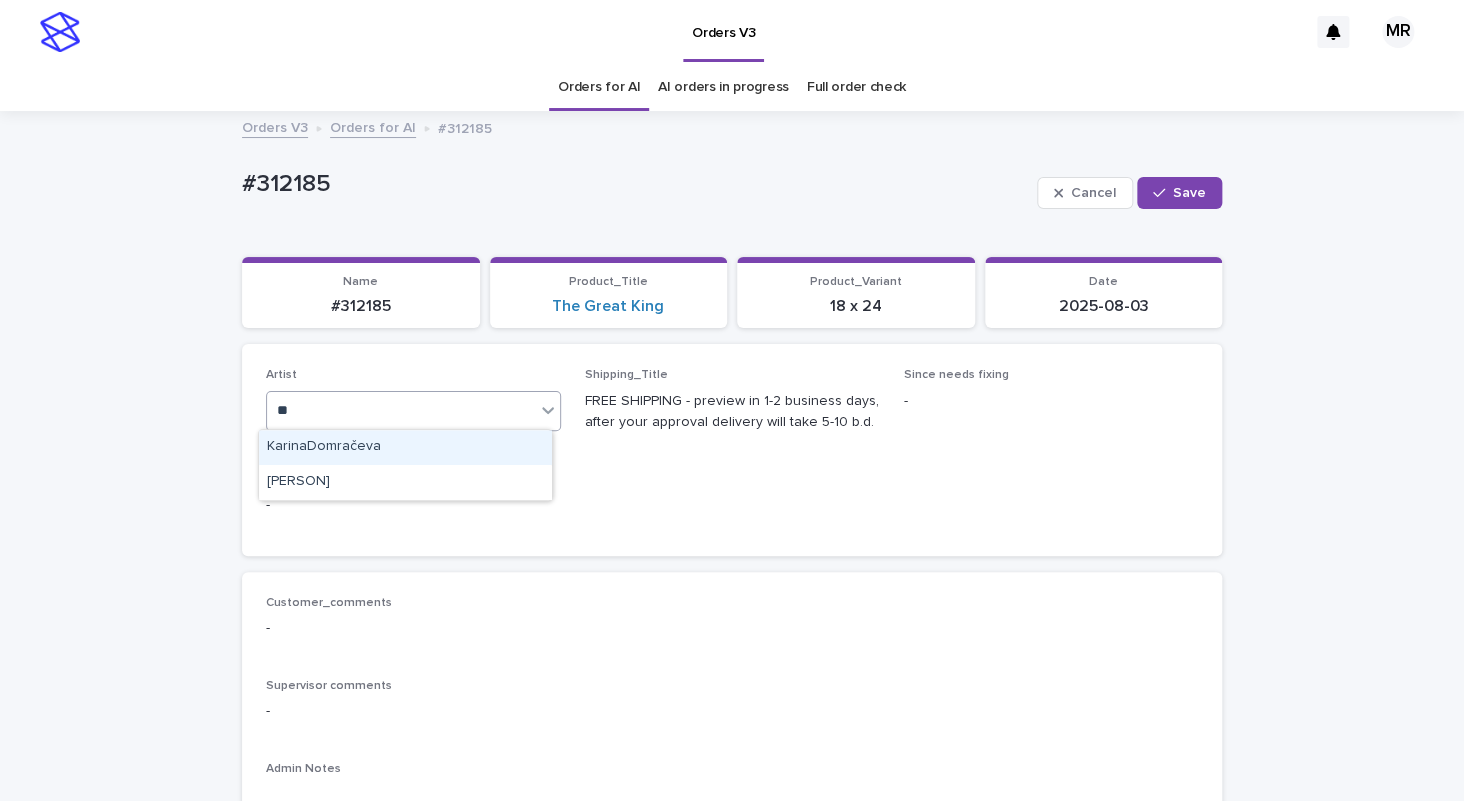 type on "***" 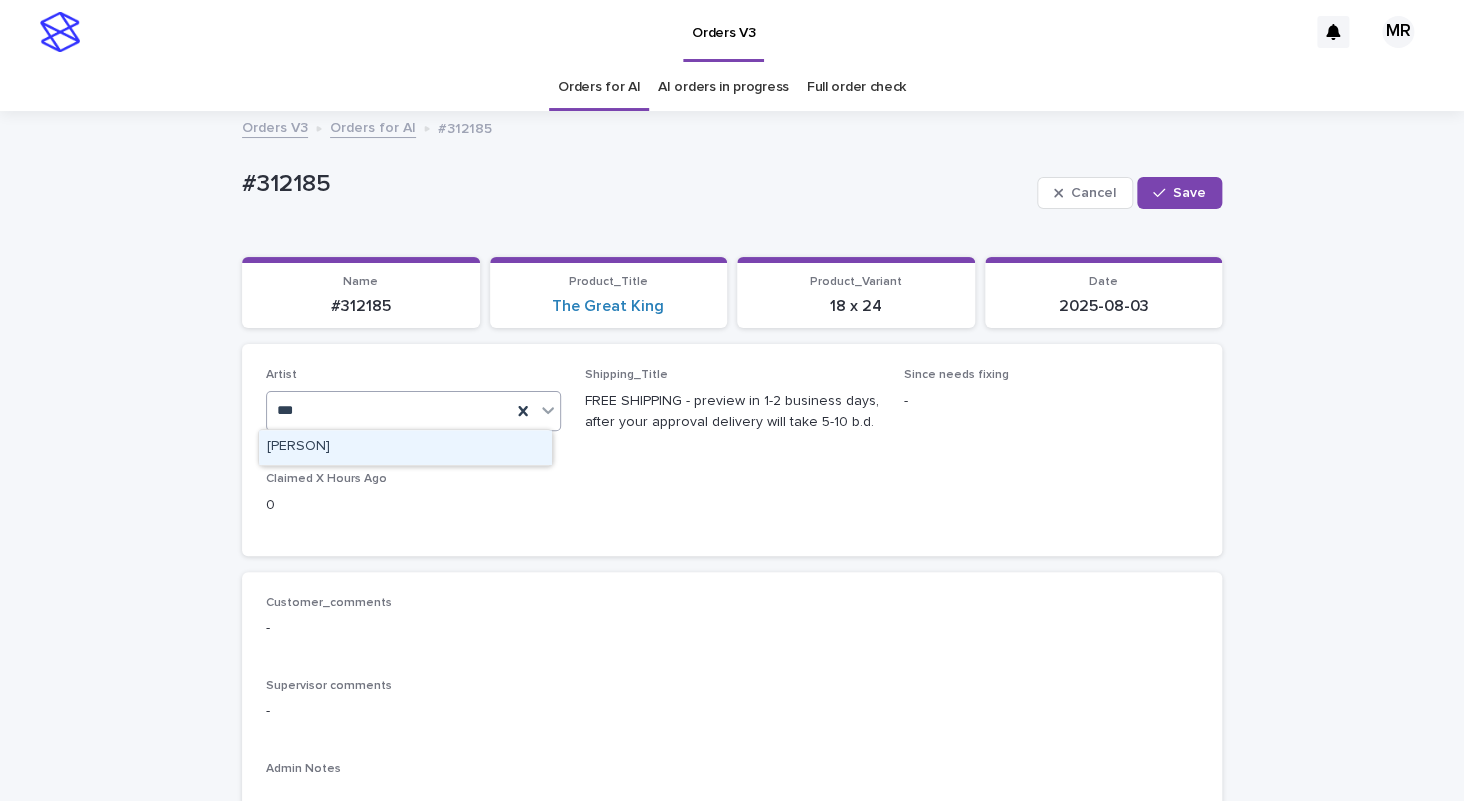 click on "[PERSON]" at bounding box center [405, 447] 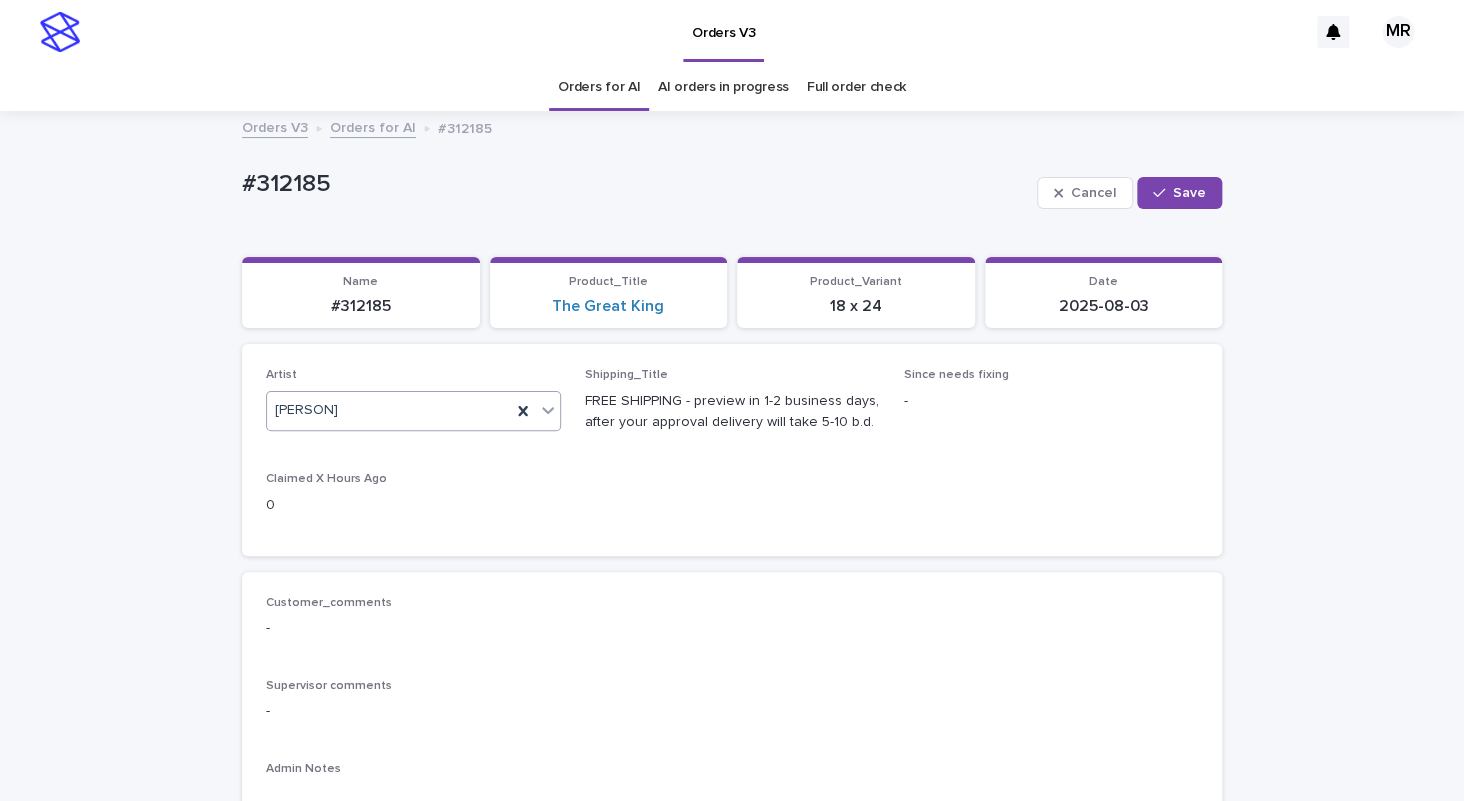 drag, startPoint x: 1159, startPoint y: 186, endPoint x: 1128, endPoint y: 95, distance: 96.13532 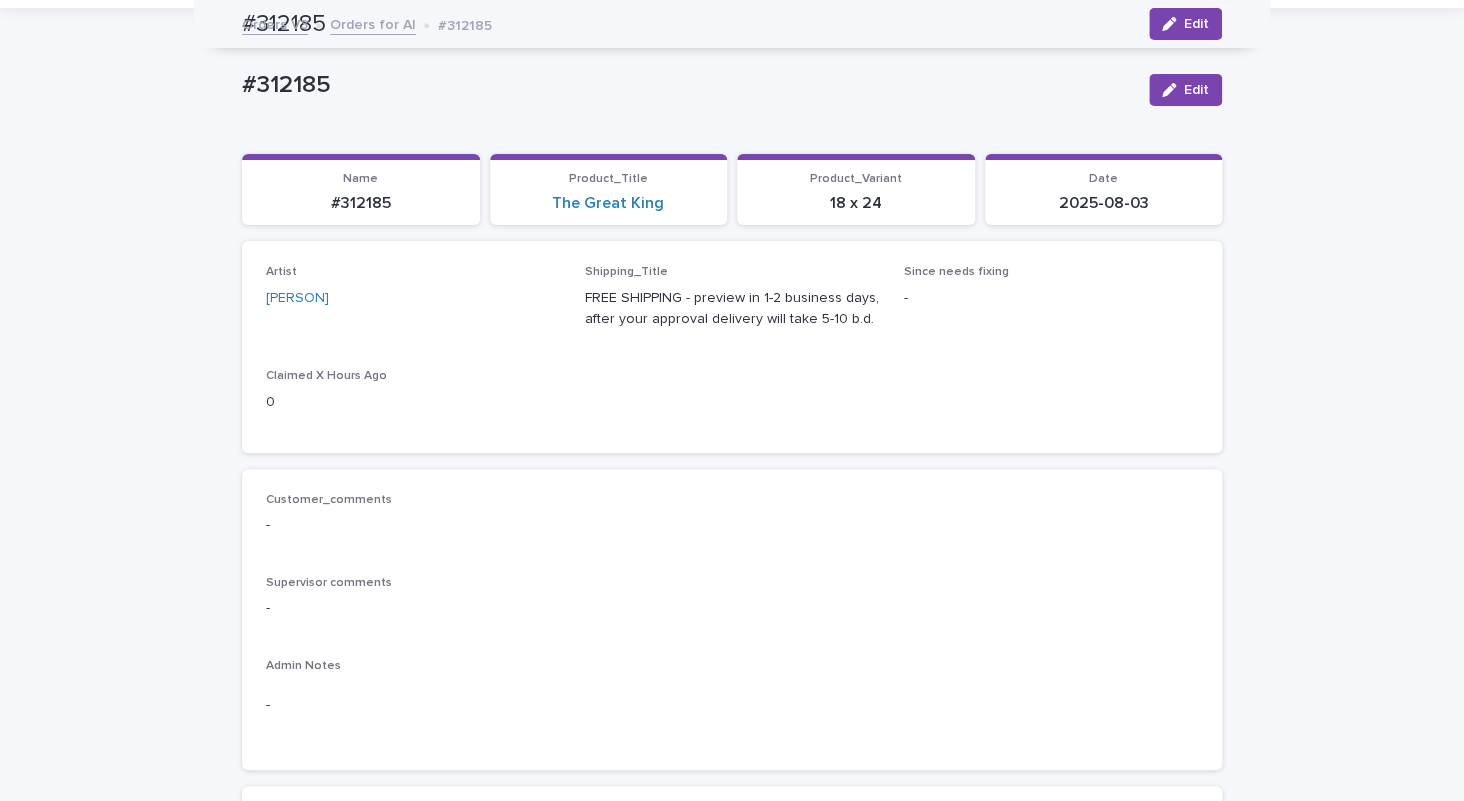 scroll, scrollTop: 0, scrollLeft: 0, axis: both 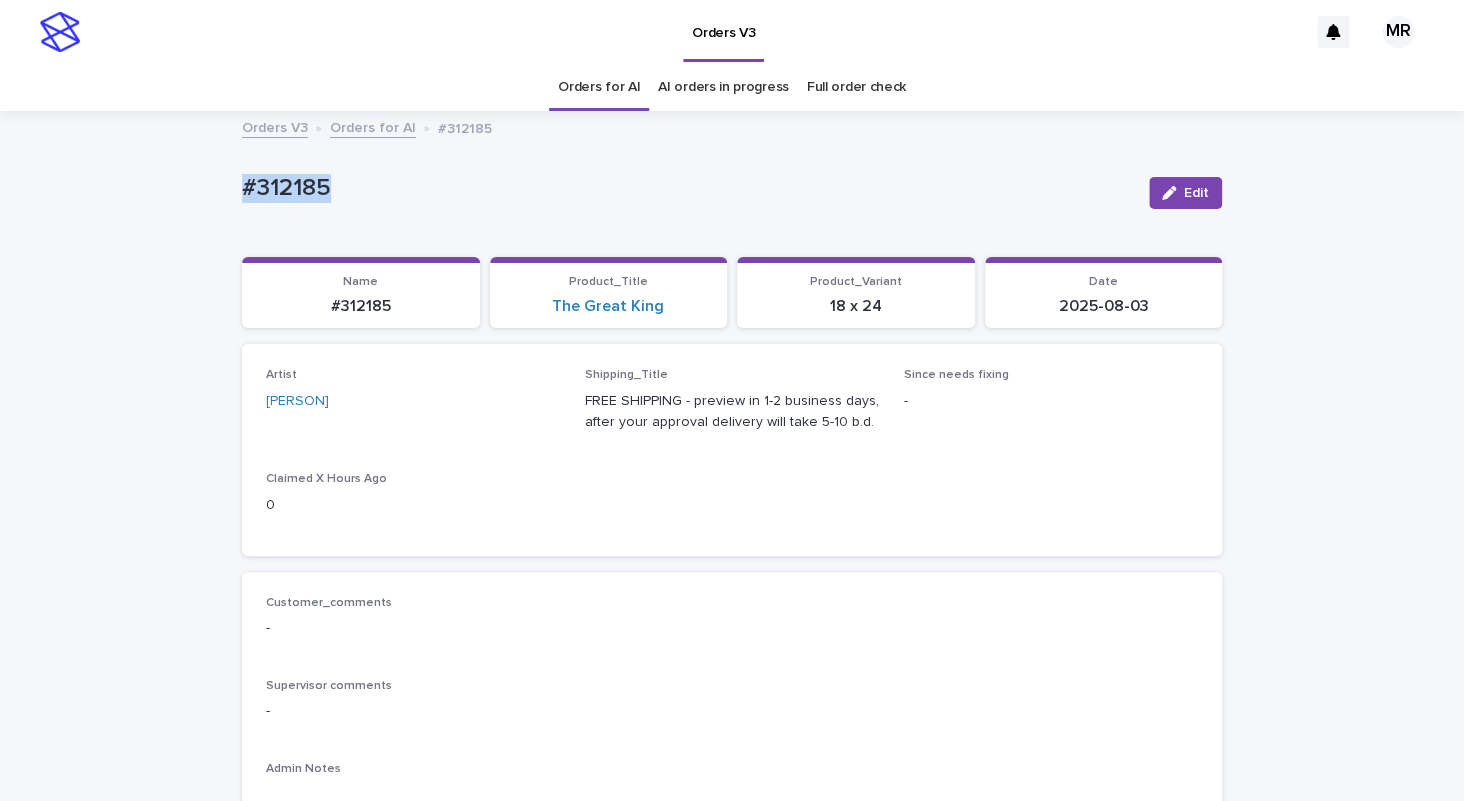drag, startPoint x: 322, startPoint y: 190, endPoint x: 144, endPoint y: 192, distance: 178.01123 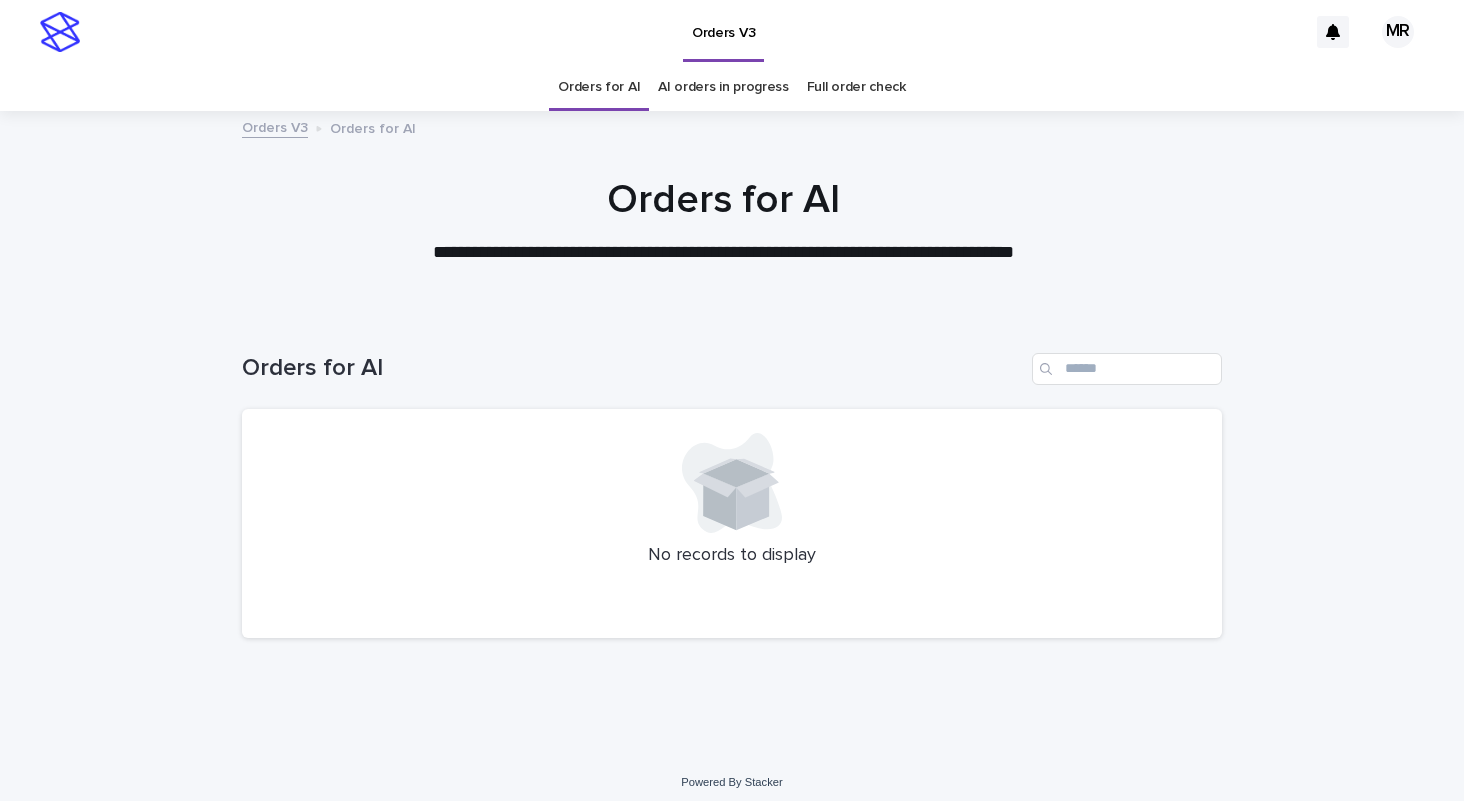 scroll, scrollTop: 0, scrollLeft: 0, axis: both 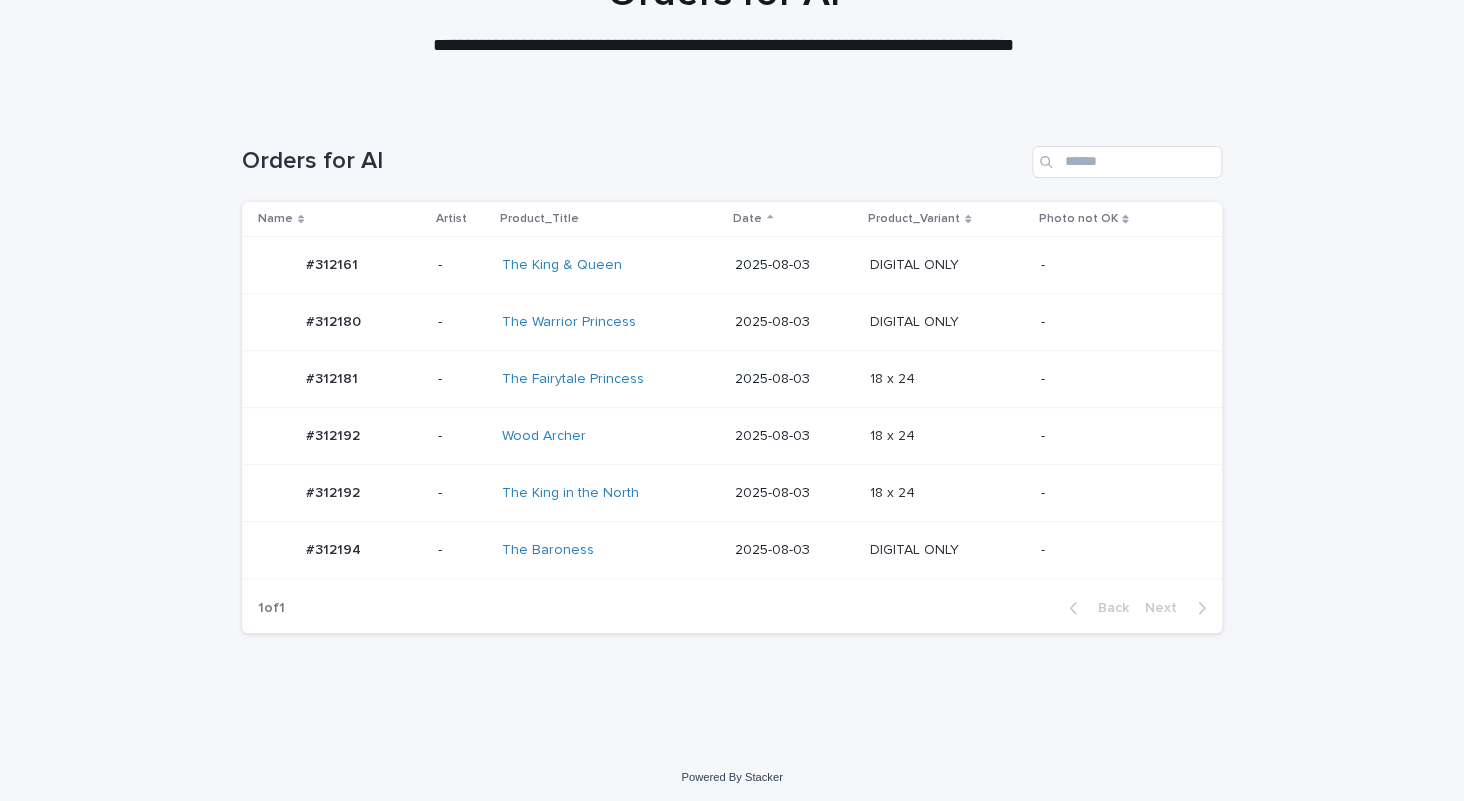 click on "Wood Archer" at bounding box center [610, 436] 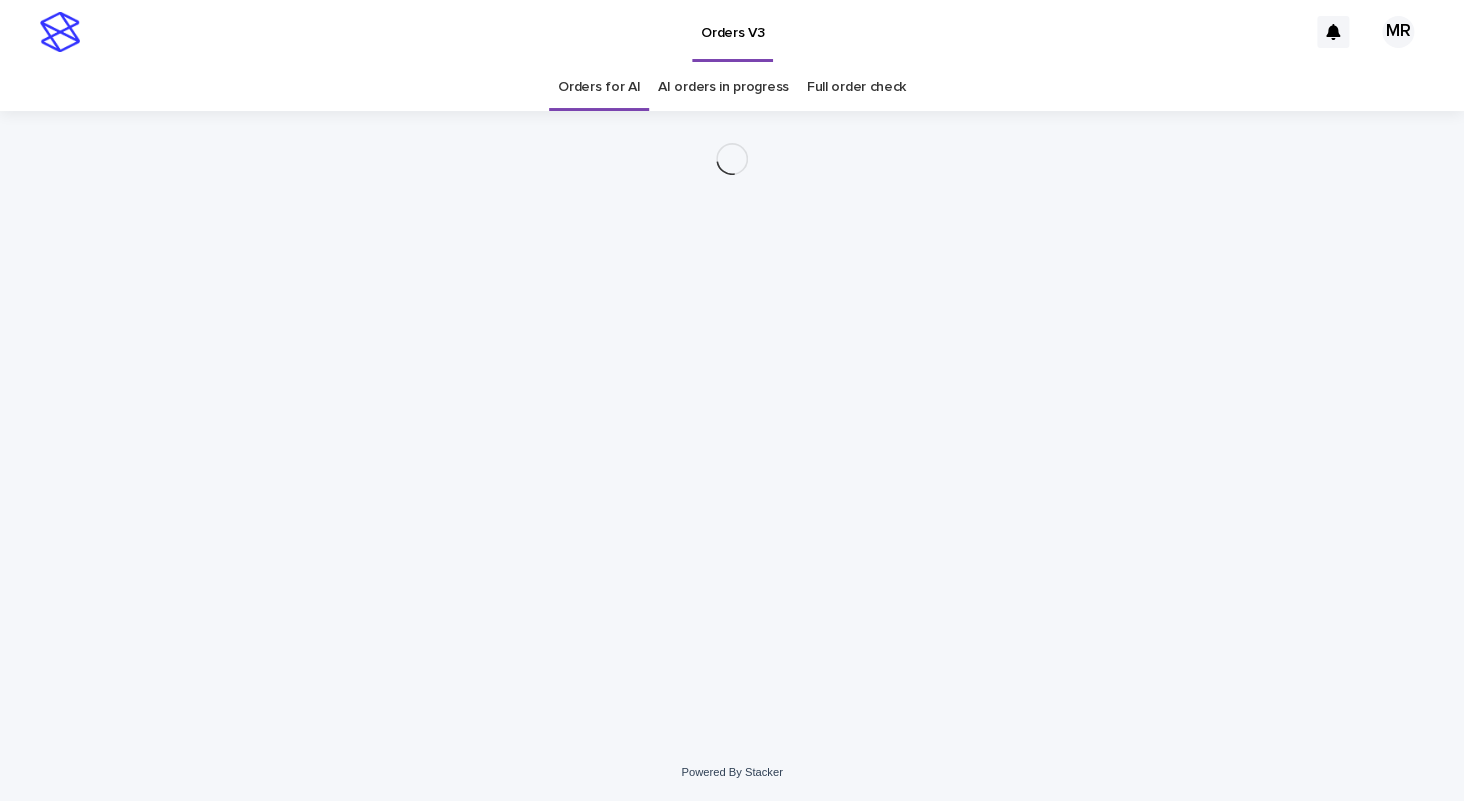 scroll, scrollTop: 0, scrollLeft: 0, axis: both 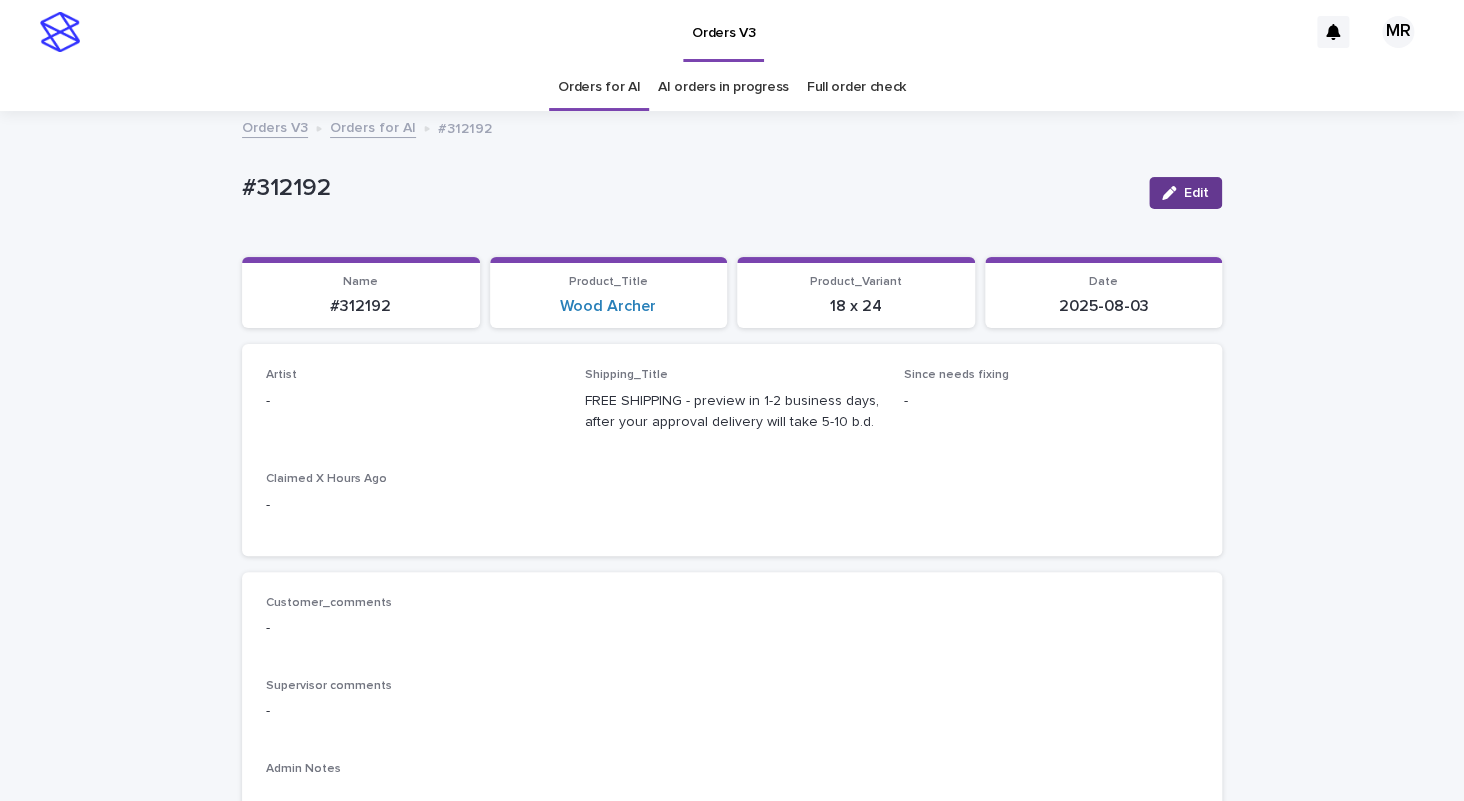 click on "Edit" at bounding box center (1196, 193) 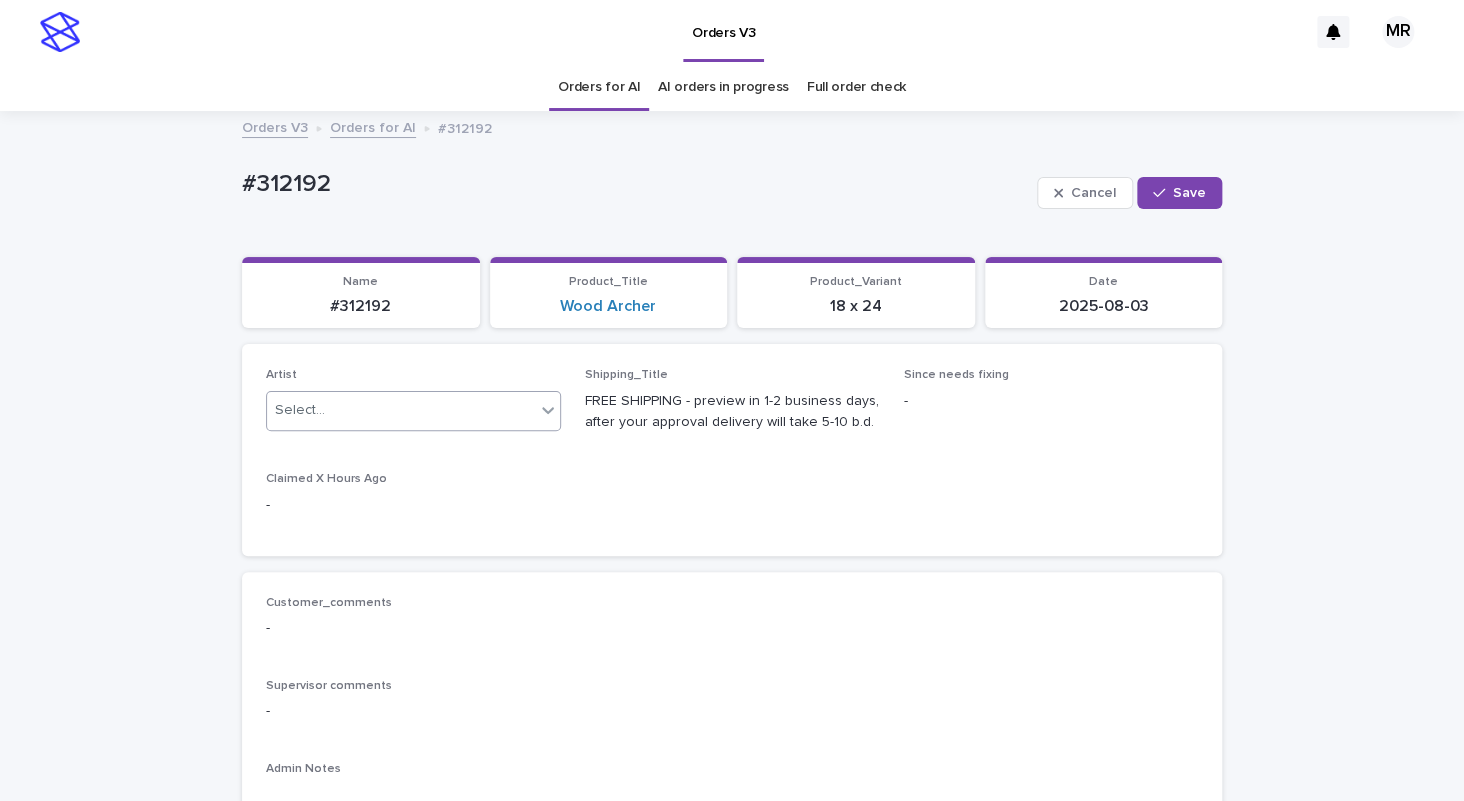 click on "Select..." at bounding box center [401, 410] 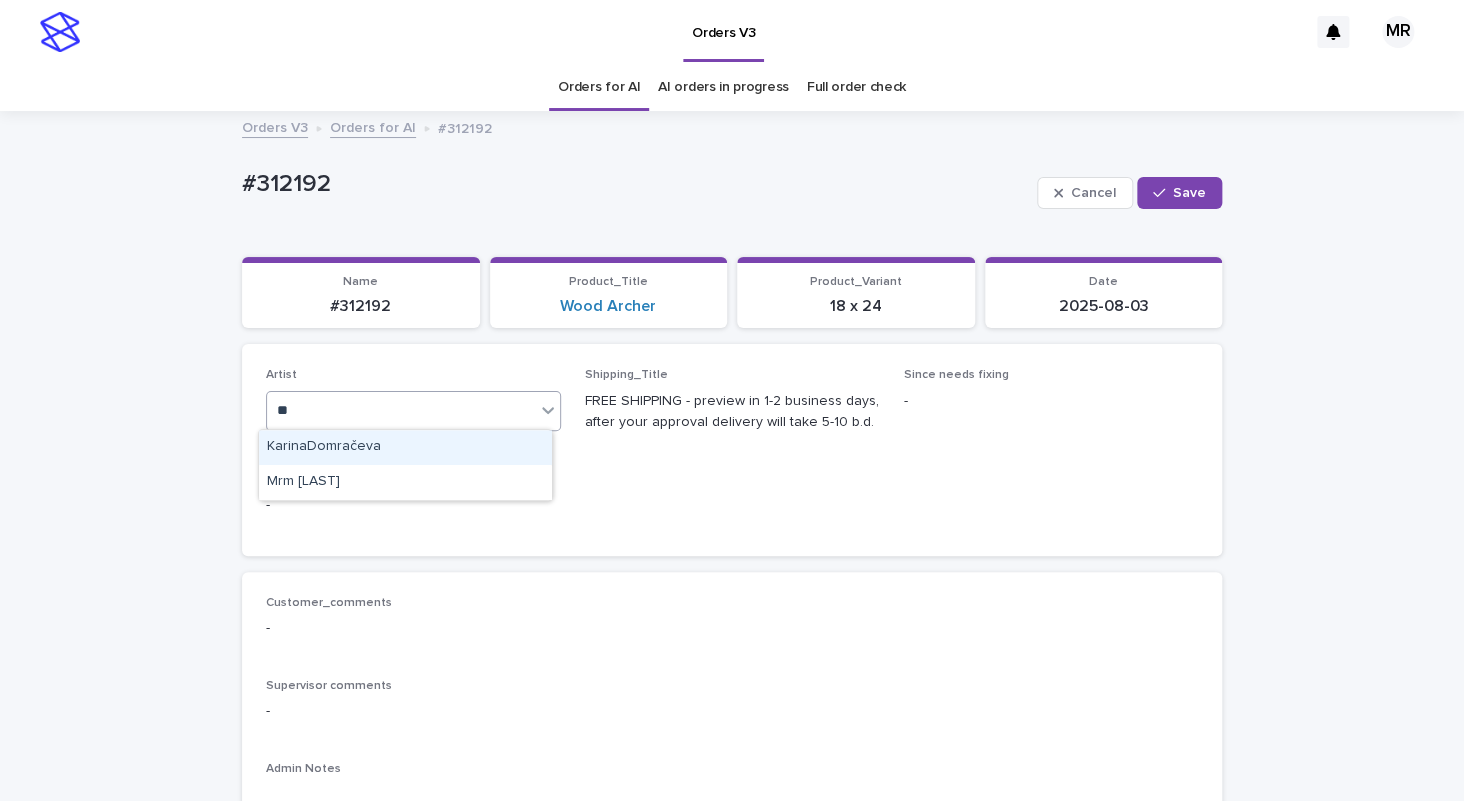 type on "***" 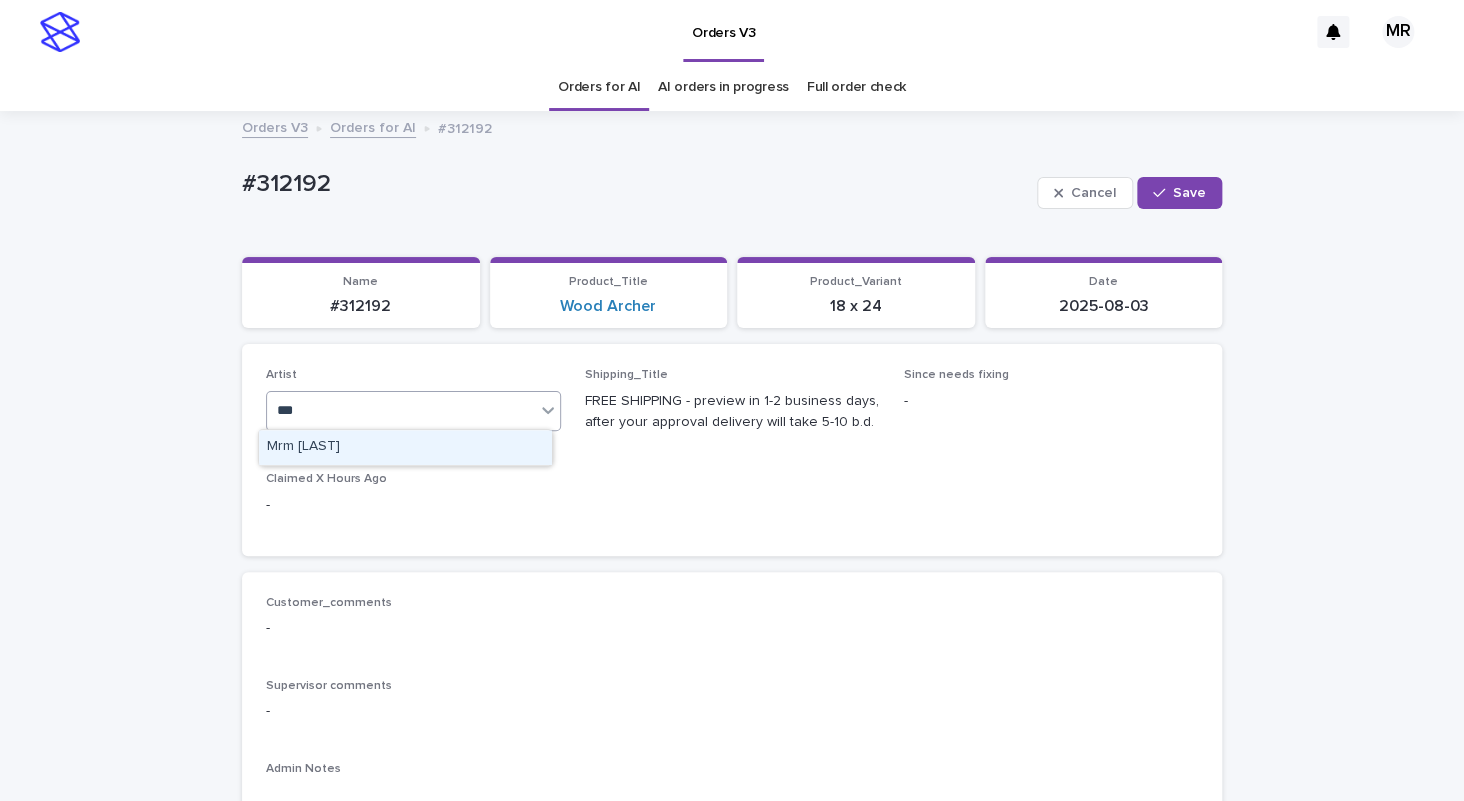 click on "Mrm [LAST]" at bounding box center (405, 447) 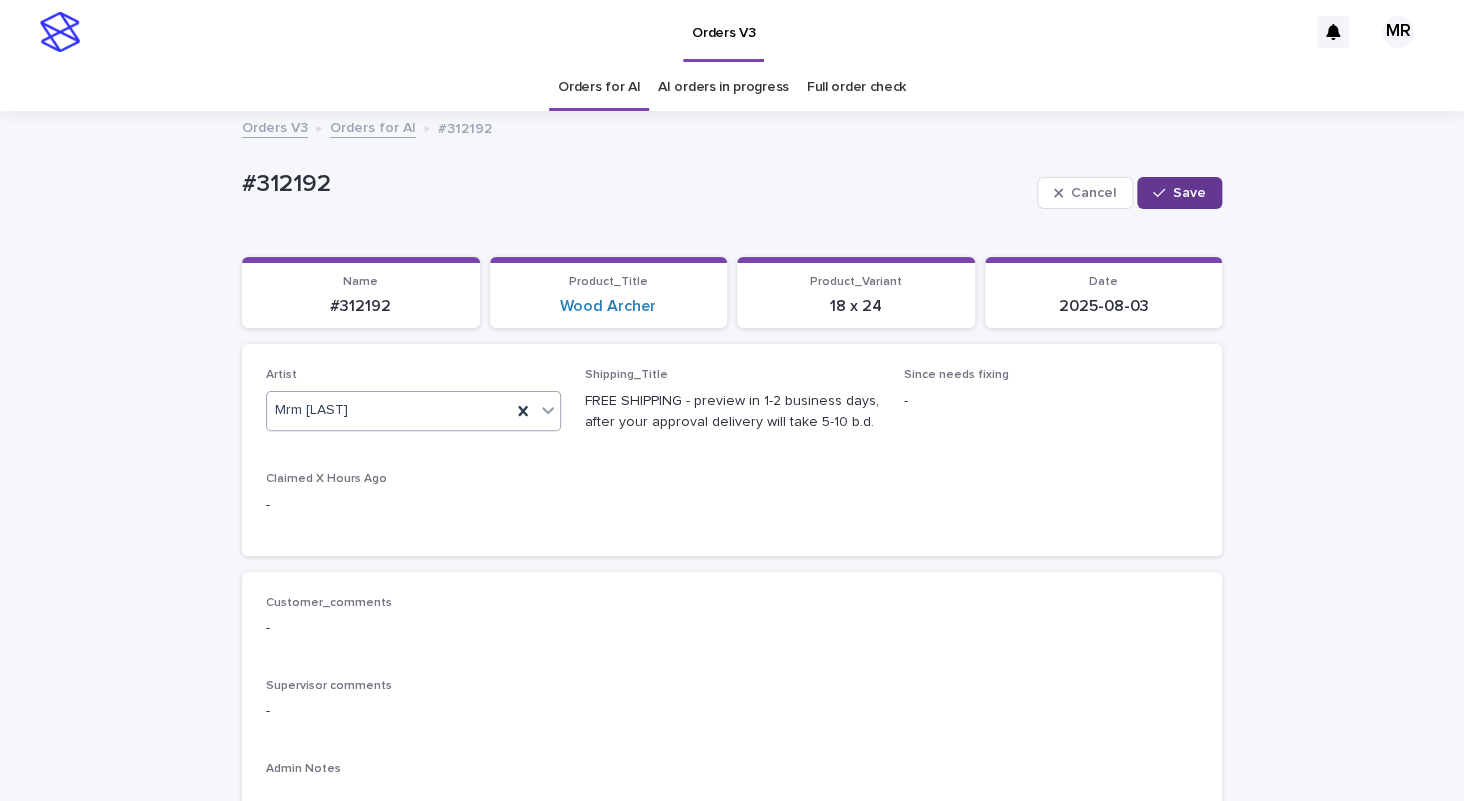 click on "Save" at bounding box center (1189, 193) 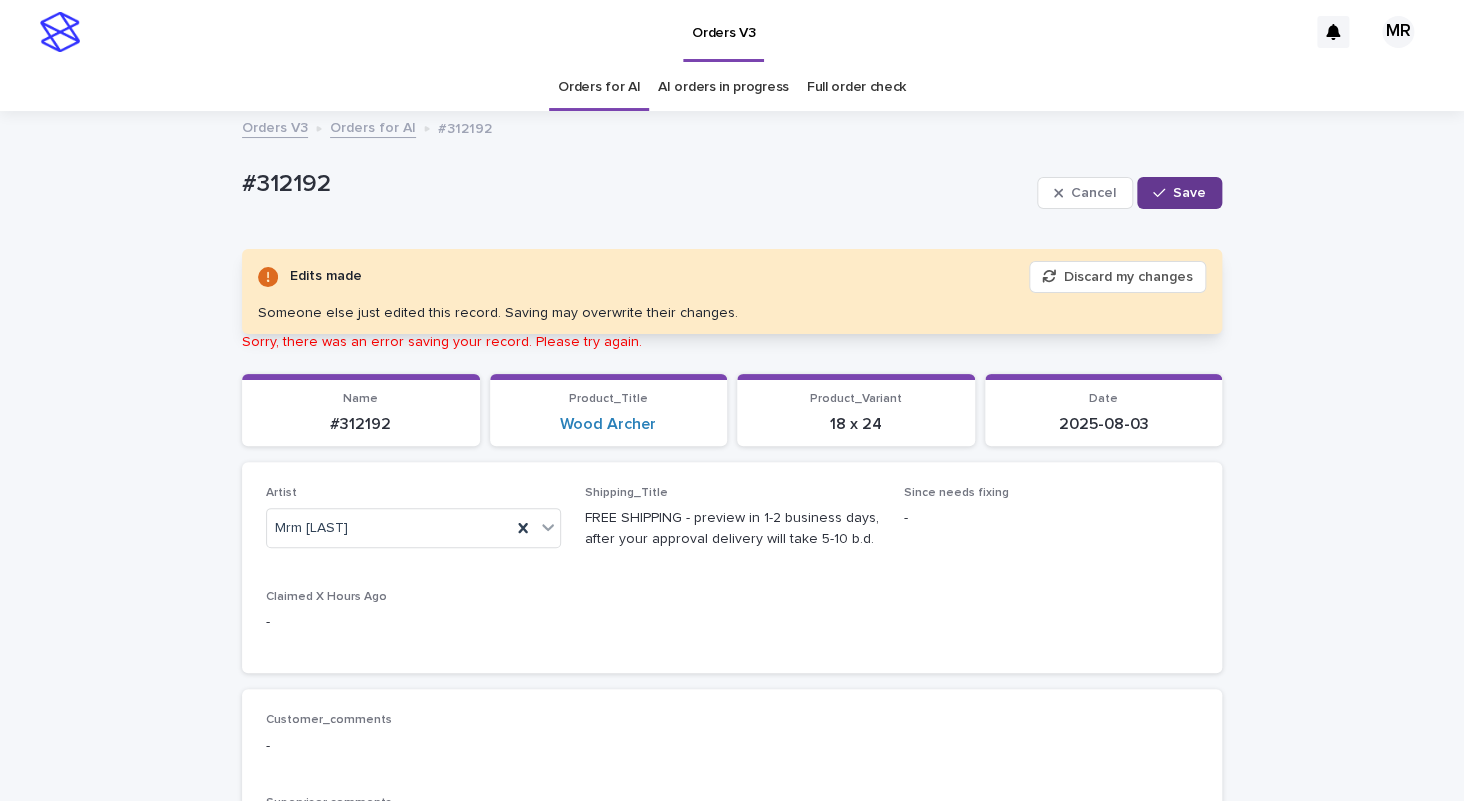 click on "Save" at bounding box center [1179, 193] 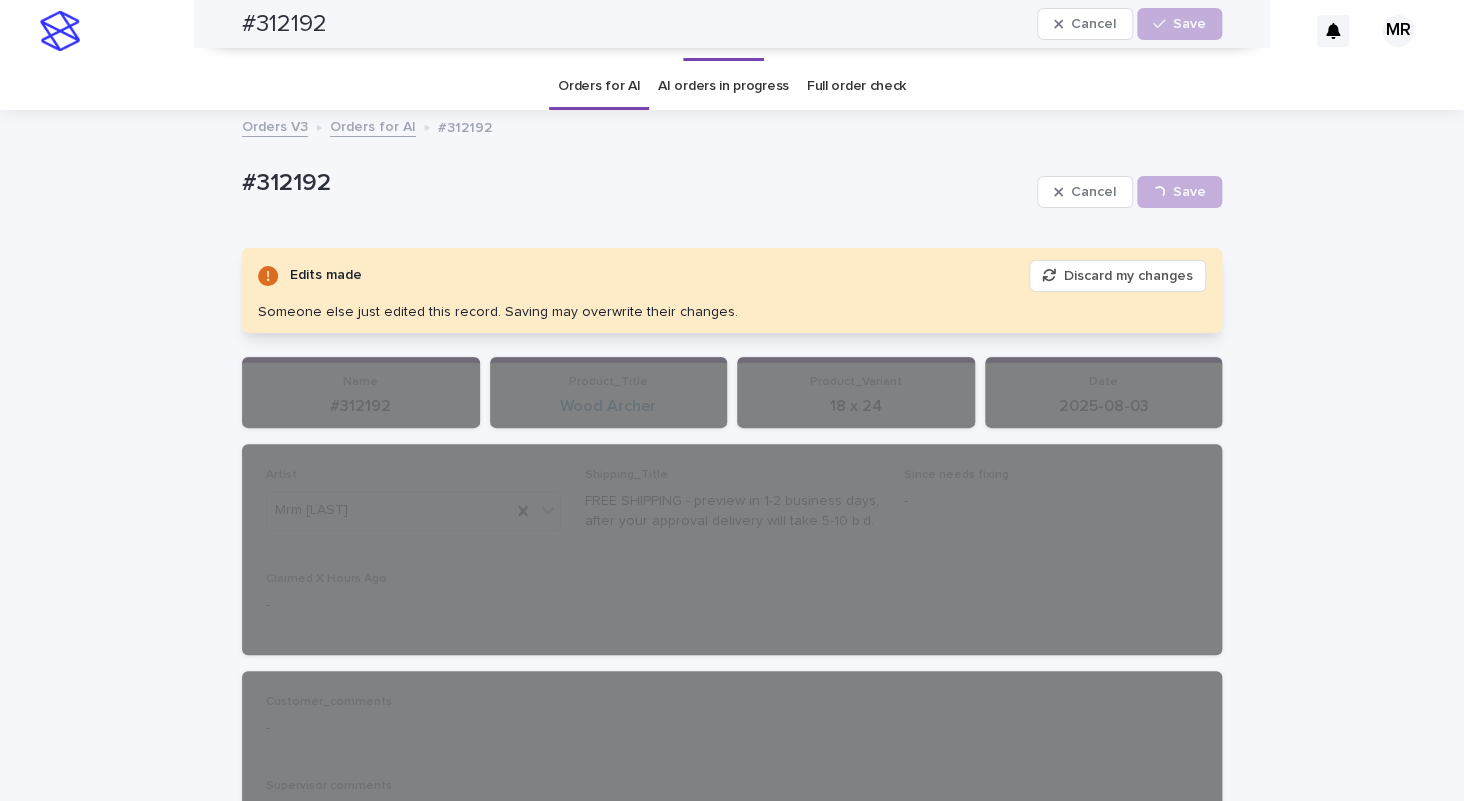 scroll, scrollTop: 0, scrollLeft: 0, axis: both 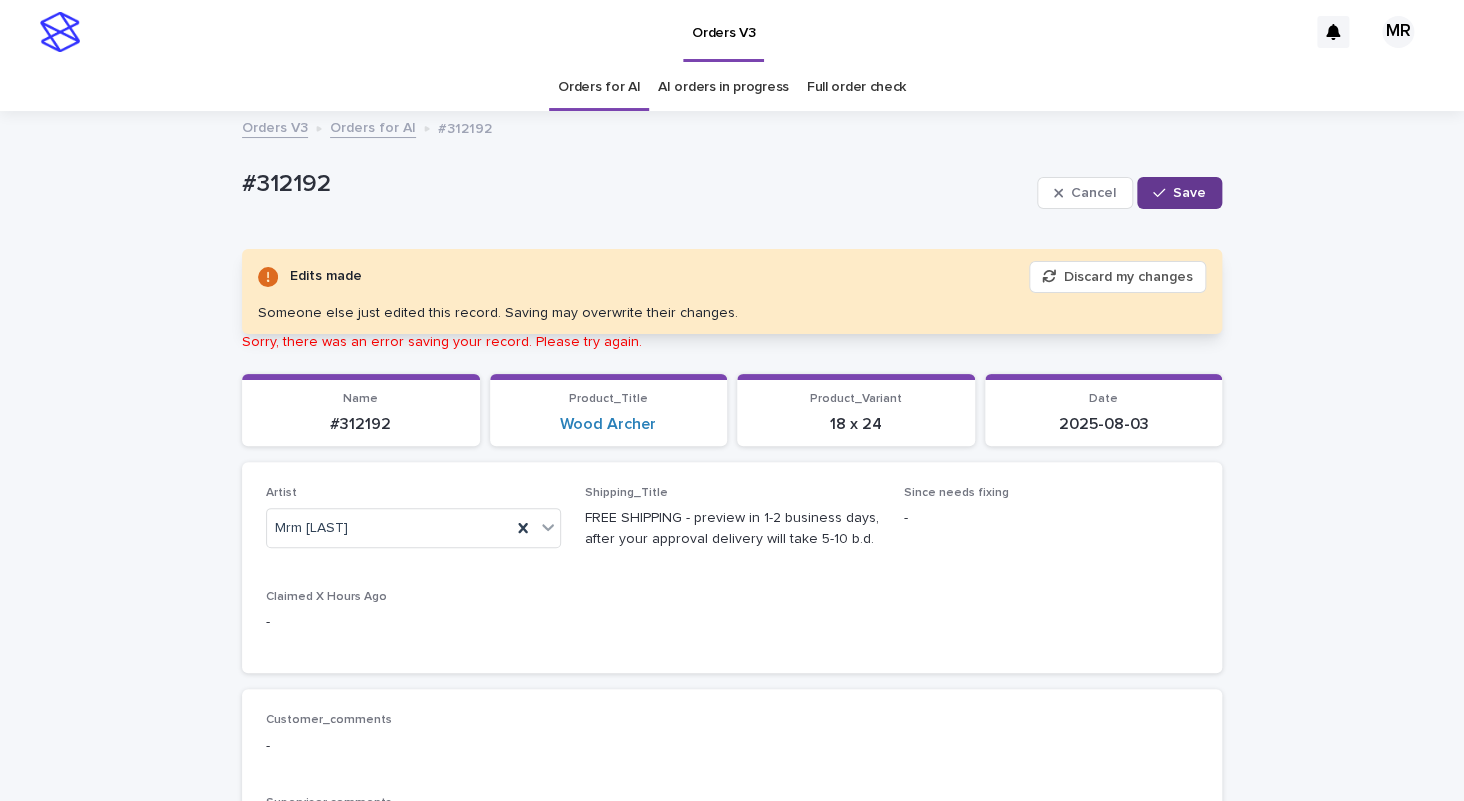click on "Save" at bounding box center (1189, 193) 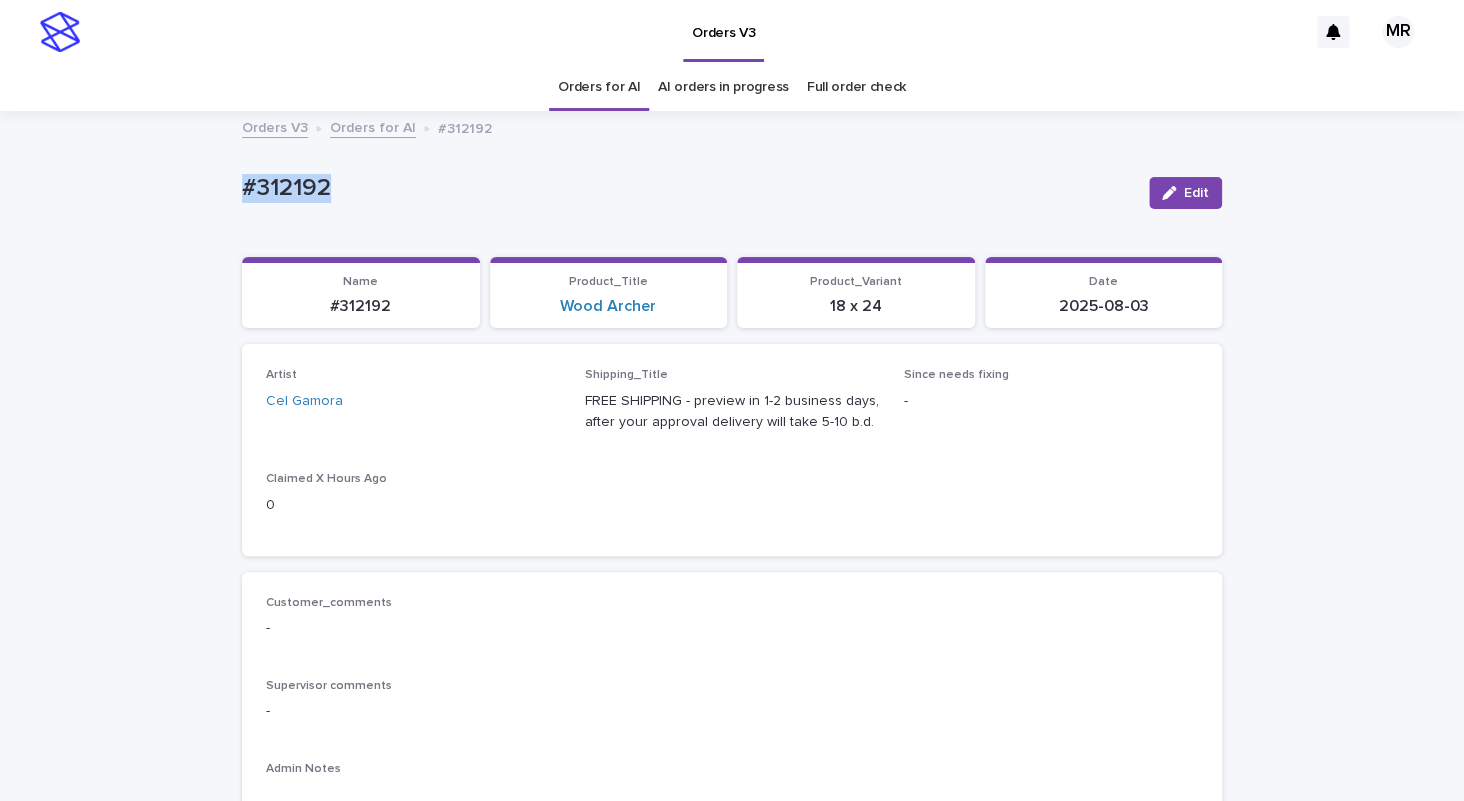 drag, startPoint x: 280, startPoint y: 182, endPoint x: 97, endPoint y: 179, distance: 183.02458 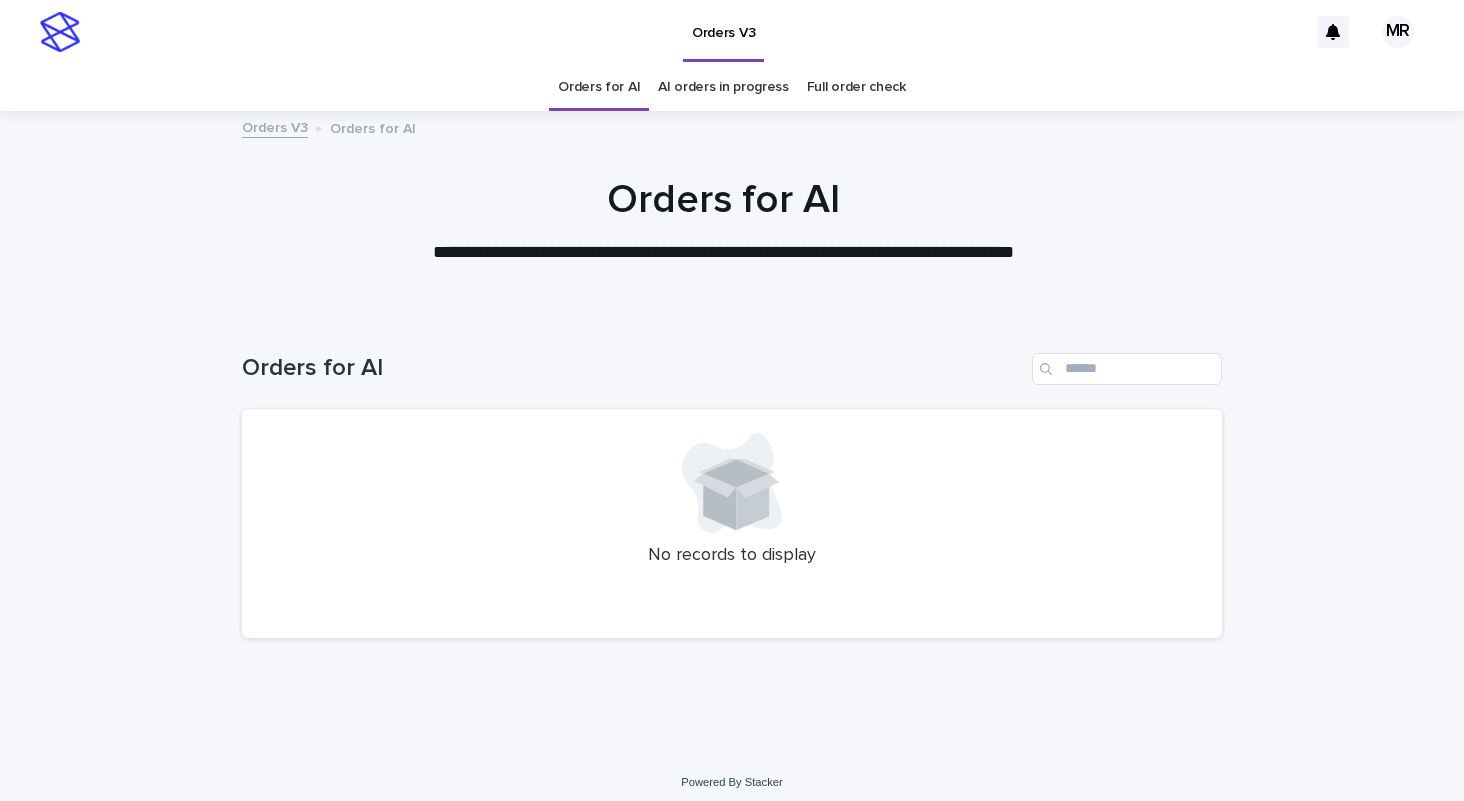 scroll, scrollTop: 0, scrollLeft: 0, axis: both 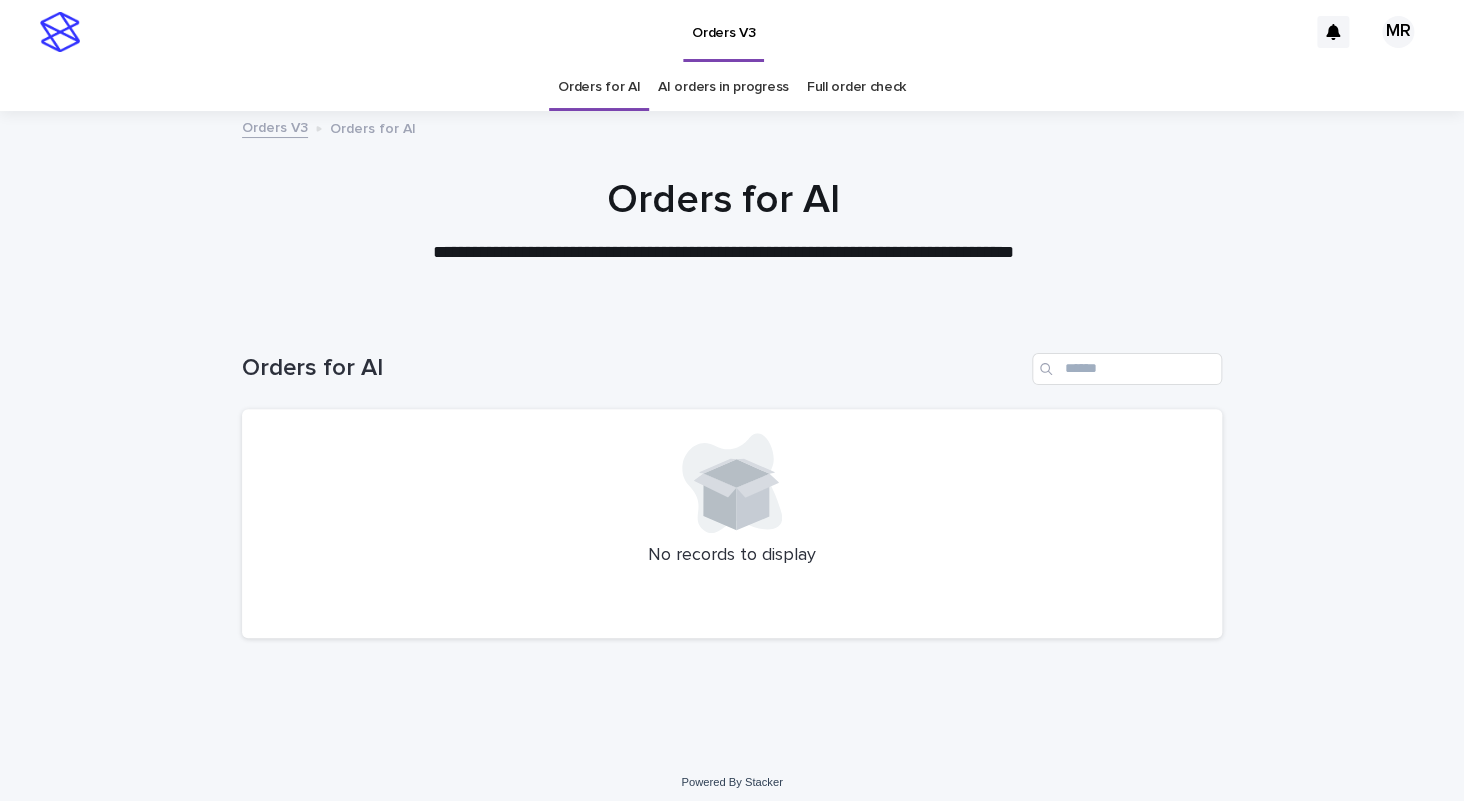 click on "**********" at bounding box center [724, 253] 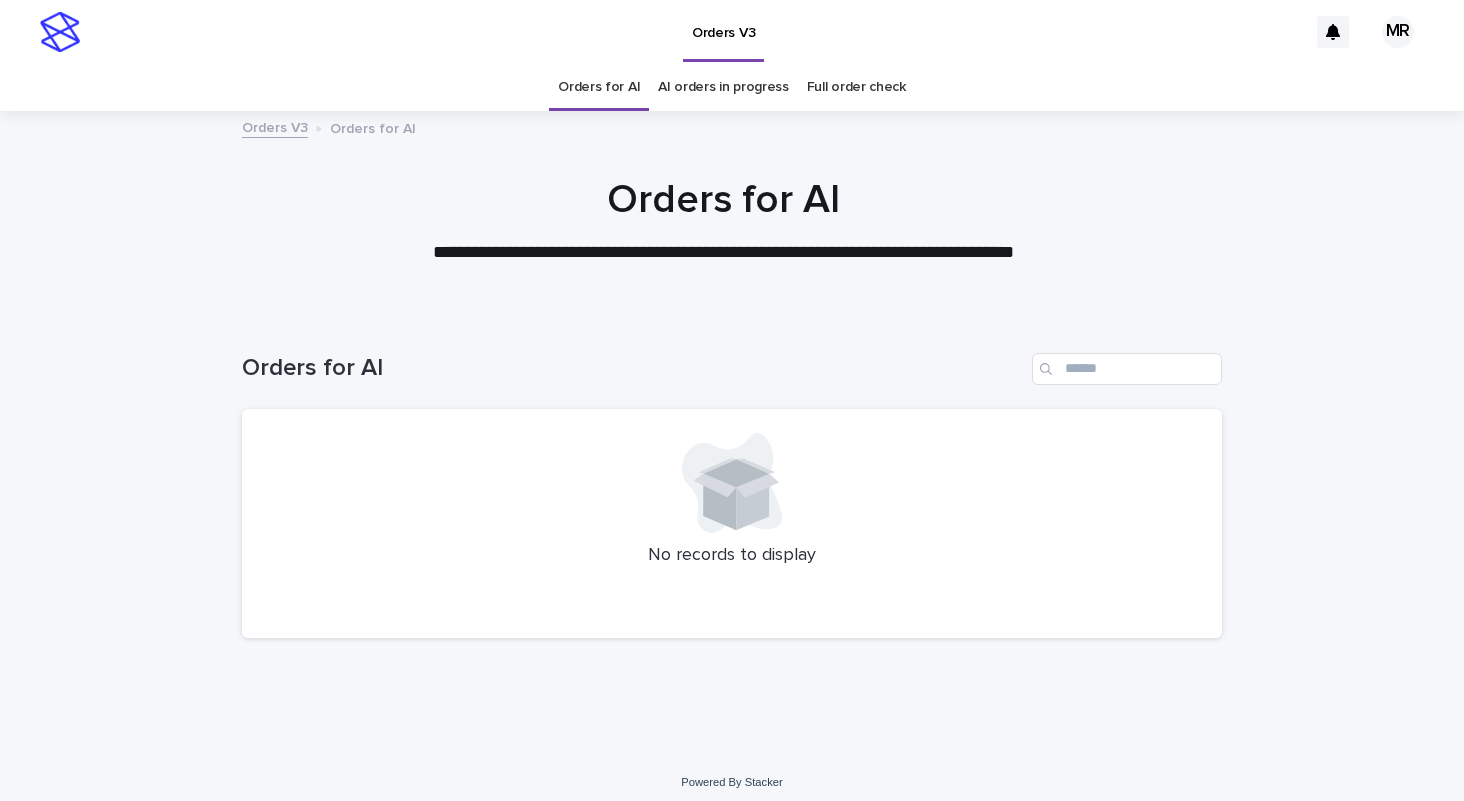 scroll, scrollTop: 0, scrollLeft: 0, axis: both 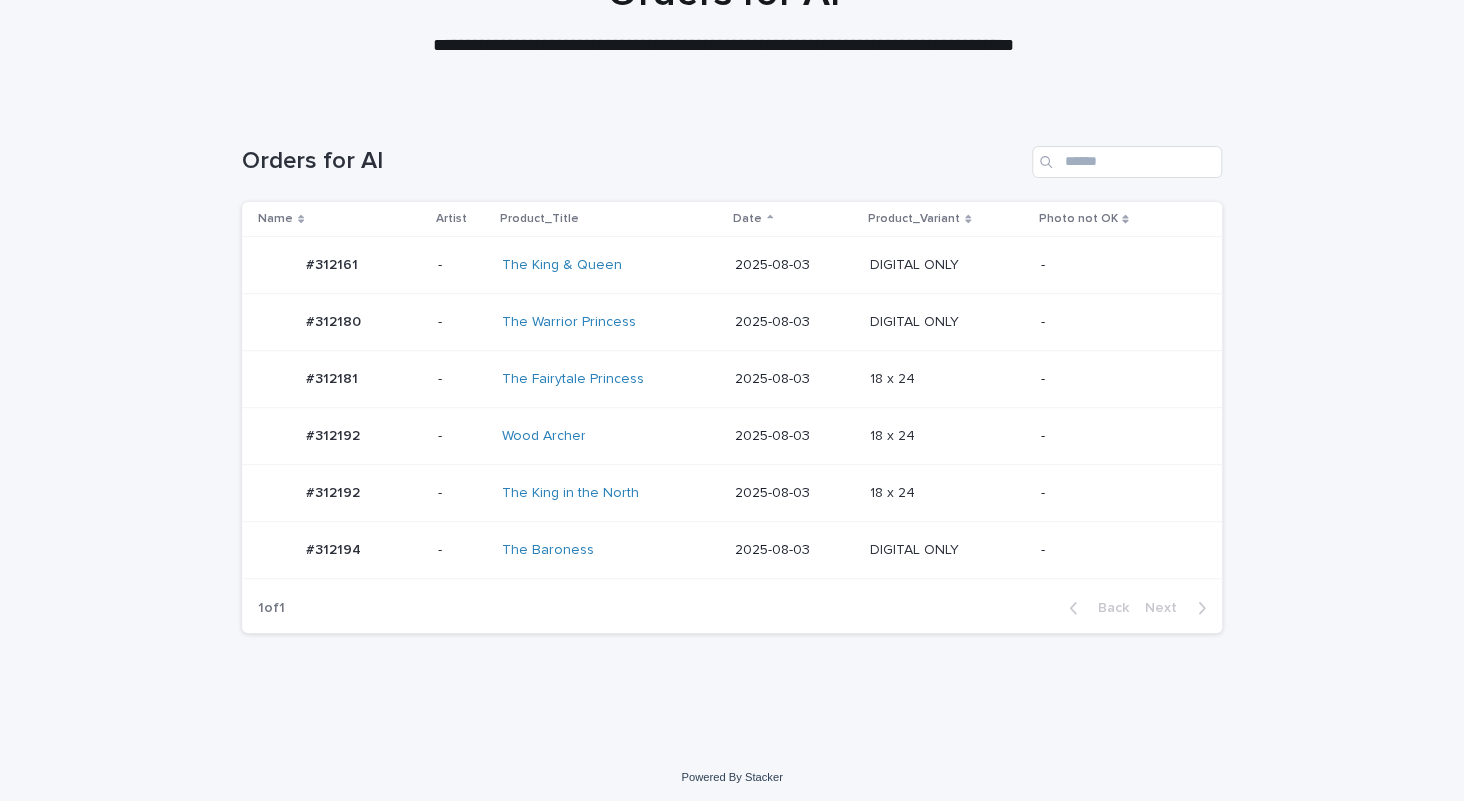 click on "The King in the North" at bounding box center (610, 493) 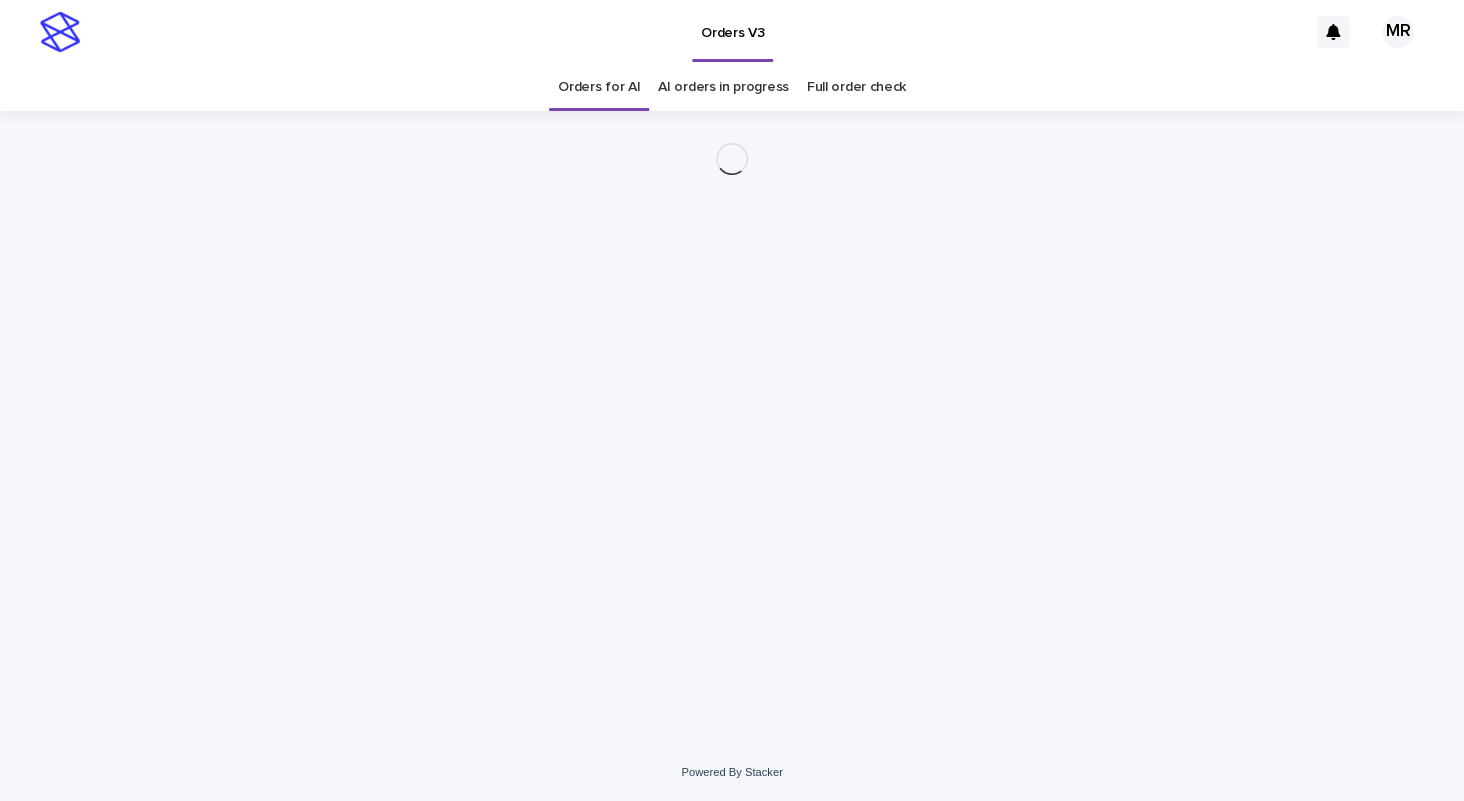 scroll, scrollTop: 0, scrollLeft: 0, axis: both 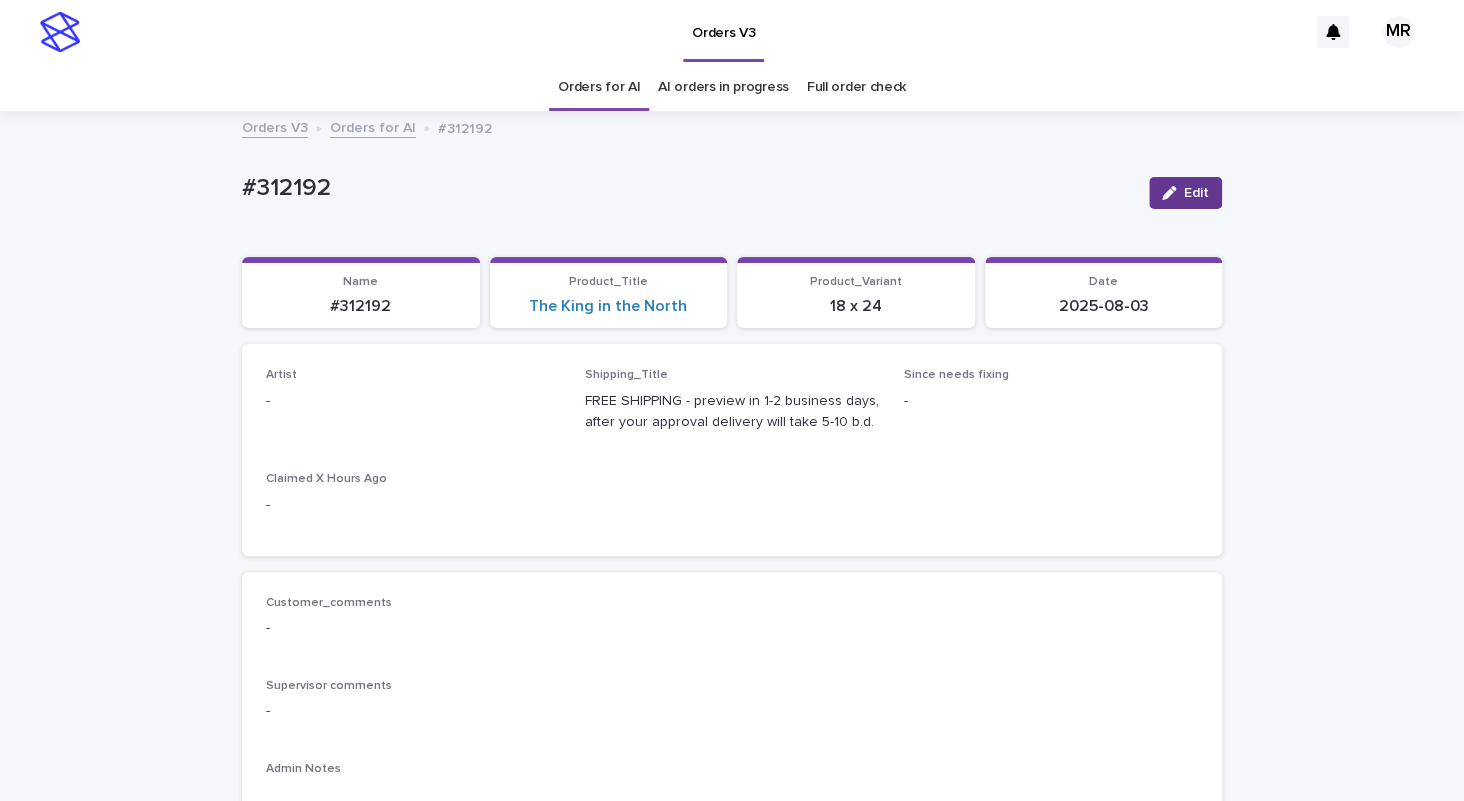 click on "Edit" at bounding box center (1196, 193) 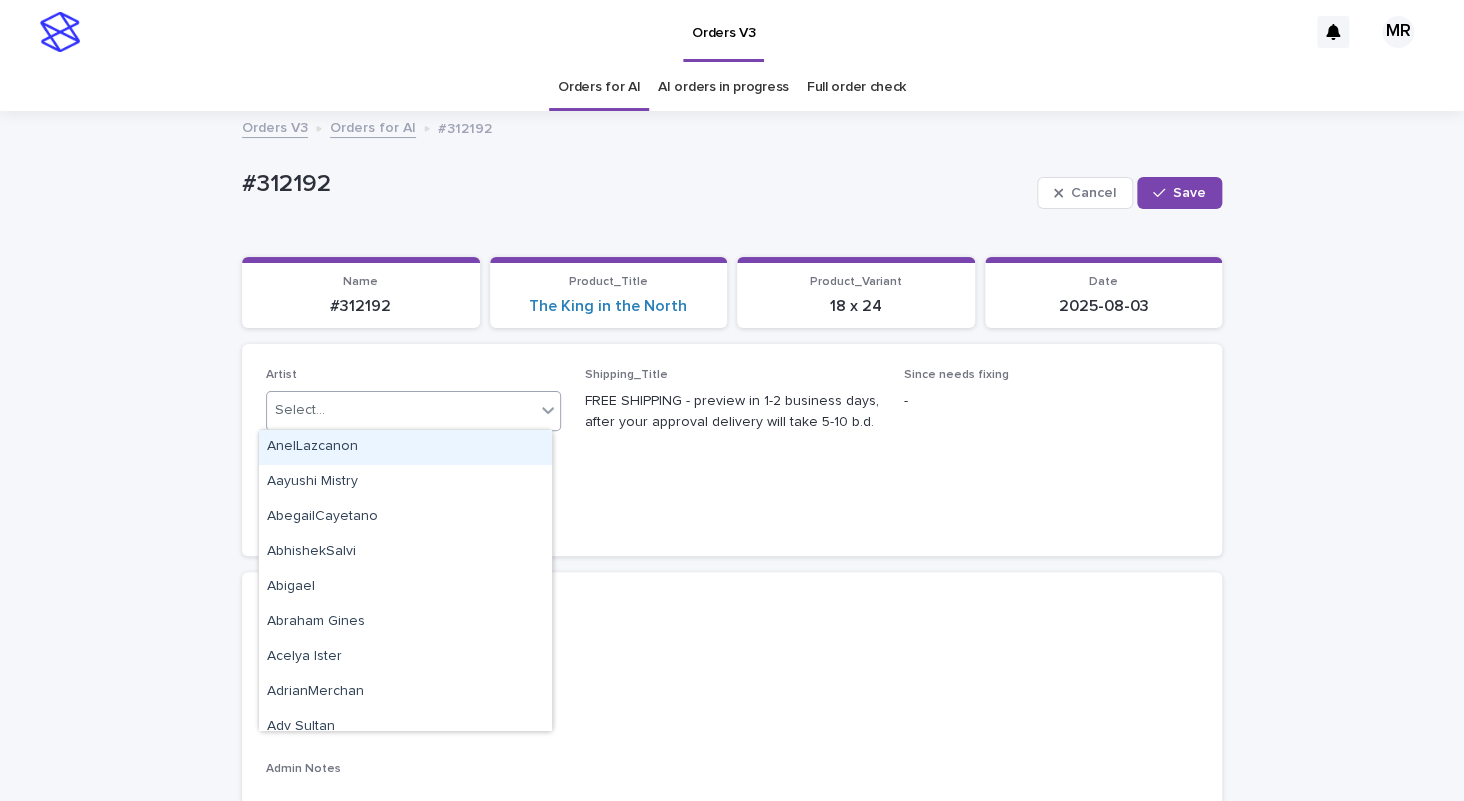 click on "Select..." at bounding box center (401, 410) 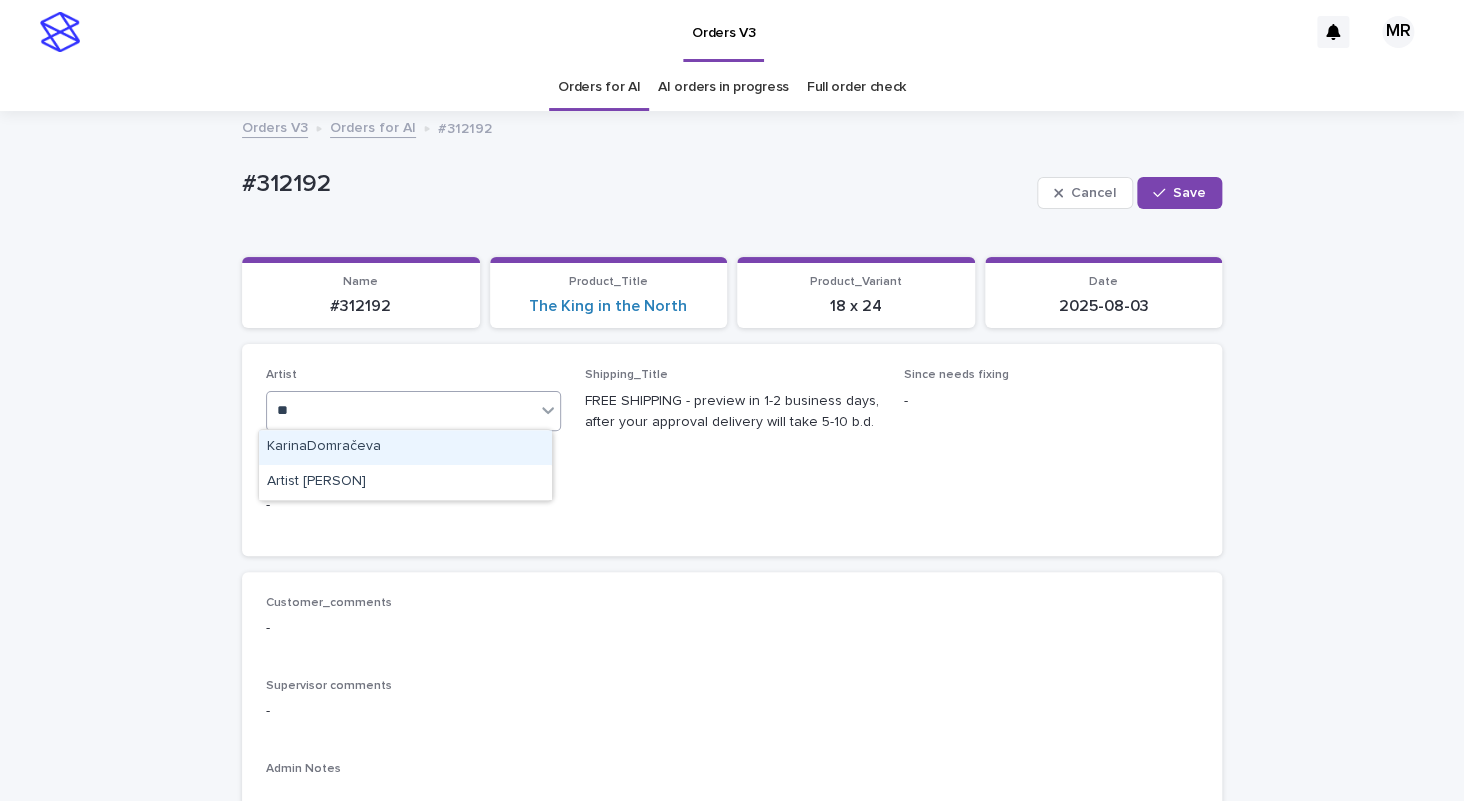 type on "***" 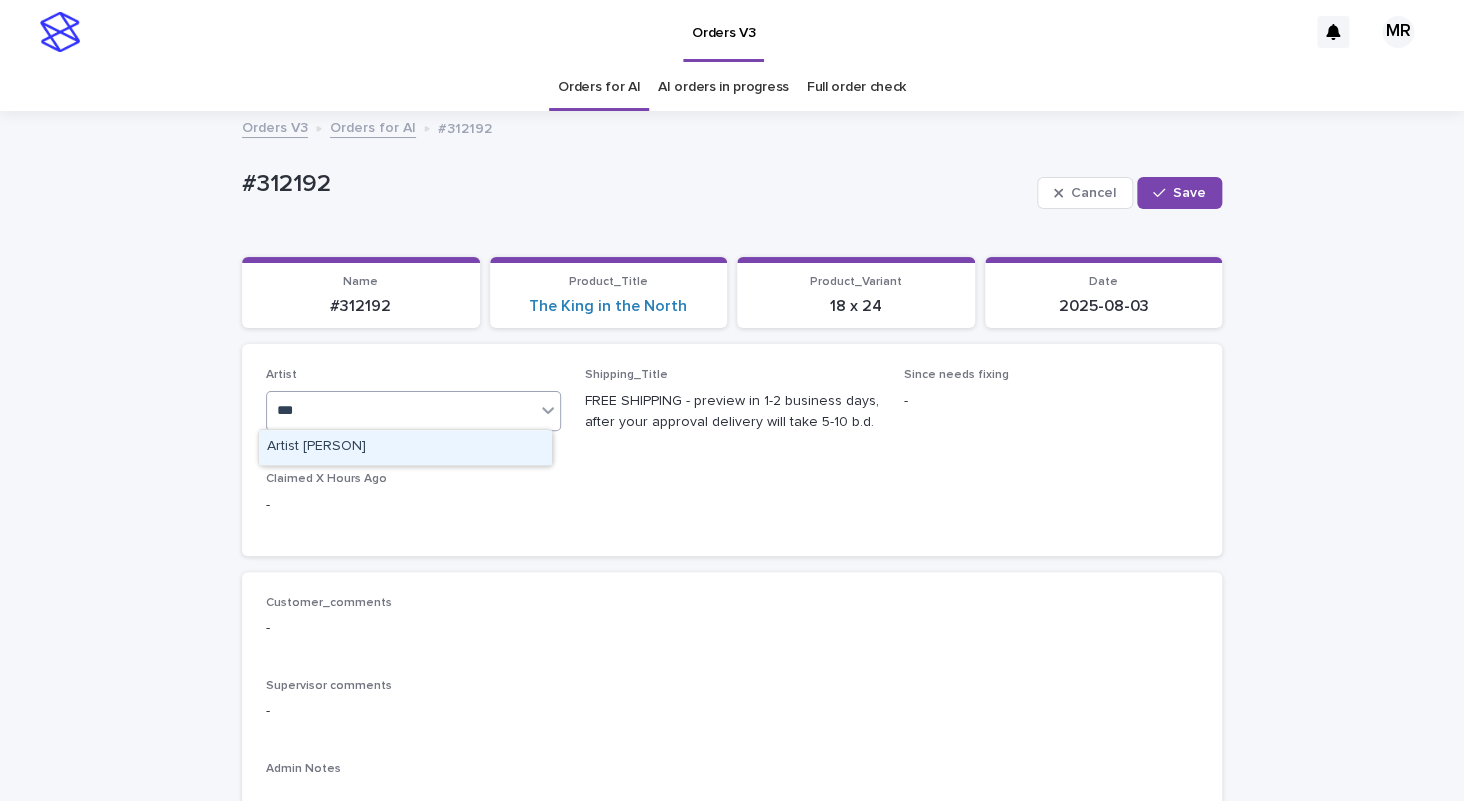 type 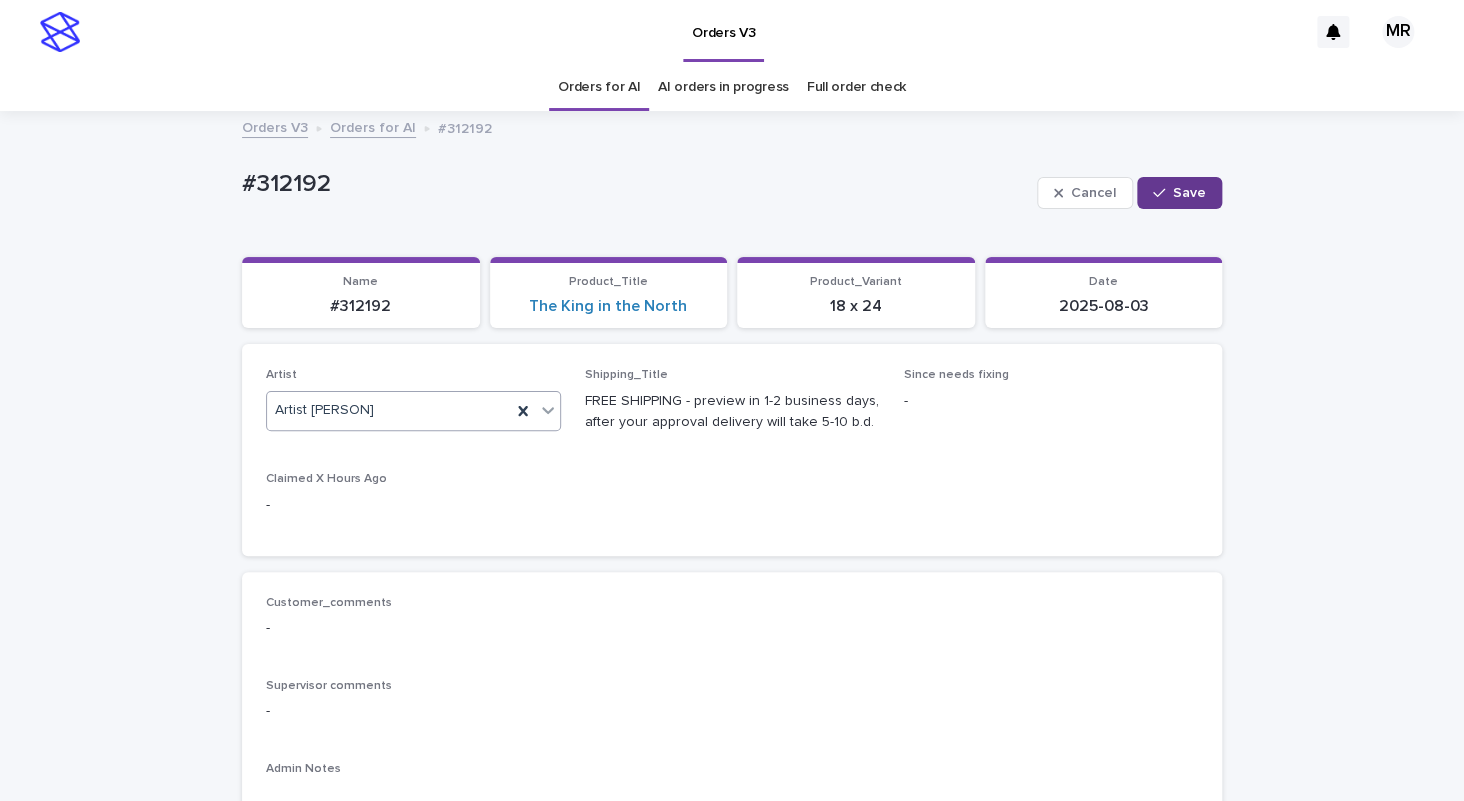 click on "Save" at bounding box center [1179, 193] 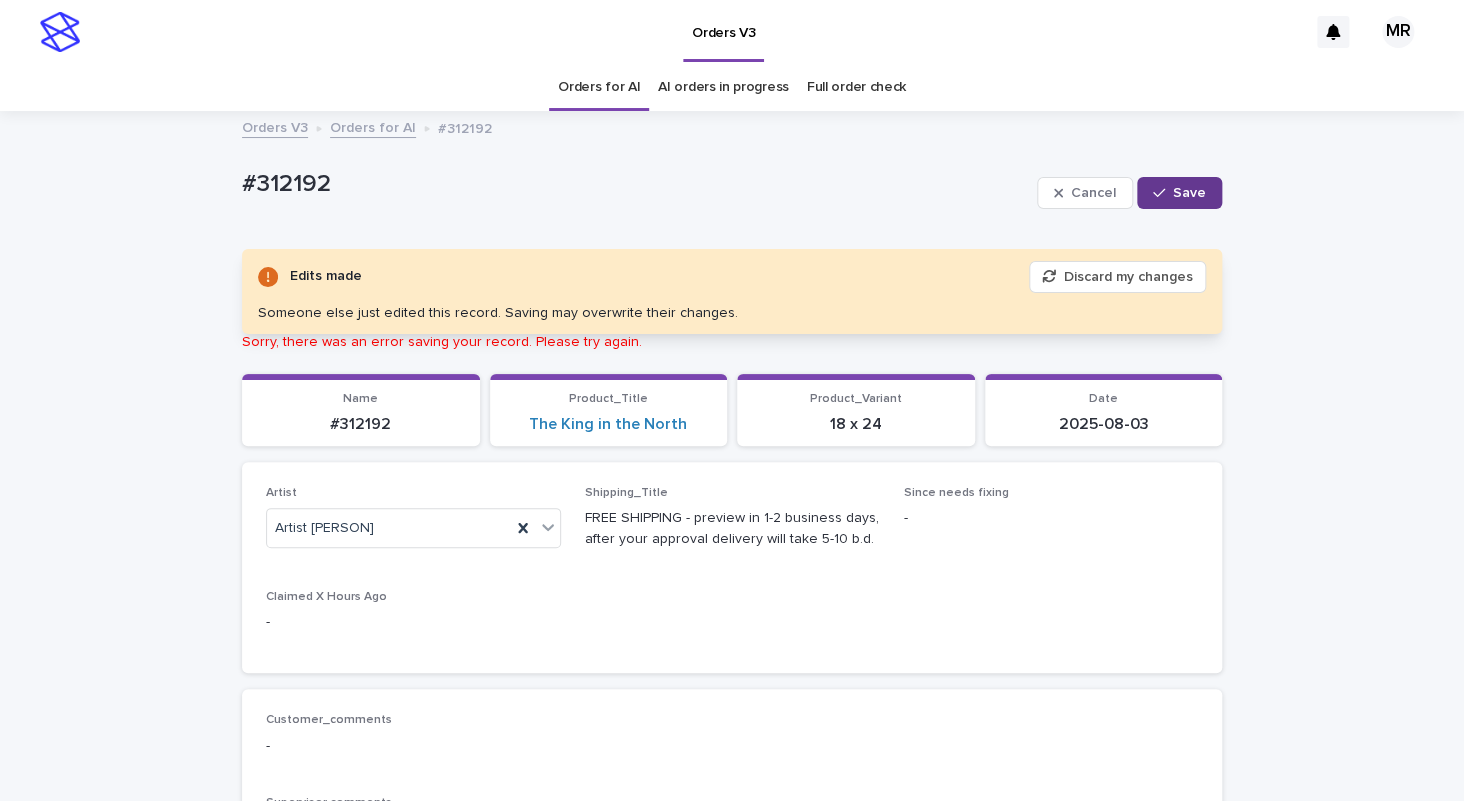 click on "Save" at bounding box center [1179, 193] 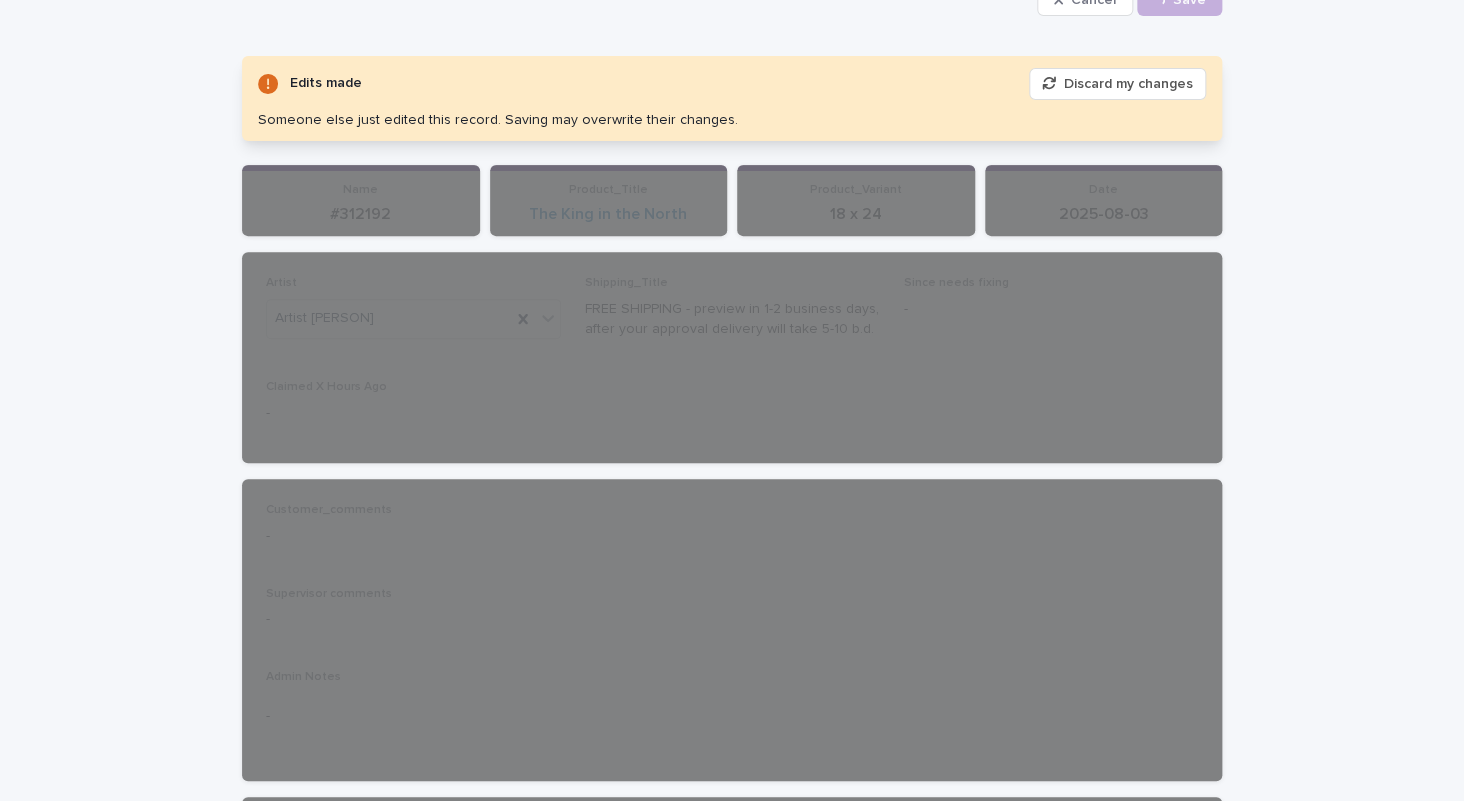 scroll, scrollTop: 0, scrollLeft: 0, axis: both 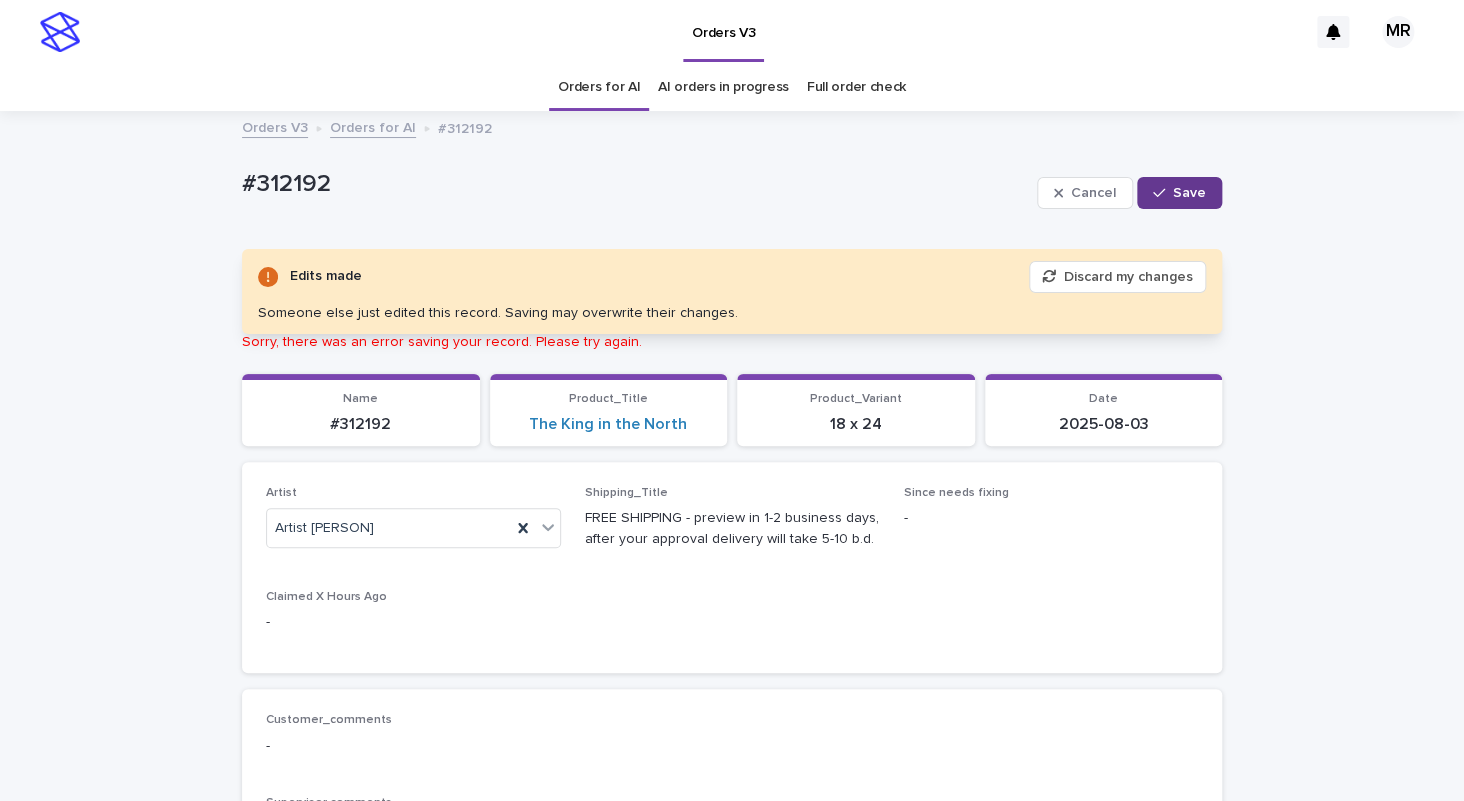 click on "Save" at bounding box center (1189, 193) 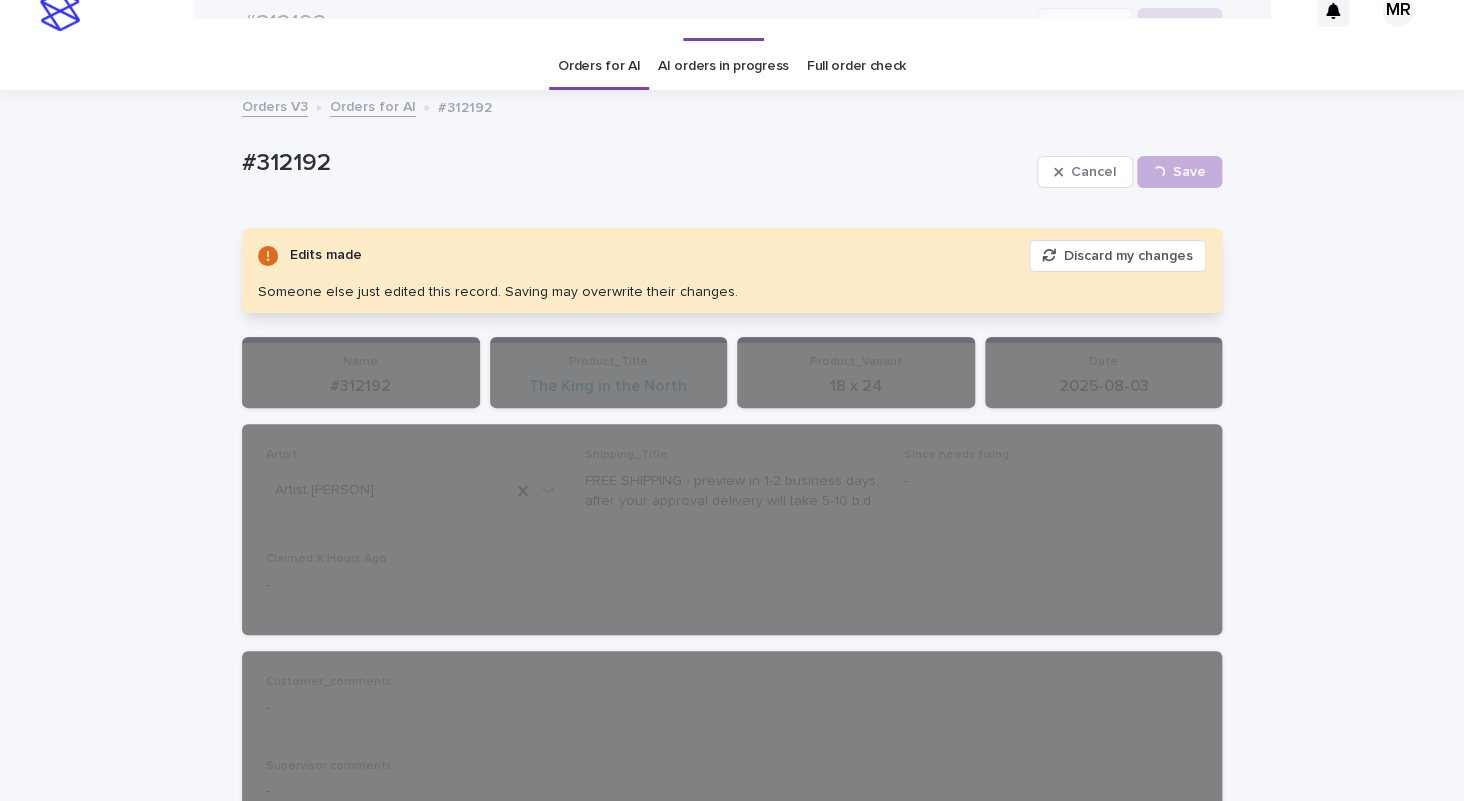 scroll, scrollTop: 0, scrollLeft: 0, axis: both 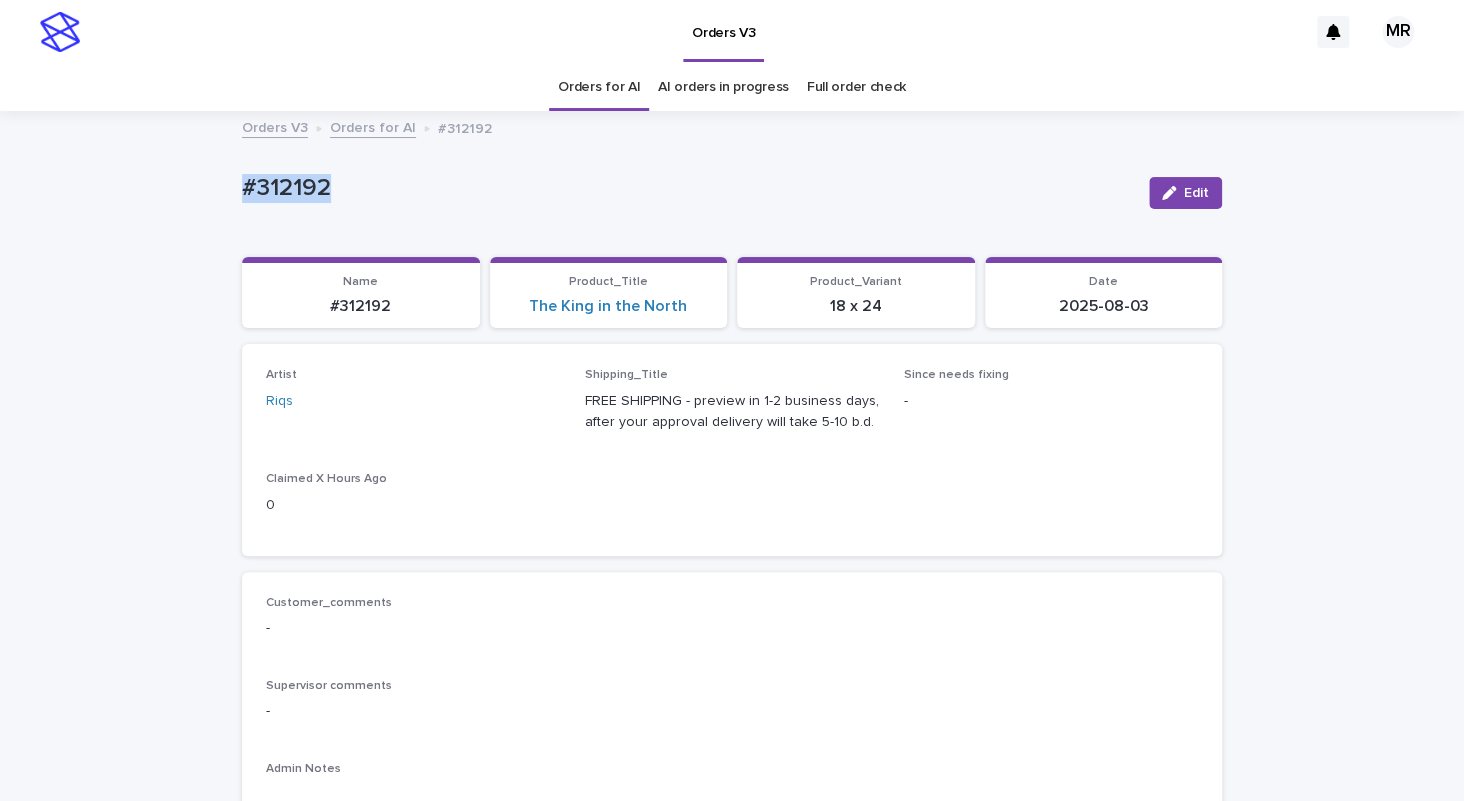 drag, startPoint x: 367, startPoint y: 180, endPoint x: 190, endPoint y: 181, distance: 177.00282 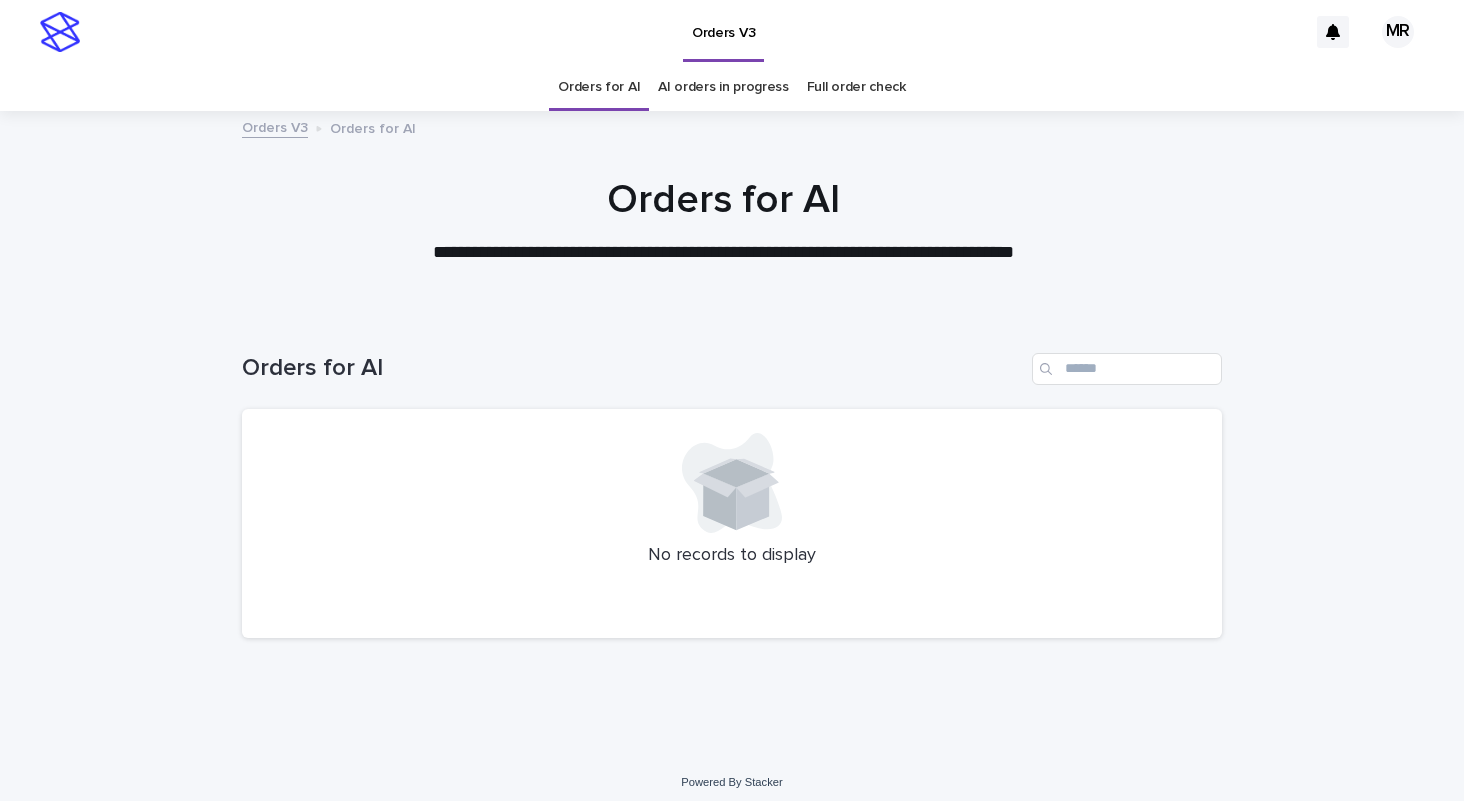 scroll, scrollTop: 0, scrollLeft: 0, axis: both 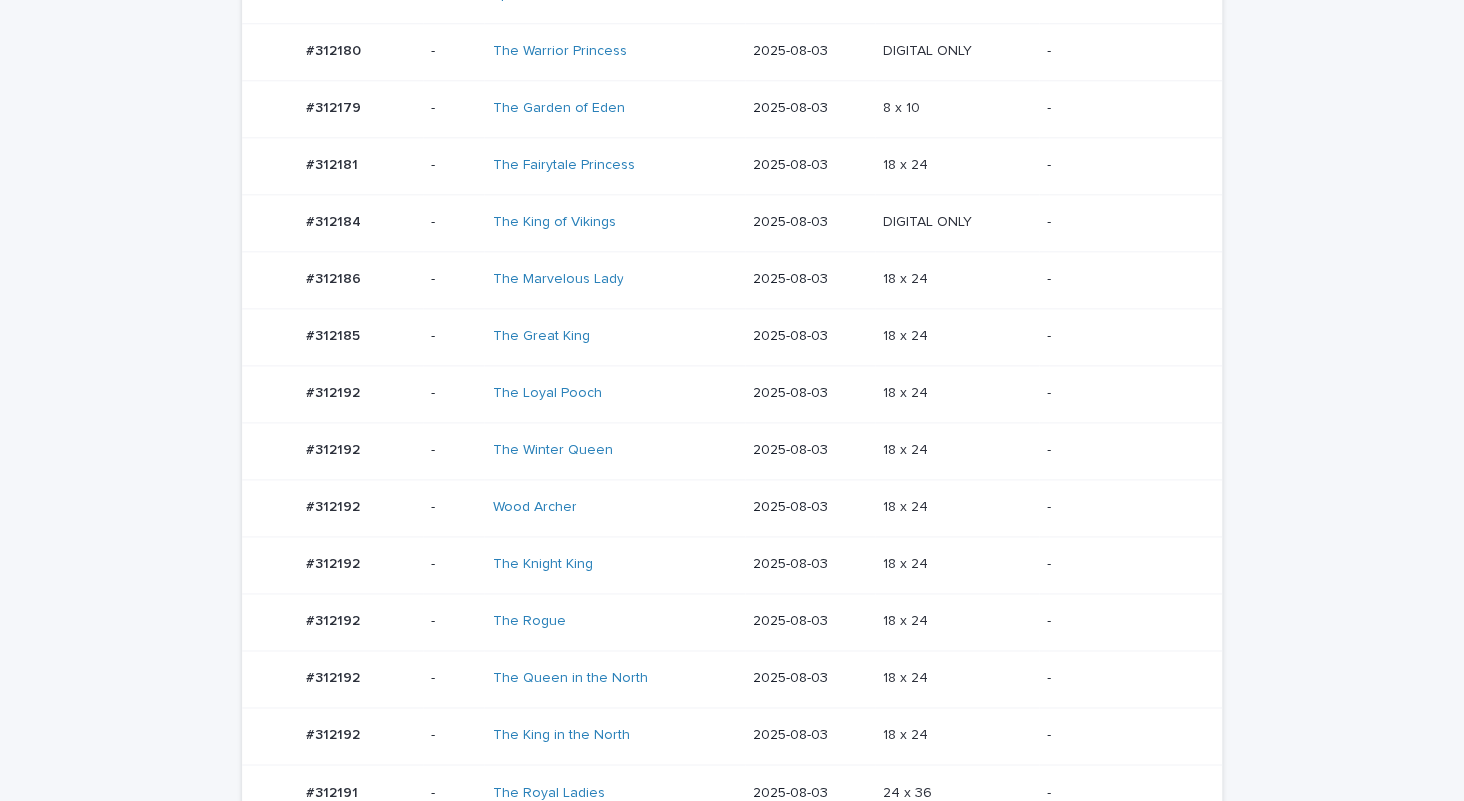 click on "The Rogue" at bounding box center [575, 621] 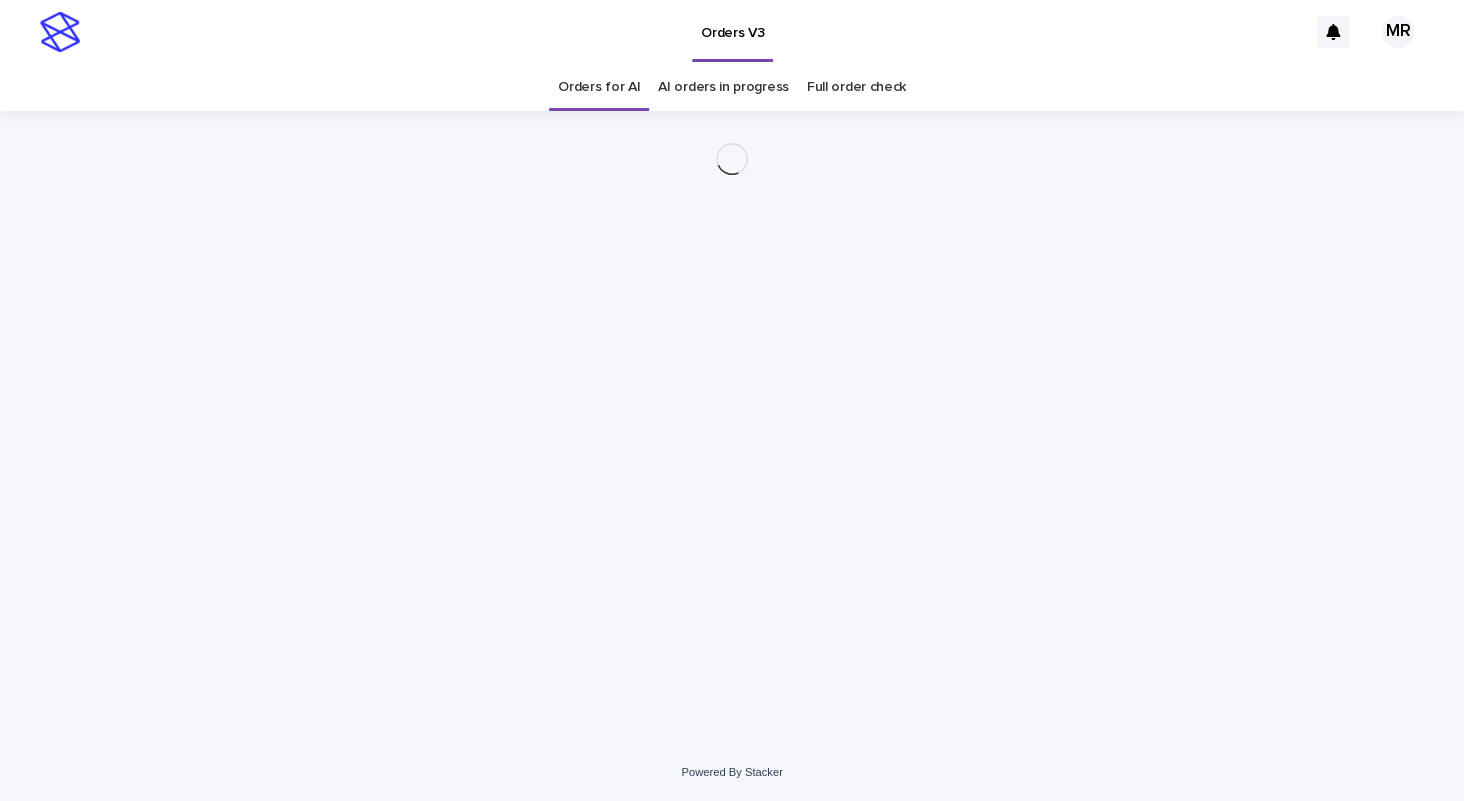 scroll, scrollTop: 0, scrollLeft: 0, axis: both 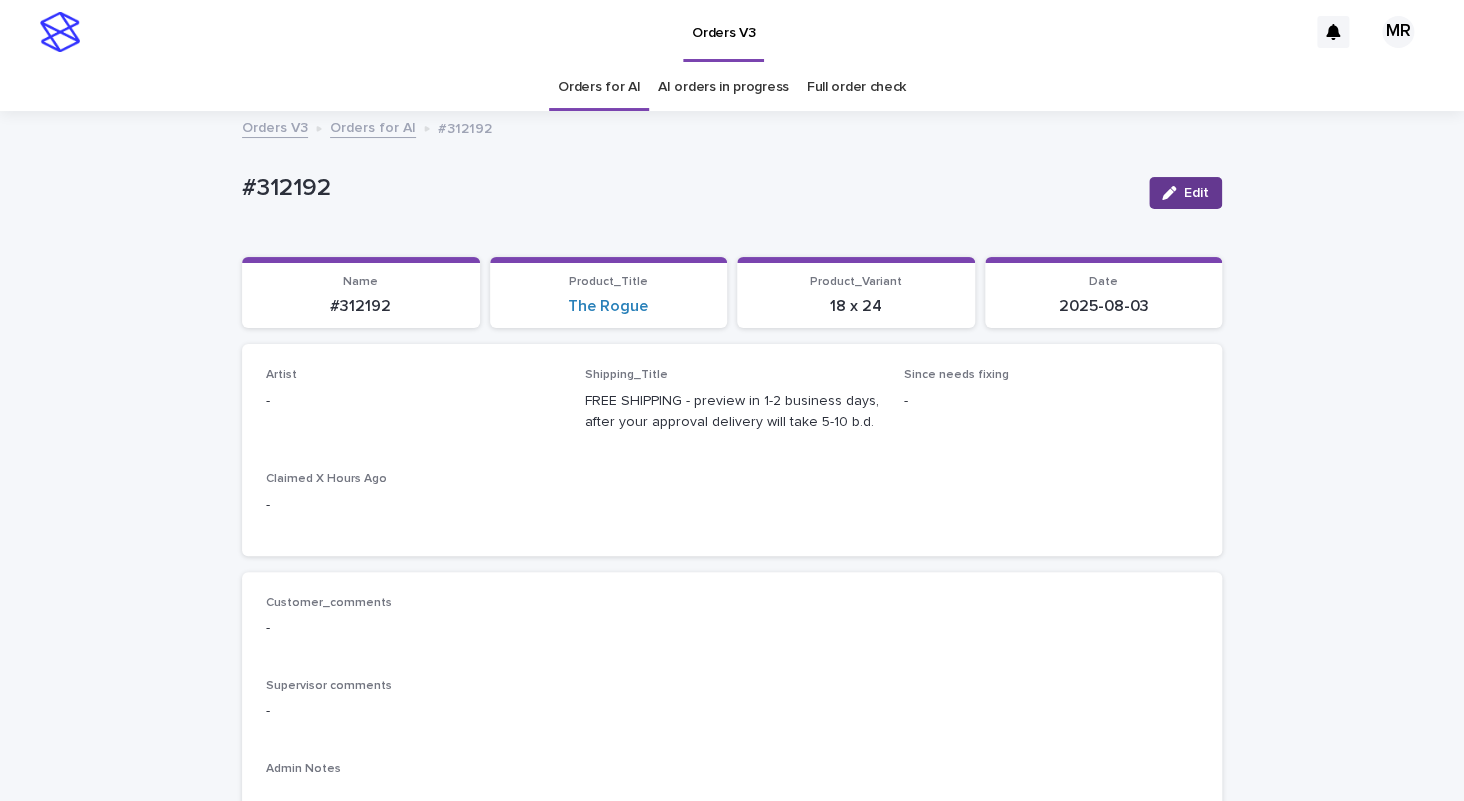click on "Edit" at bounding box center (1185, 193) 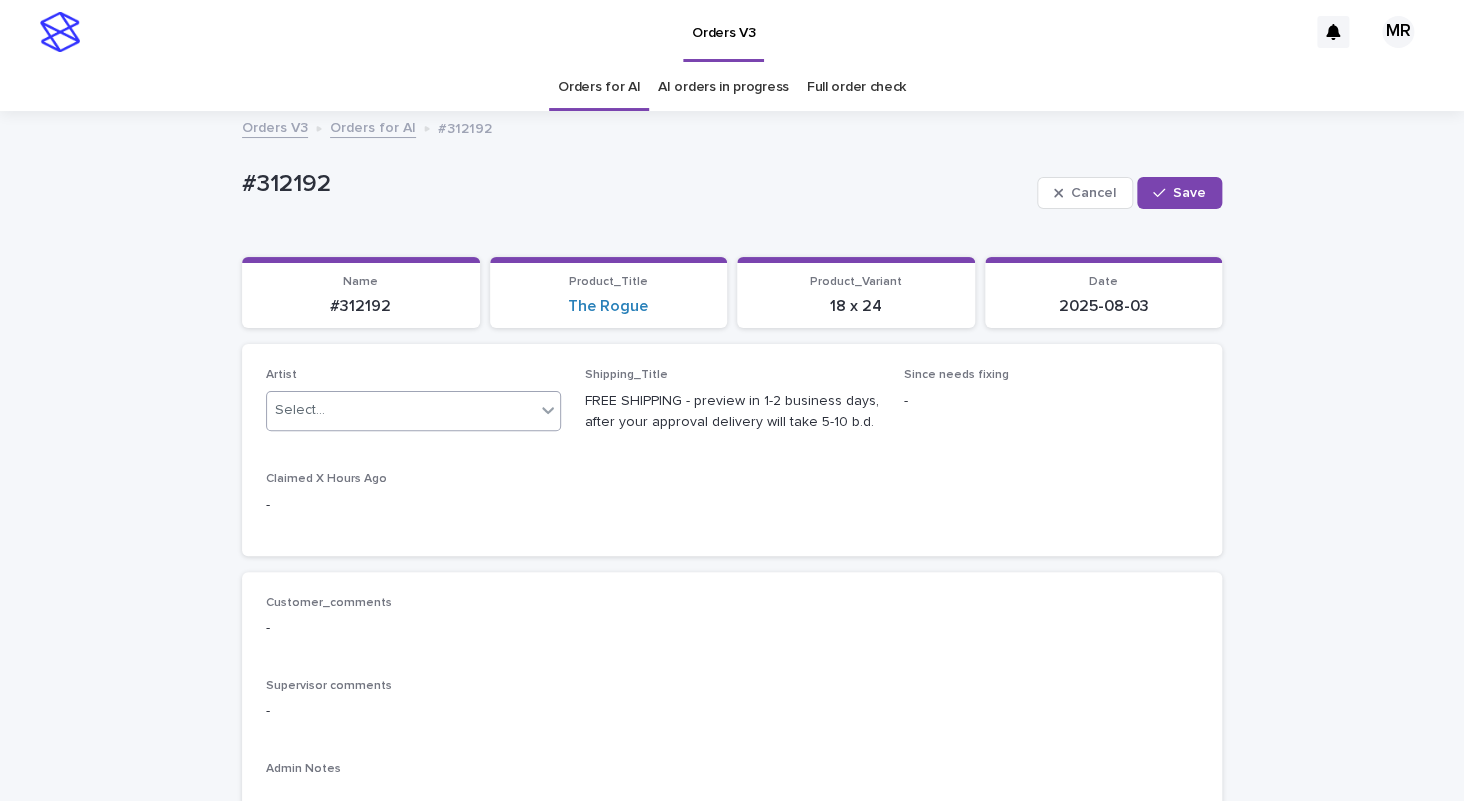 click on "Select..." at bounding box center [300, 410] 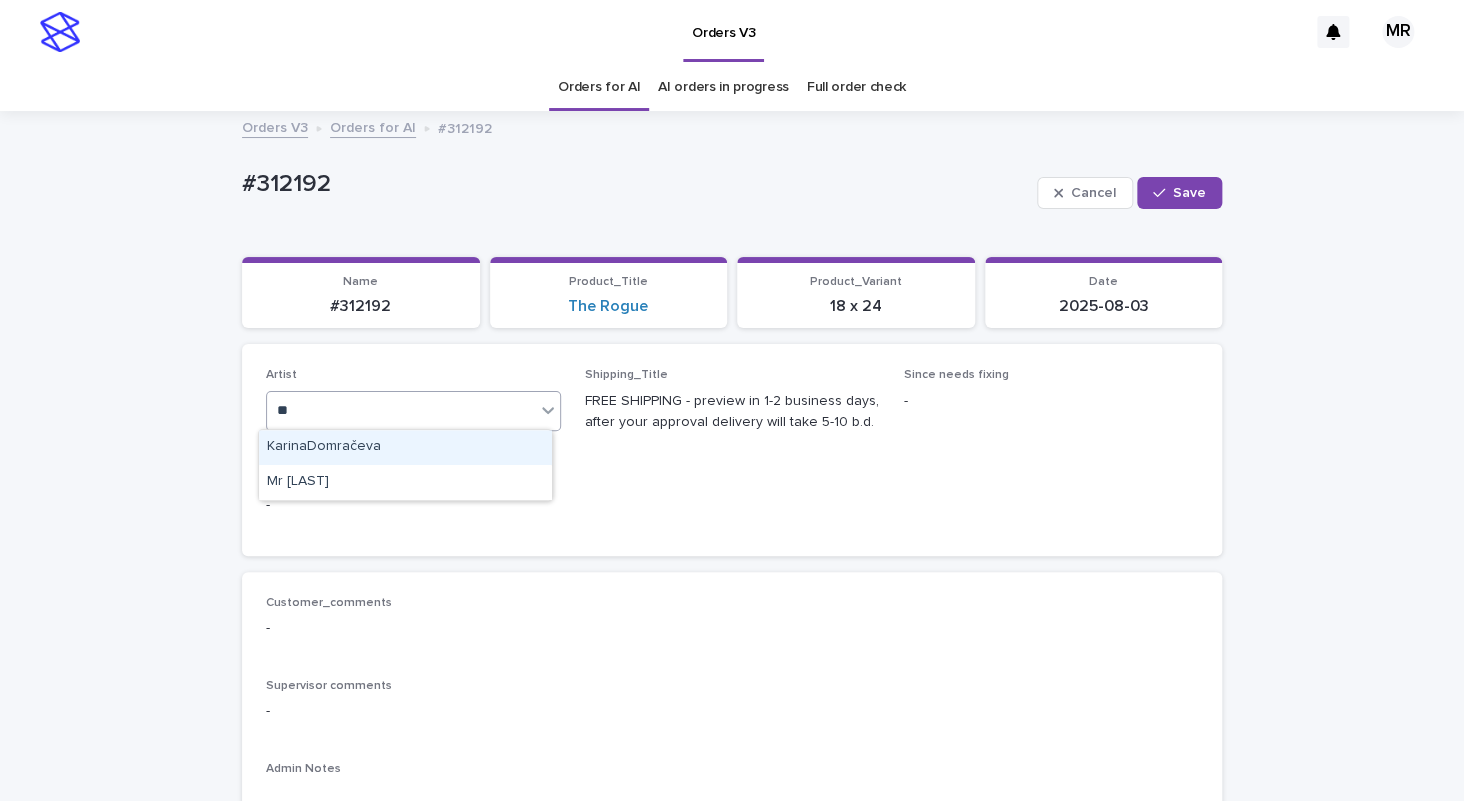 type on "***" 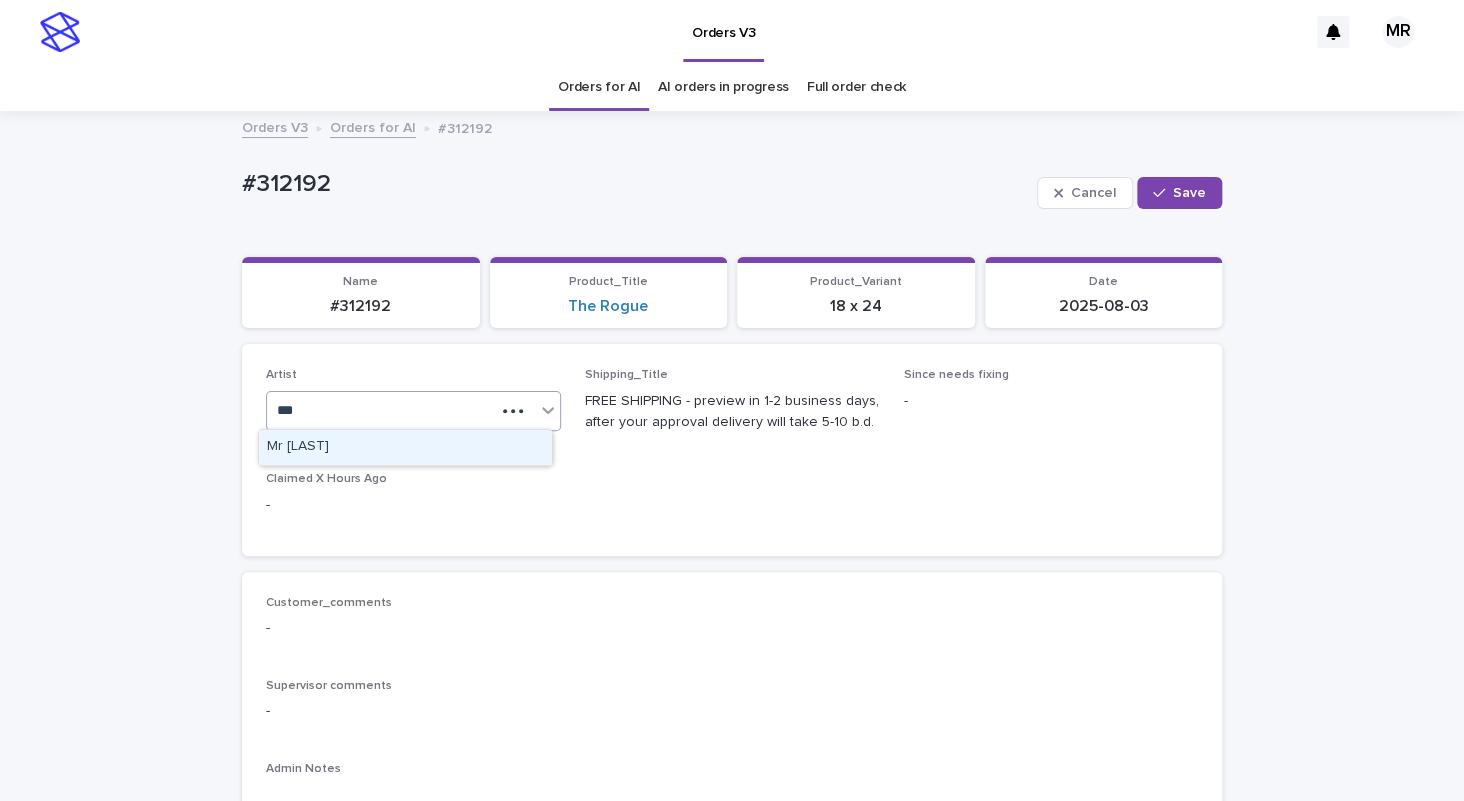 click on "Mrm Ramishvili" at bounding box center [405, 447] 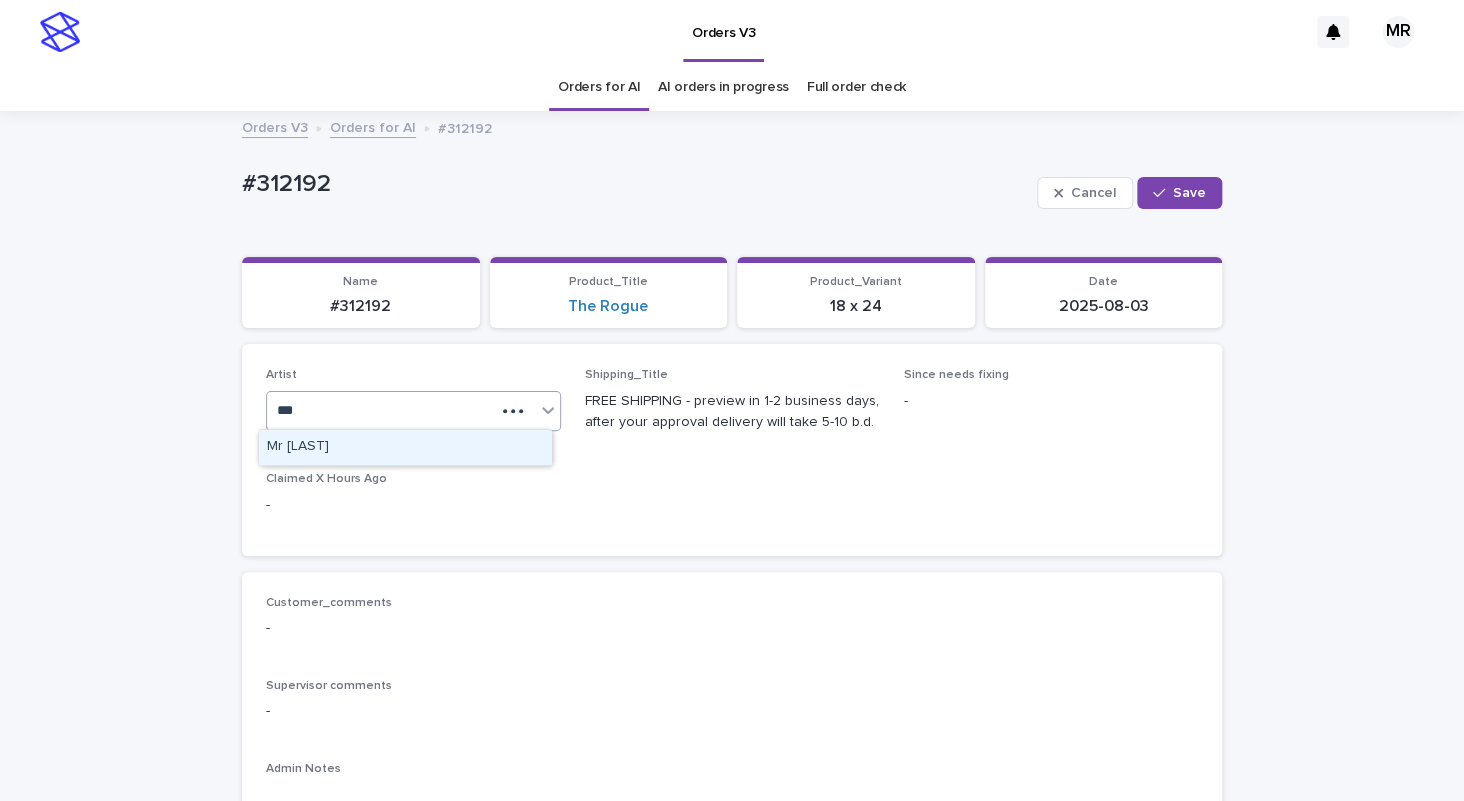 type 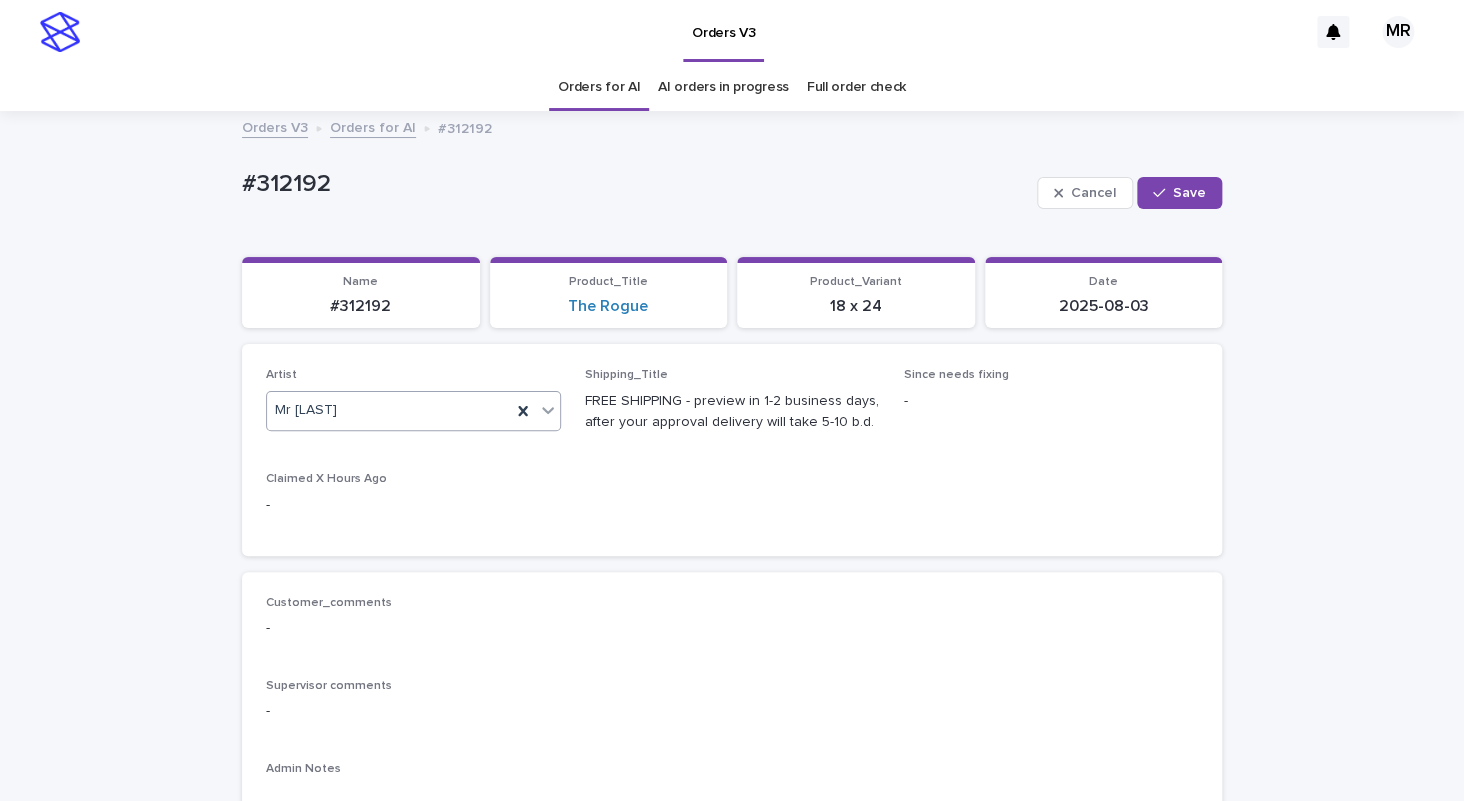 click 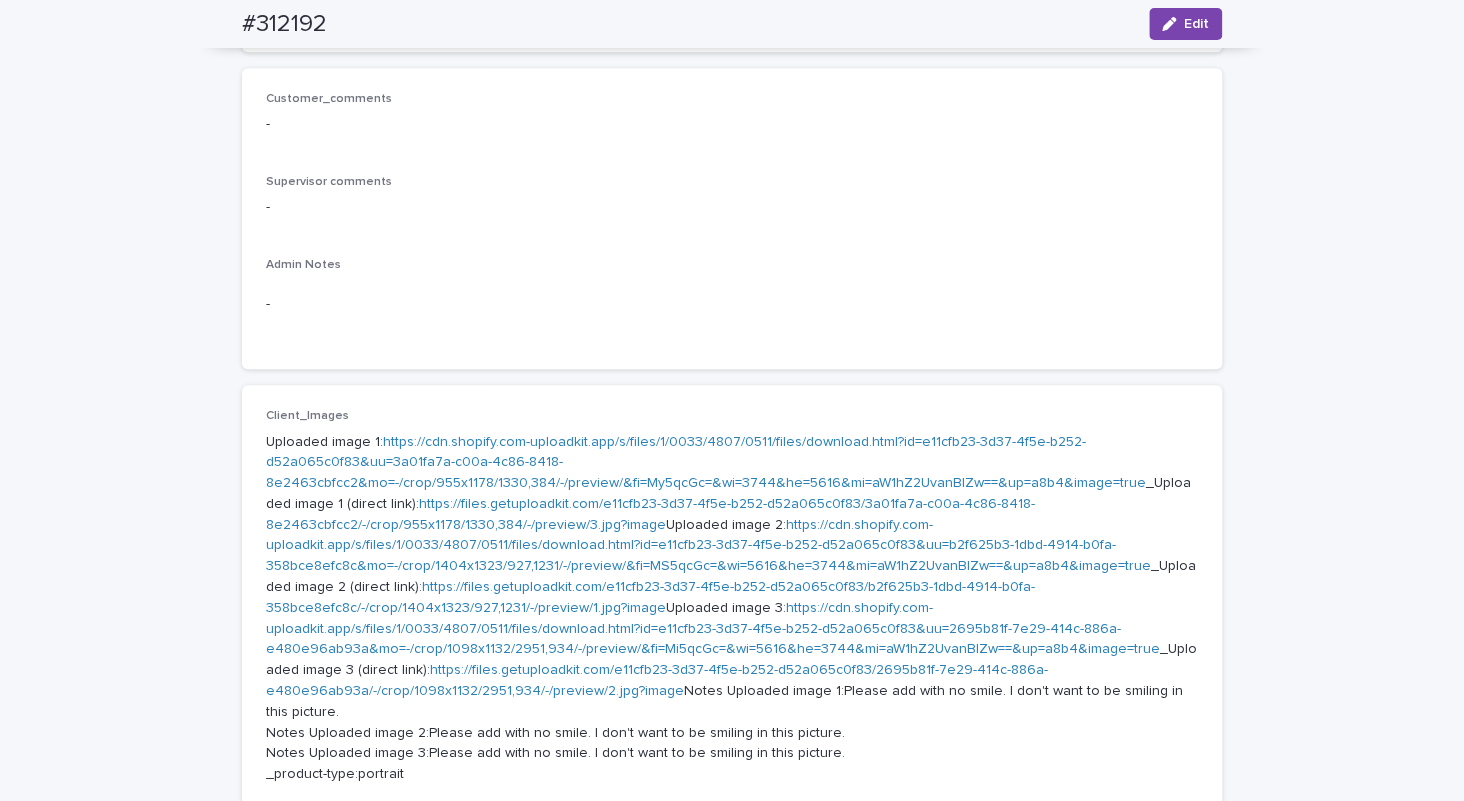 scroll, scrollTop: 0, scrollLeft: 0, axis: both 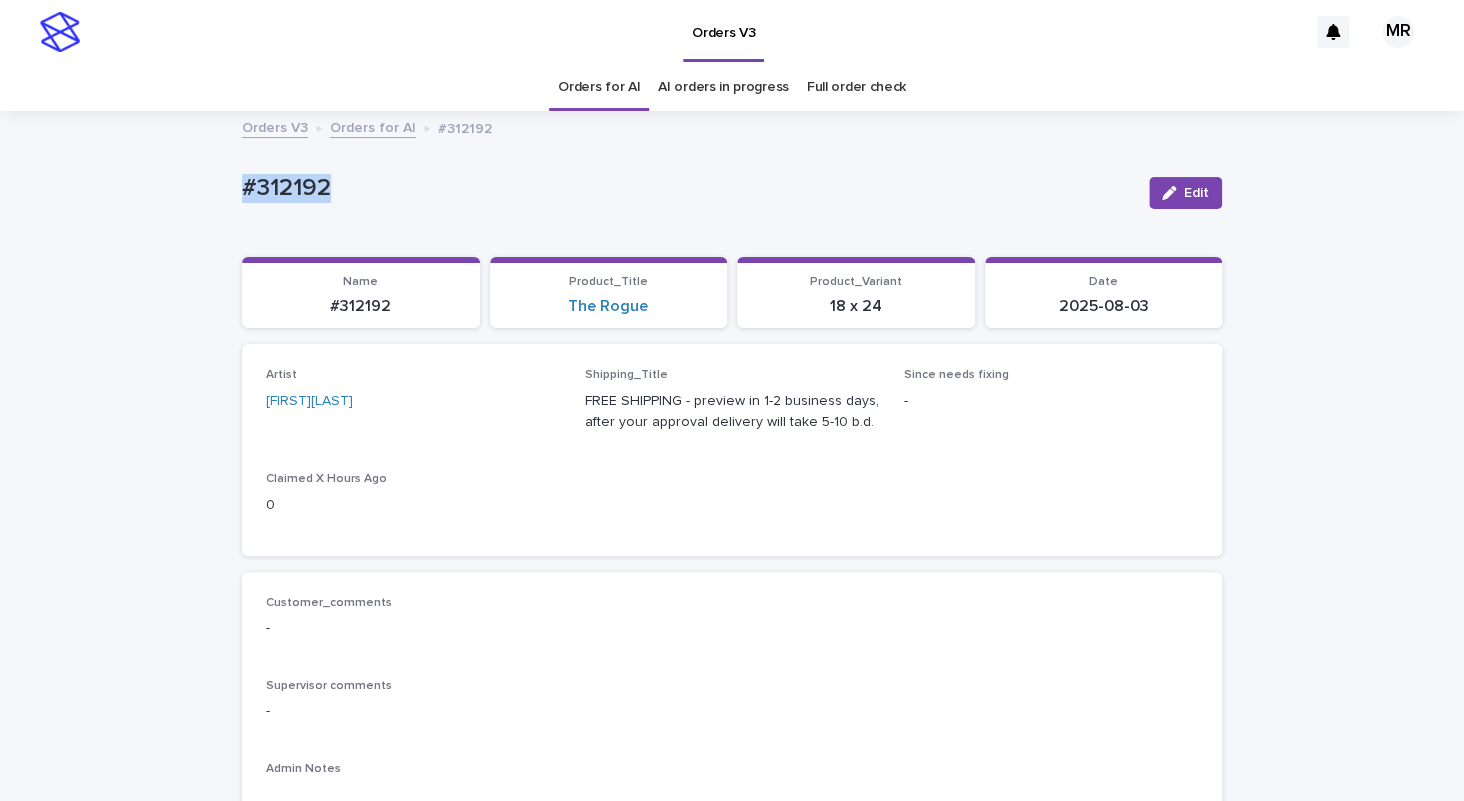 drag, startPoint x: 351, startPoint y: 186, endPoint x: 120, endPoint y: 184, distance: 231.00865 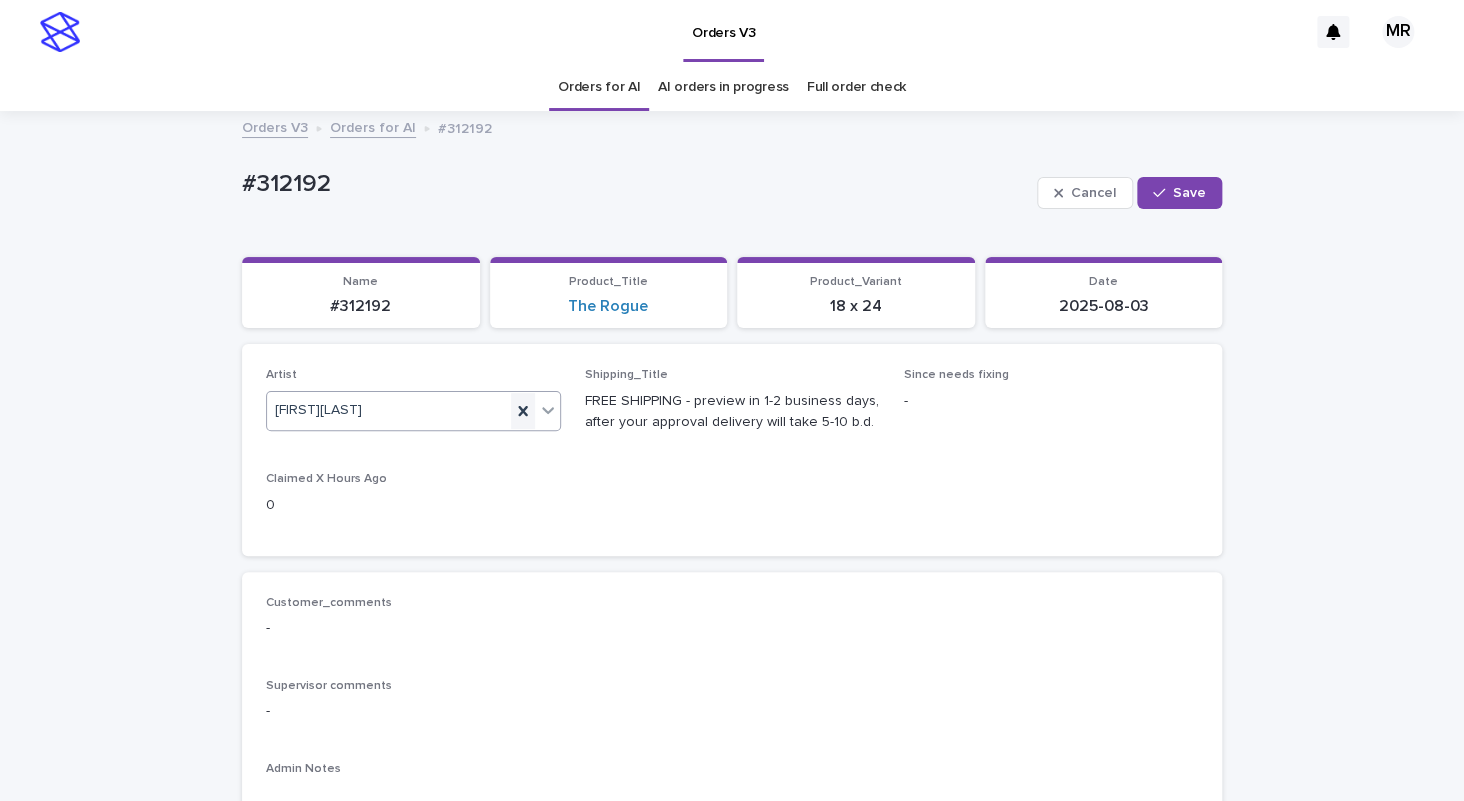 click 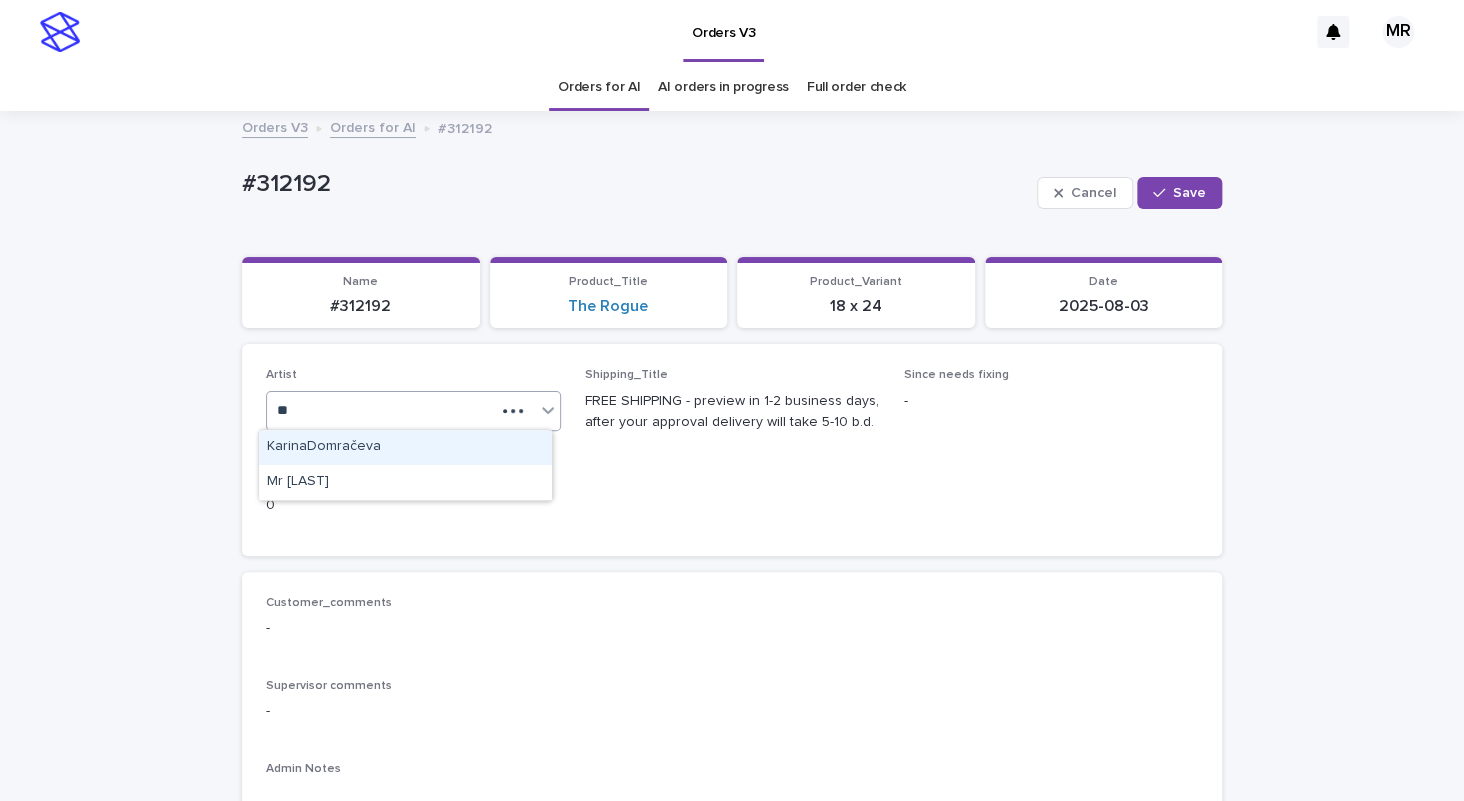 type on "***" 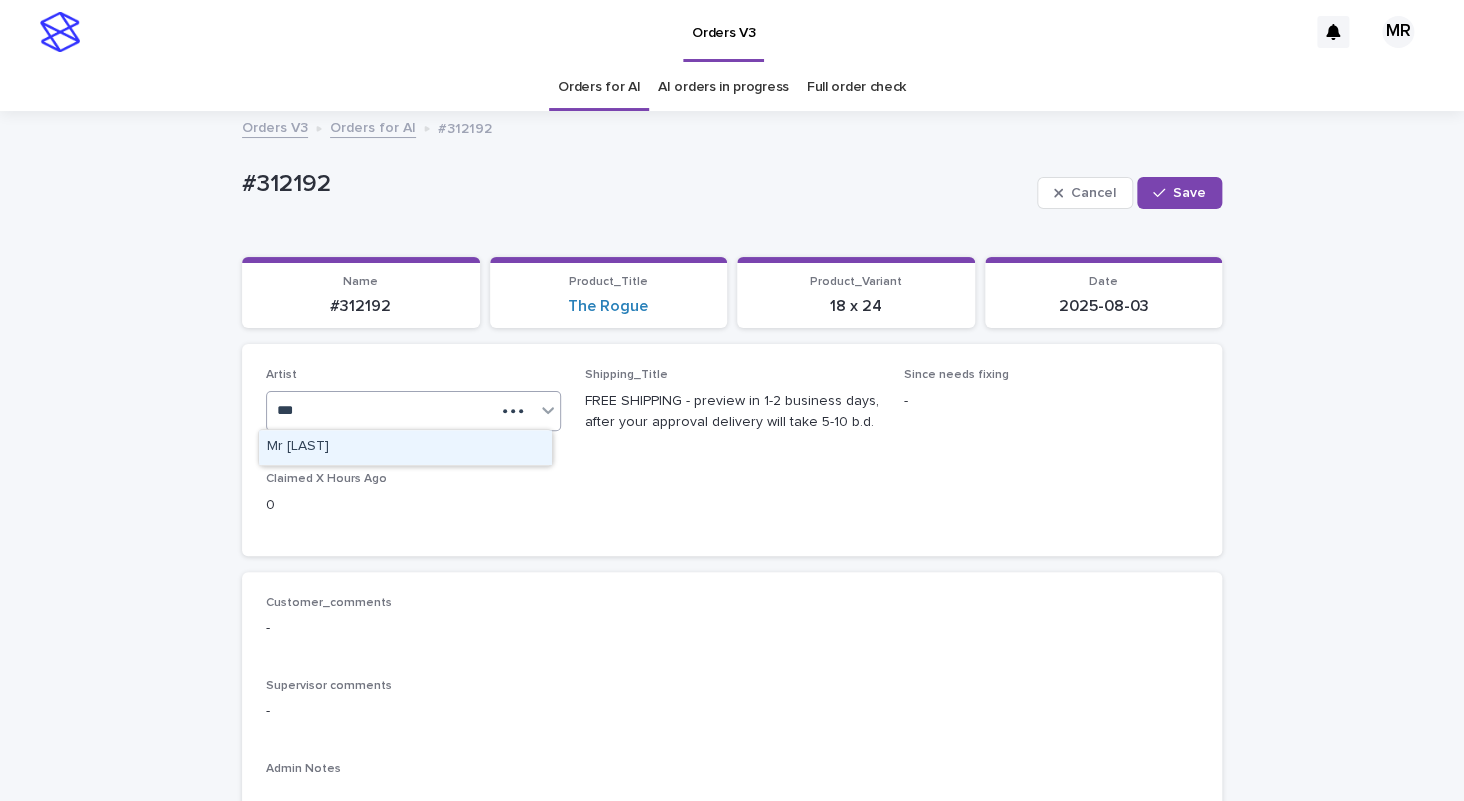 click on "Mrm Ramishvili" at bounding box center [405, 447] 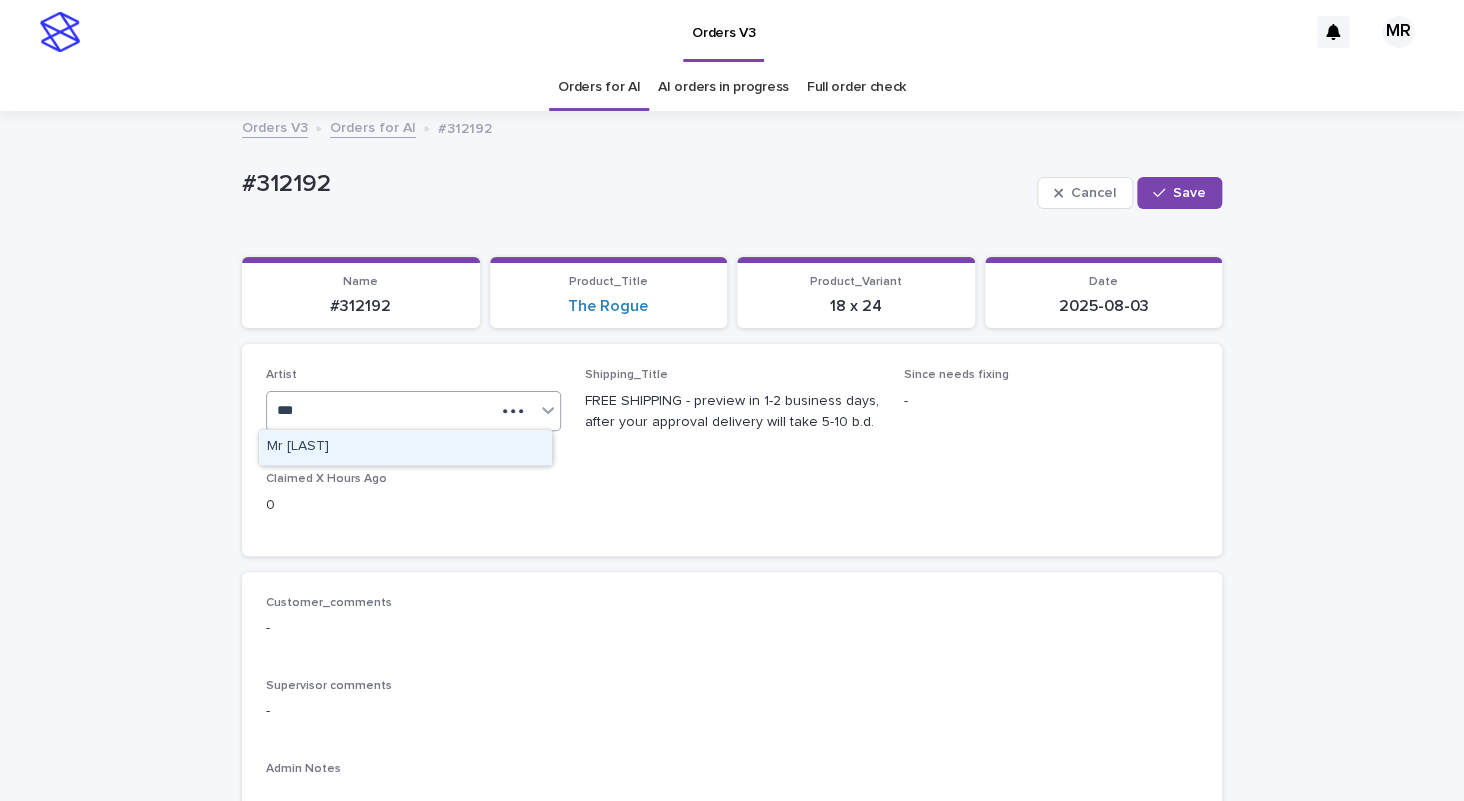type 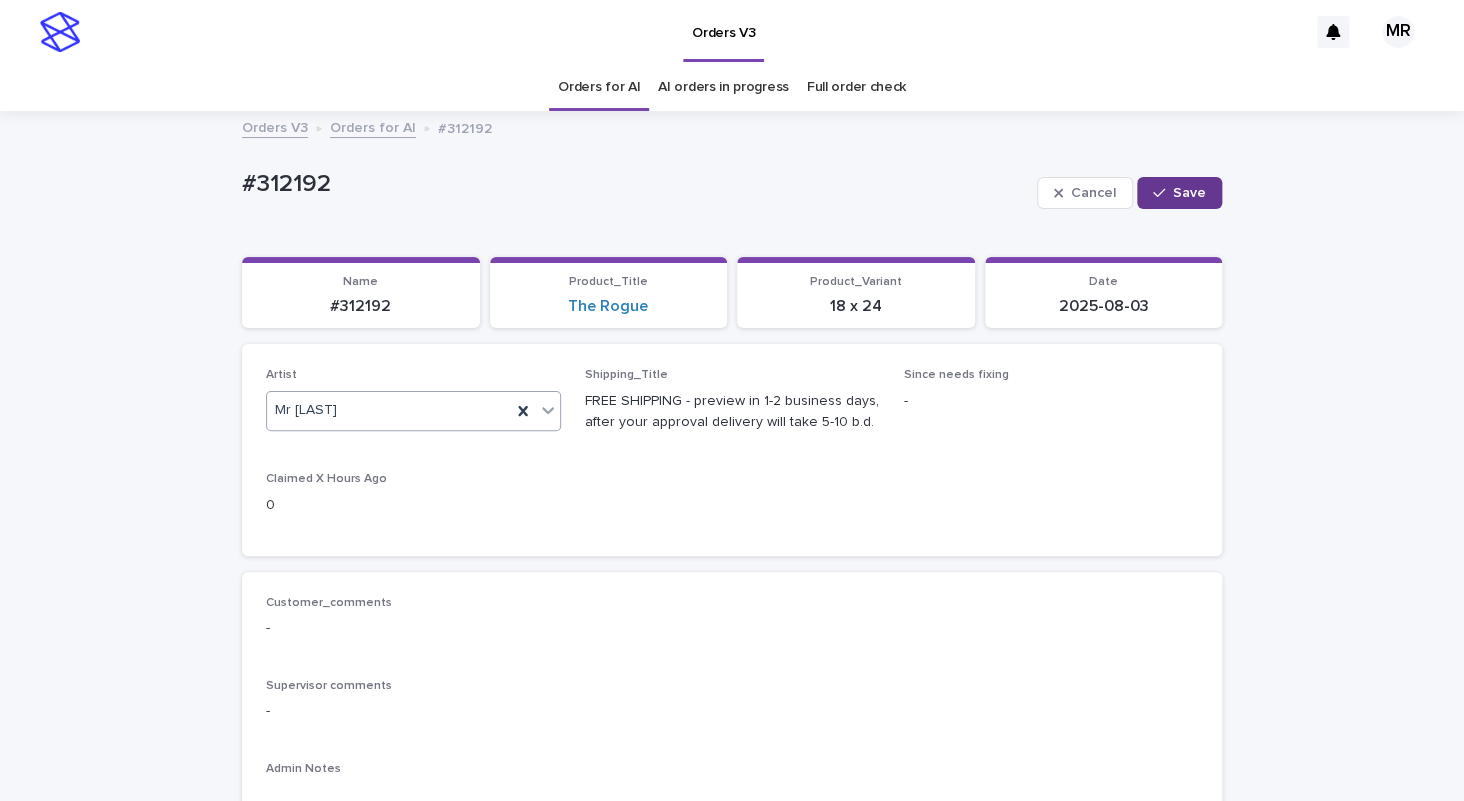 click on "Save" at bounding box center (1179, 193) 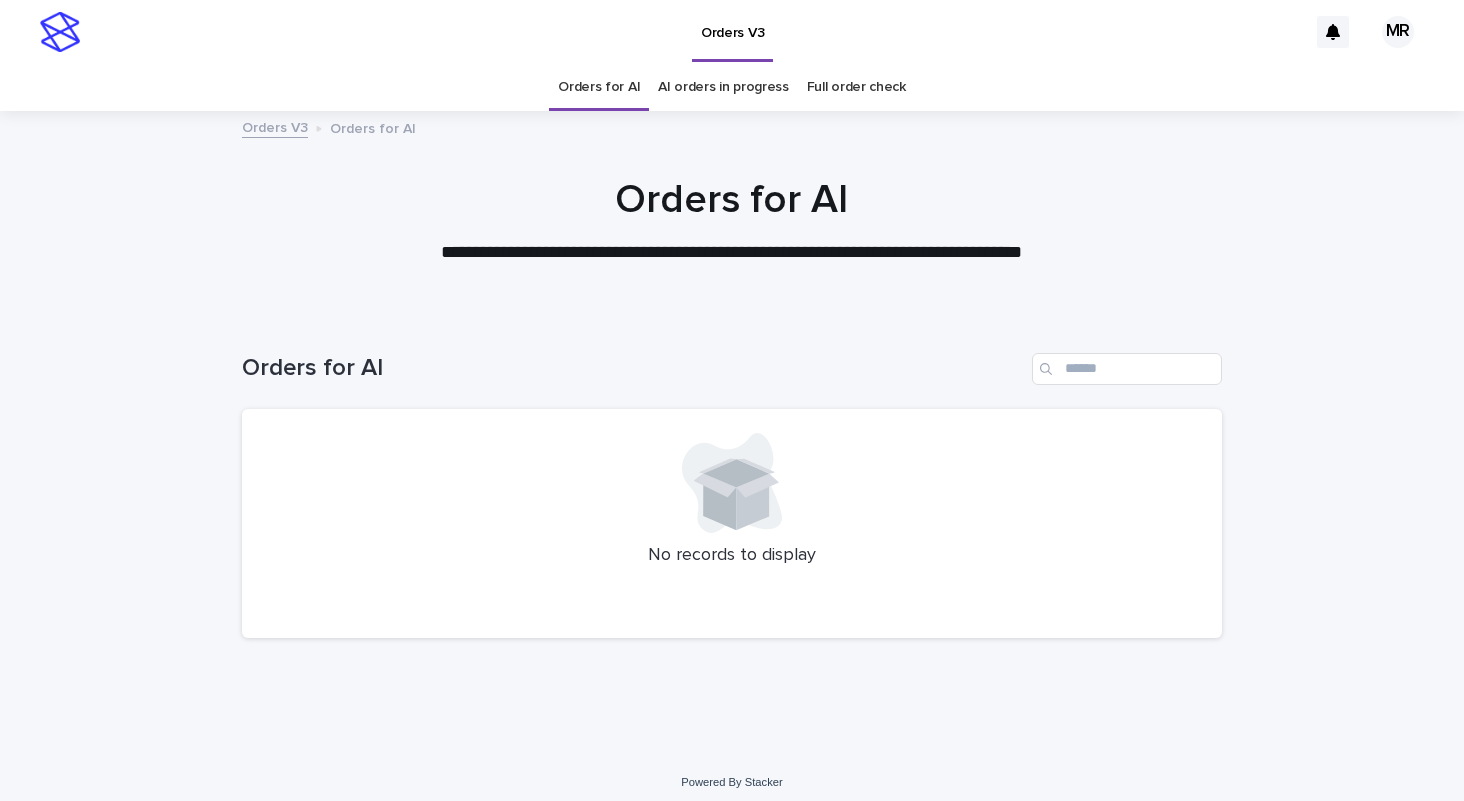 scroll, scrollTop: 0, scrollLeft: 0, axis: both 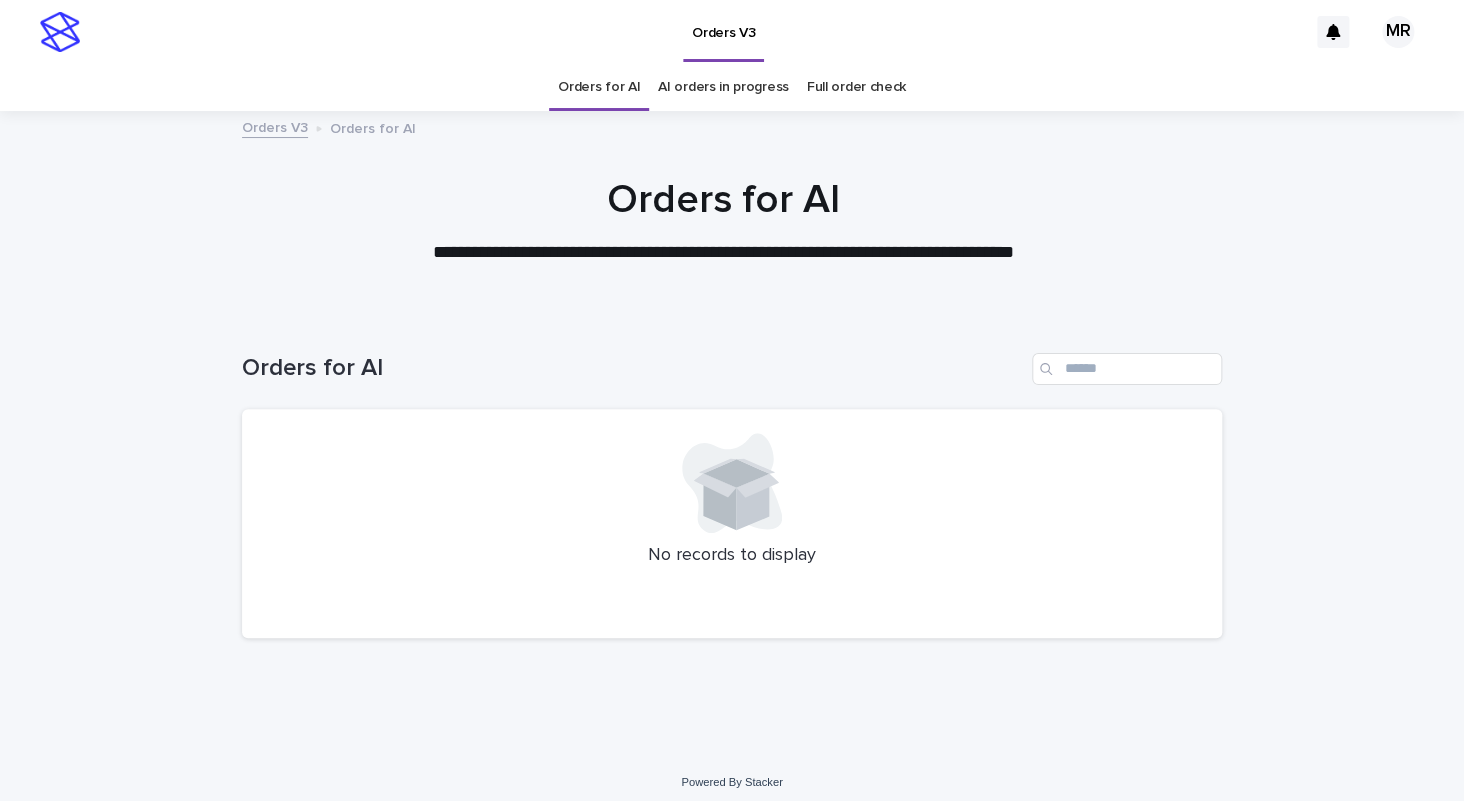 click on "AI orders in progress" at bounding box center (723, 87) 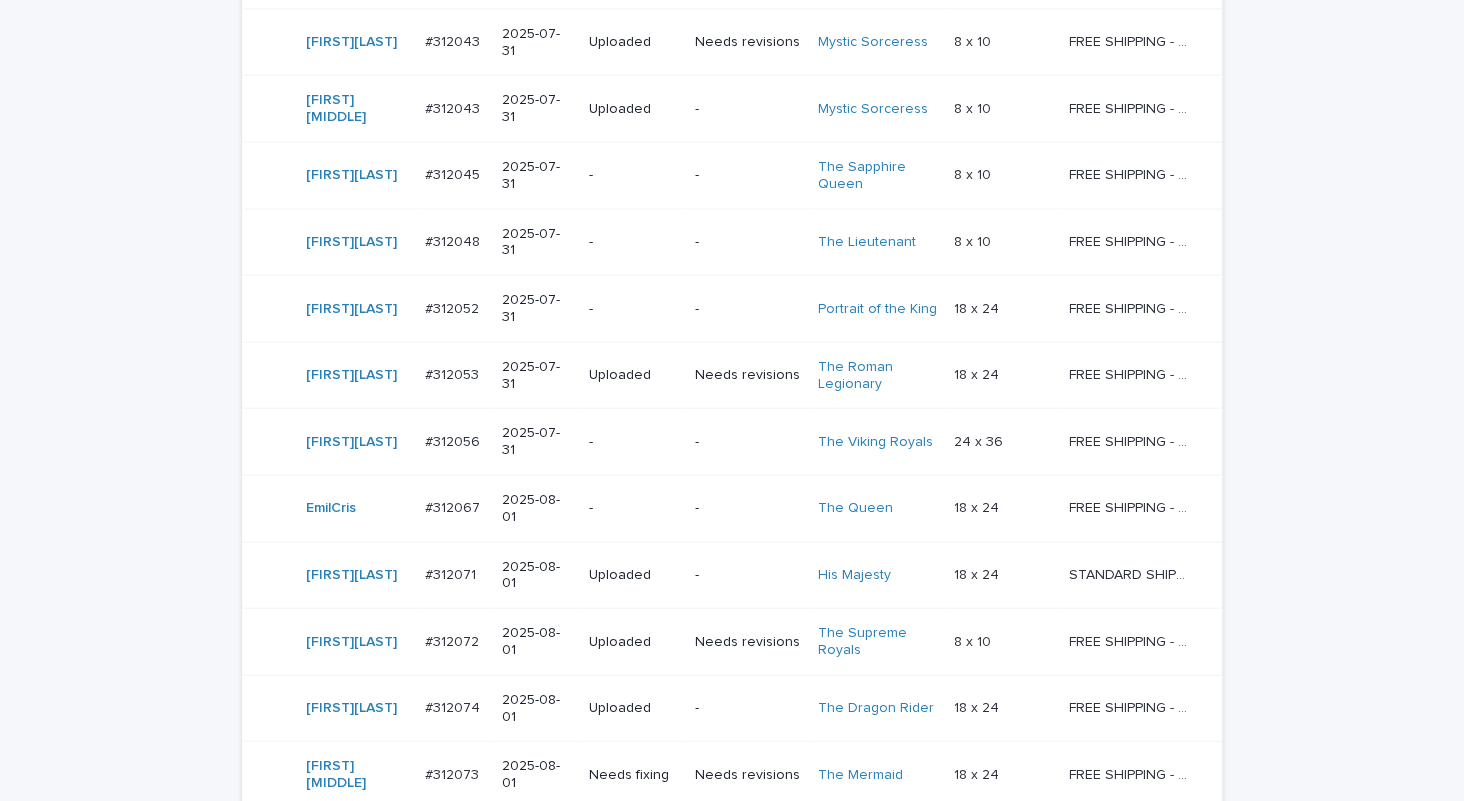 scroll, scrollTop: 1651, scrollLeft: 0, axis: vertical 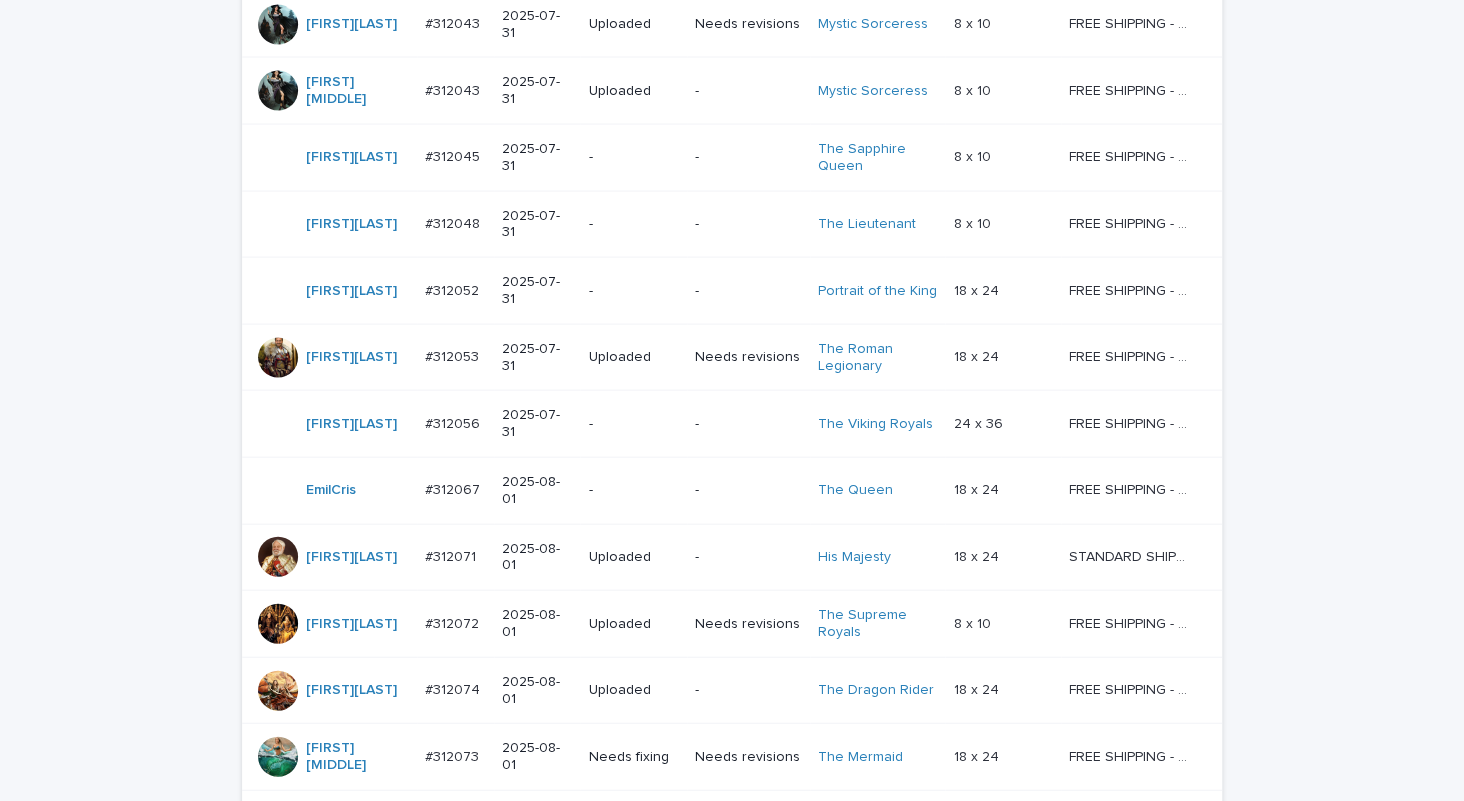 click on "Next" at bounding box center (1167, 820) 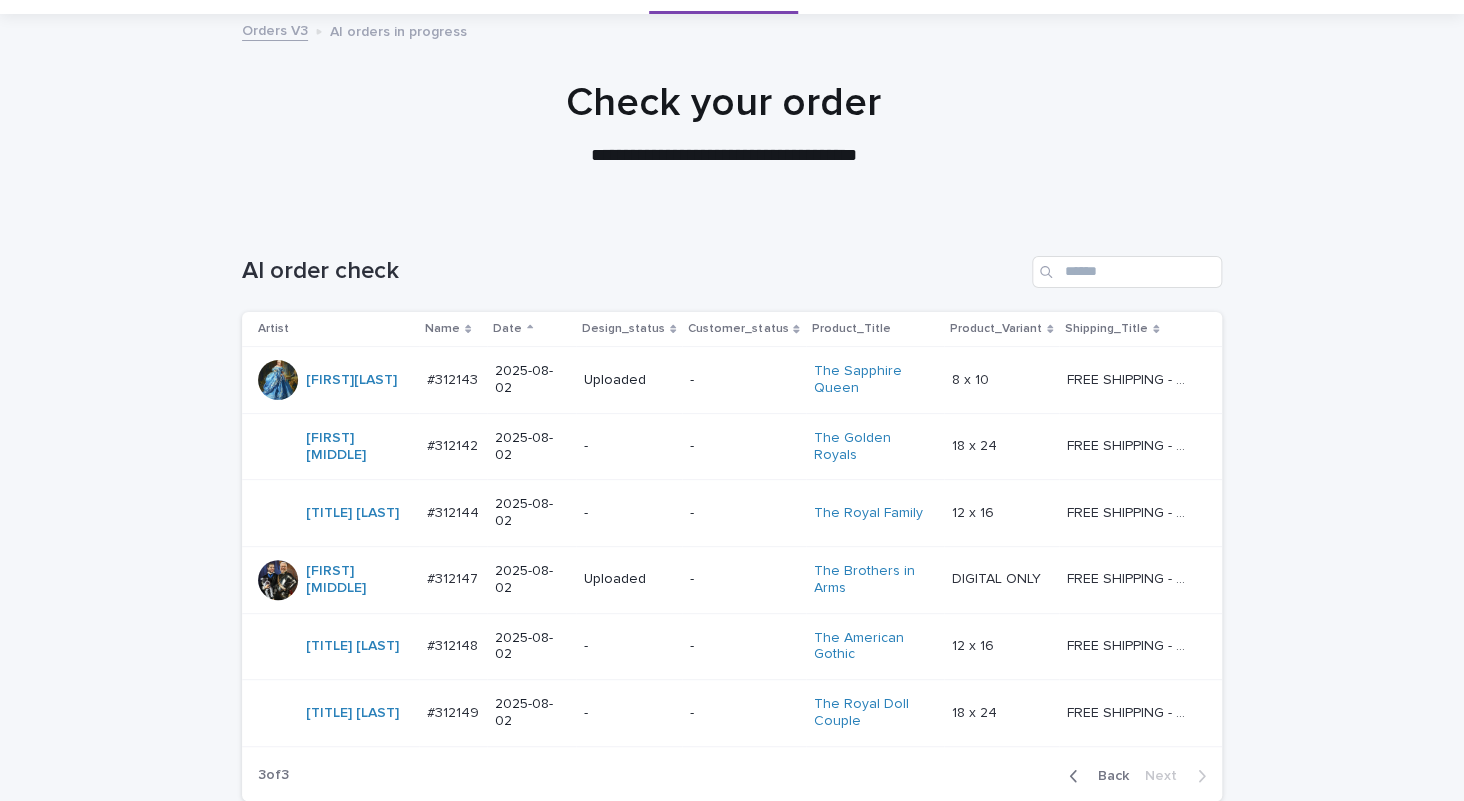 scroll, scrollTop: 0, scrollLeft: 0, axis: both 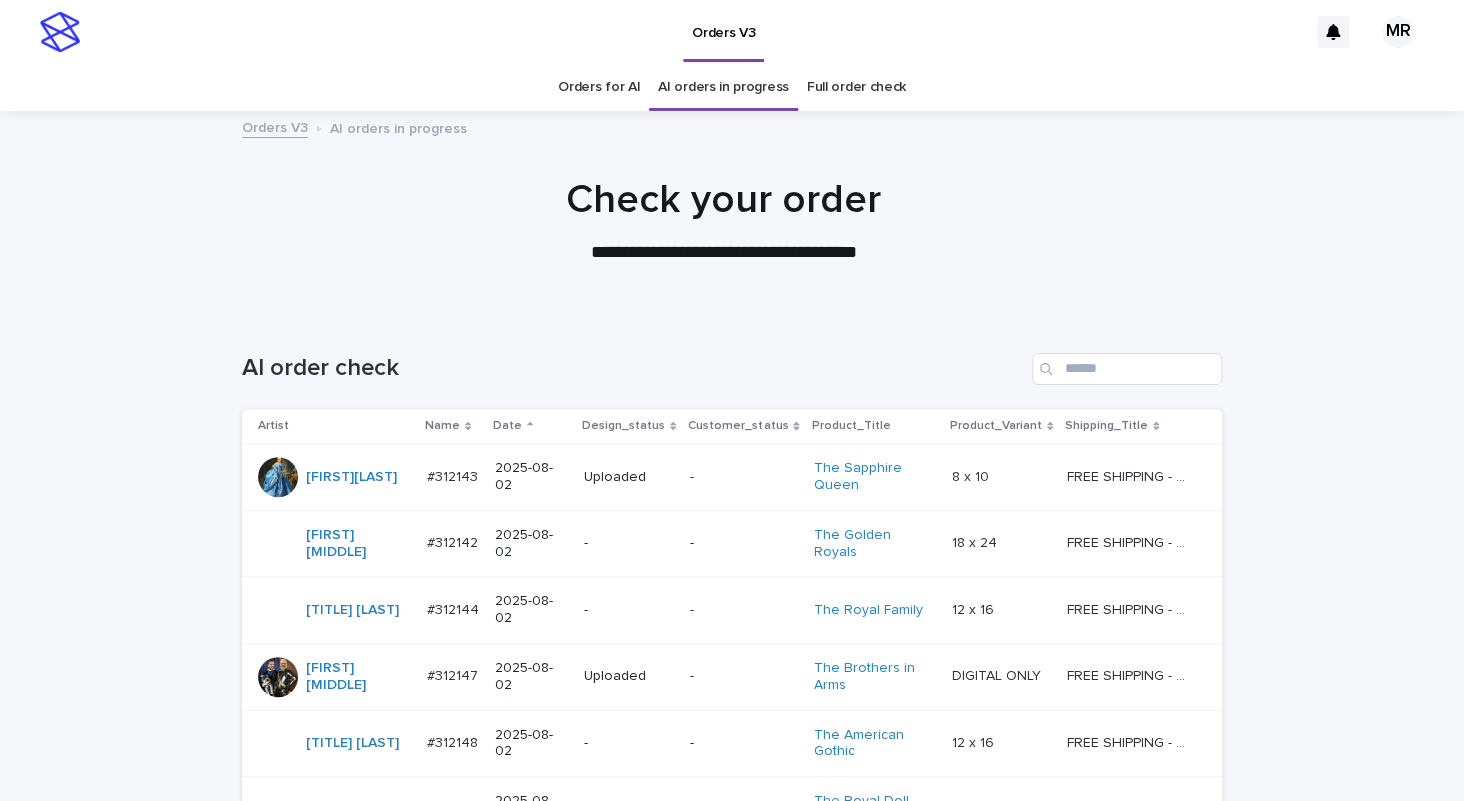 click on "Orders for AI" at bounding box center [599, 87] 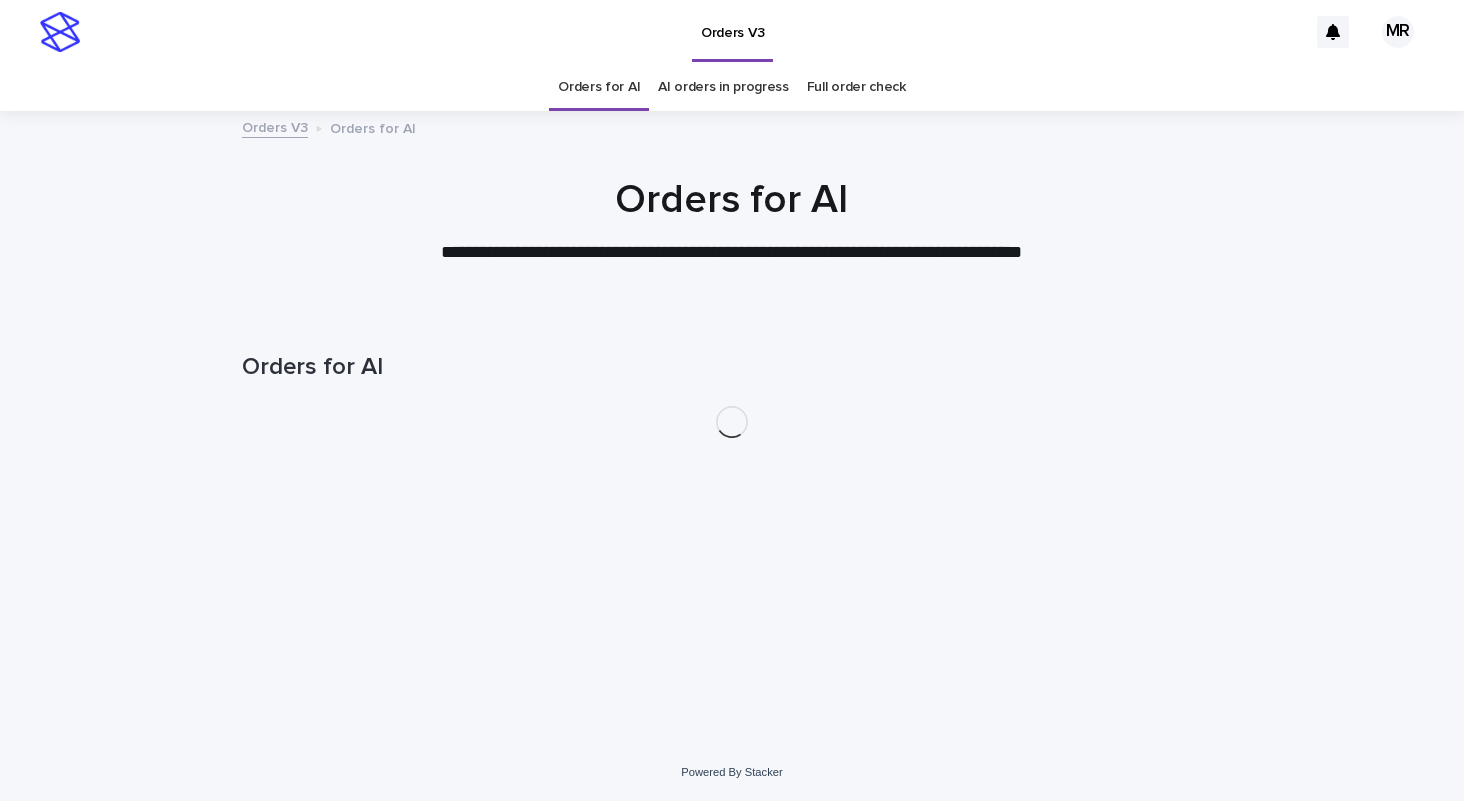 scroll, scrollTop: 0, scrollLeft: 0, axis: both 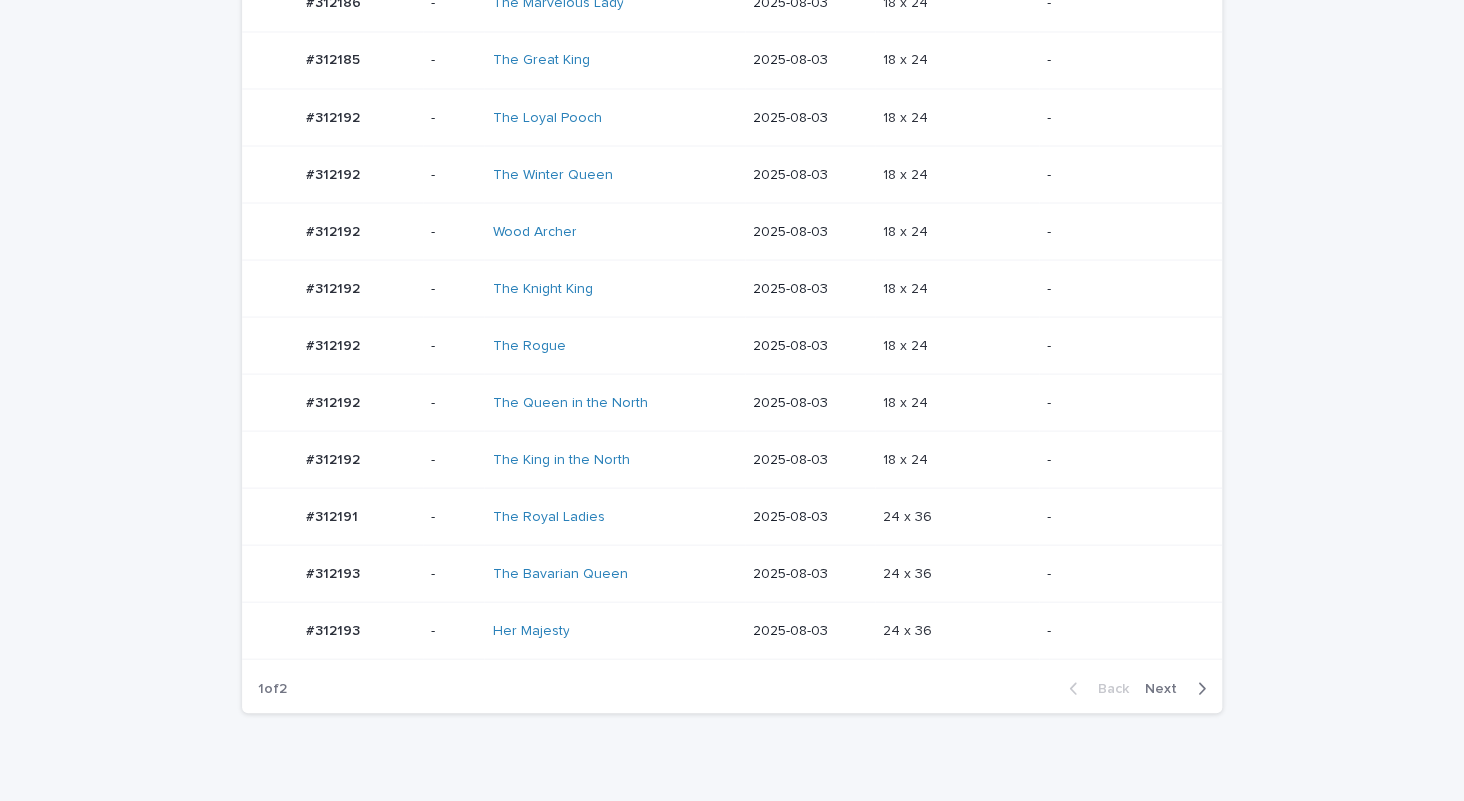 click on "The Bavarian Queen" at bounding box center (614, 573) 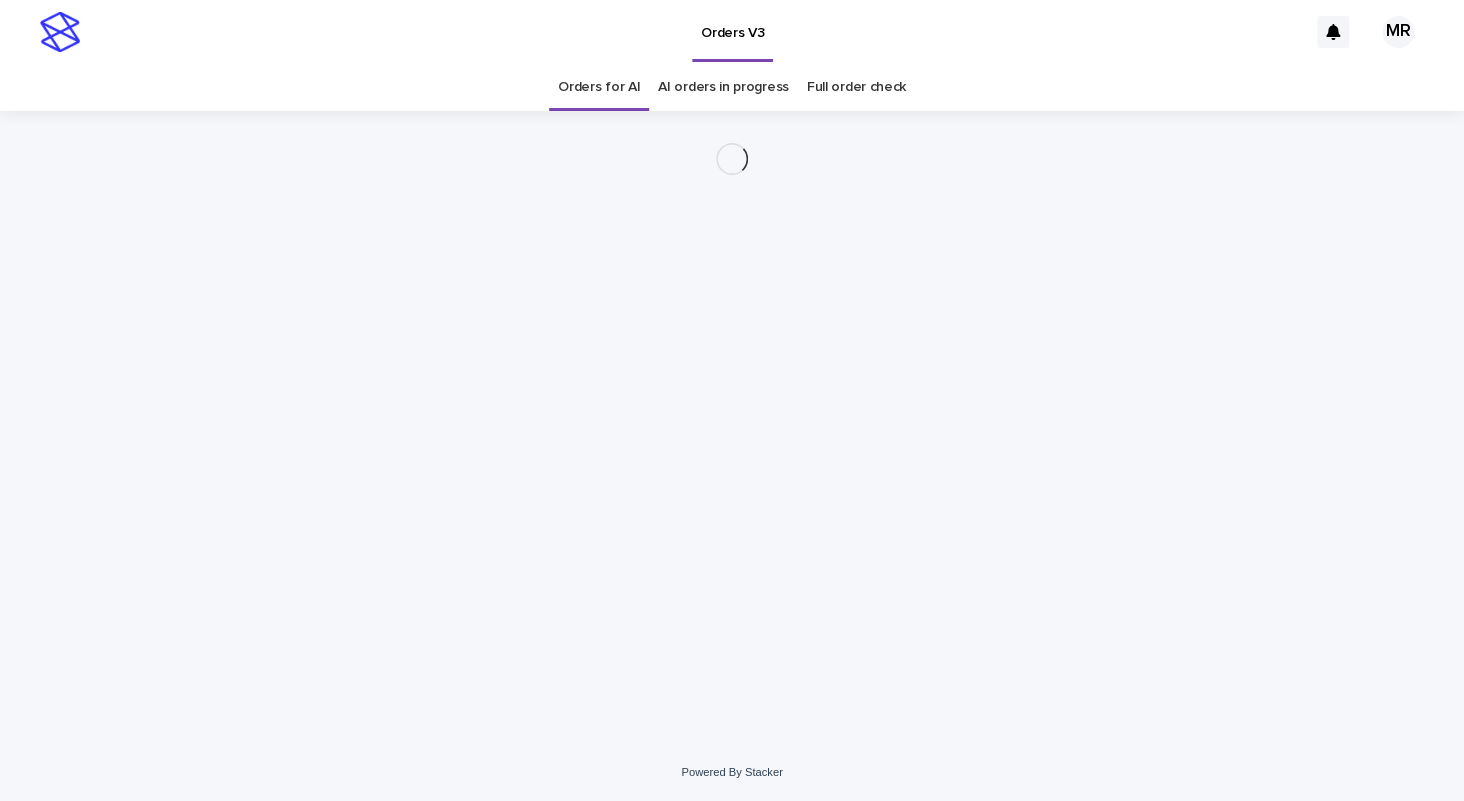 scroll, scrollTop: 0, scrollLeft: 0, axis: both 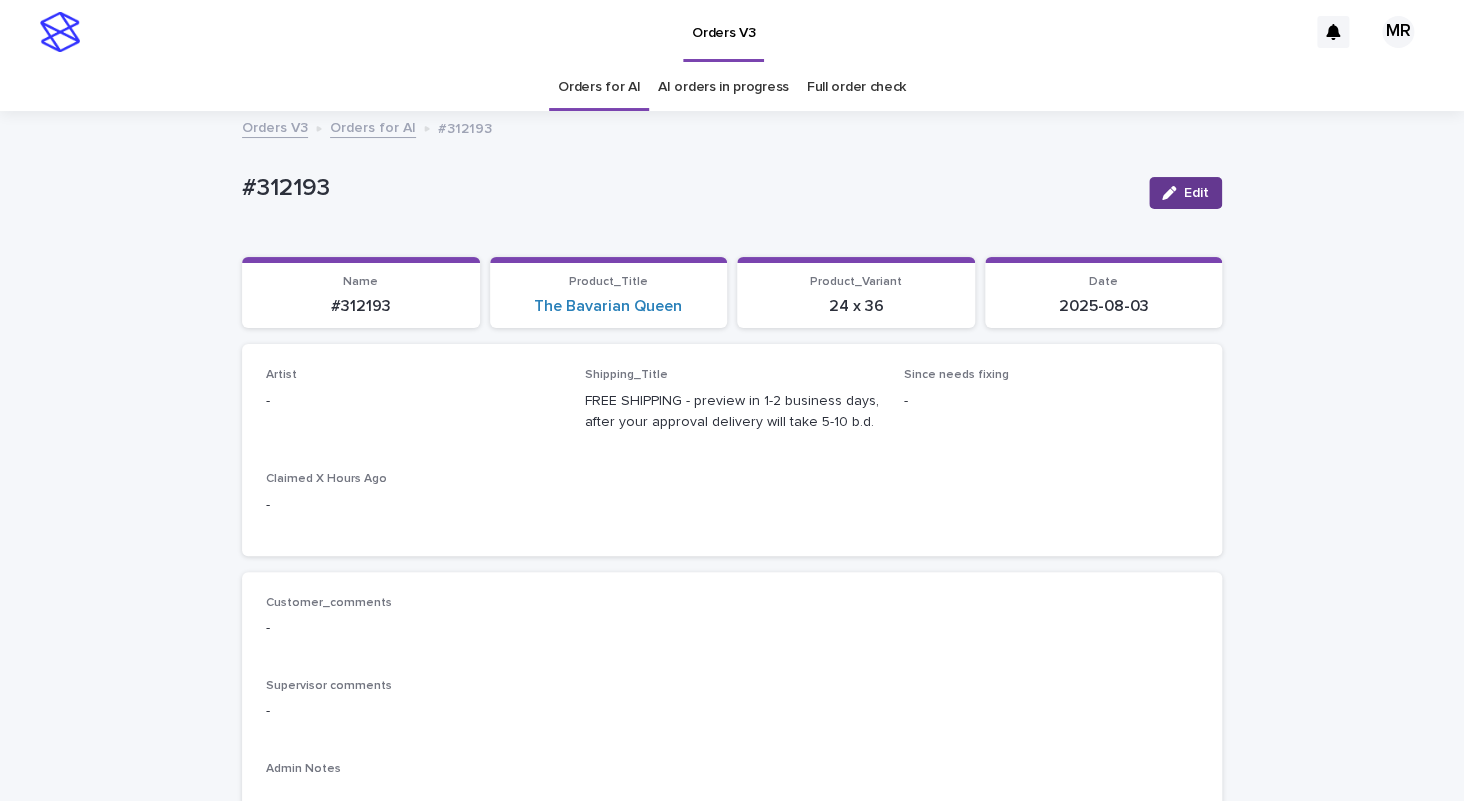 click on "Edit" at bounding box center (1196, 193) 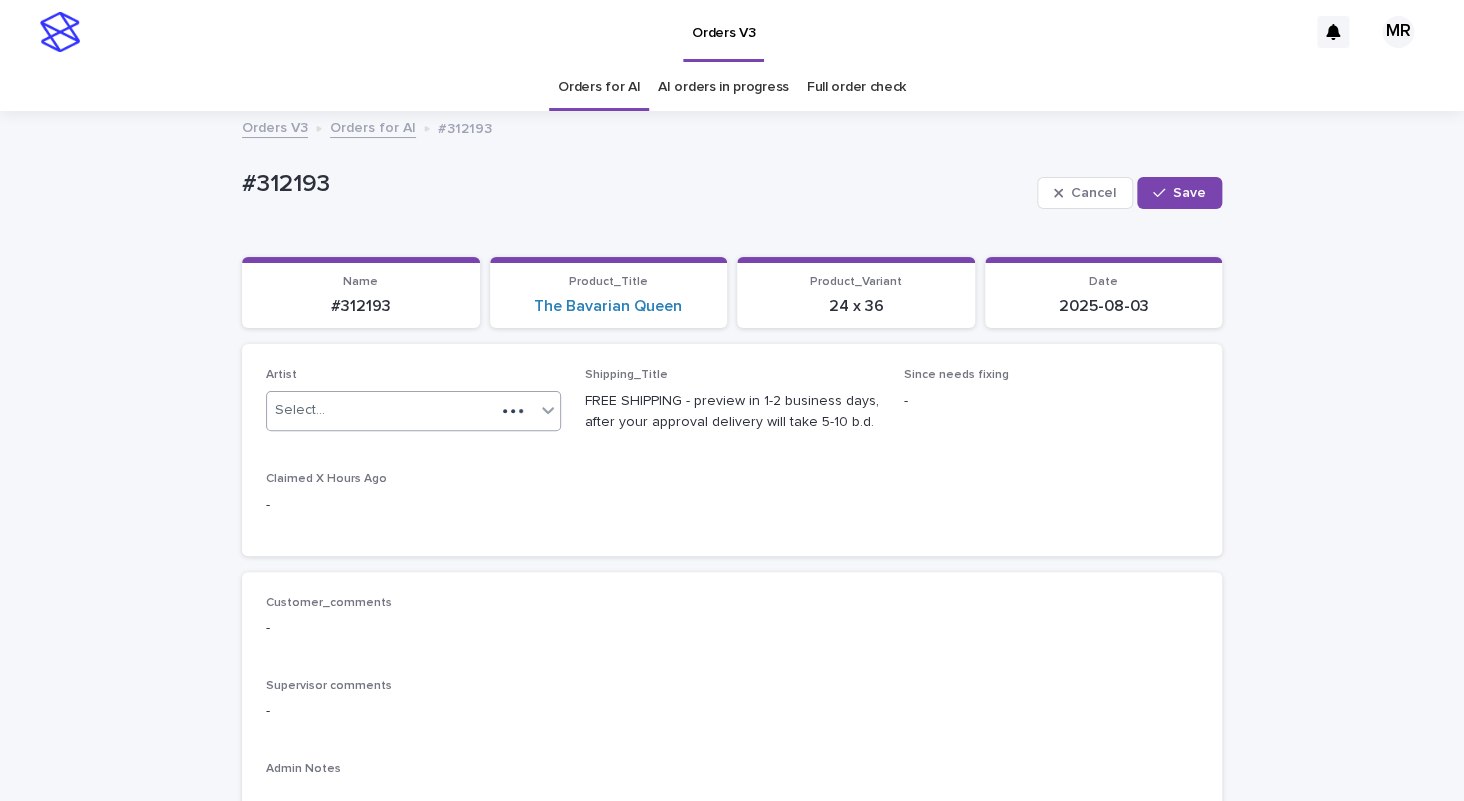 click on "Select..." at bounding box center (381, 410) 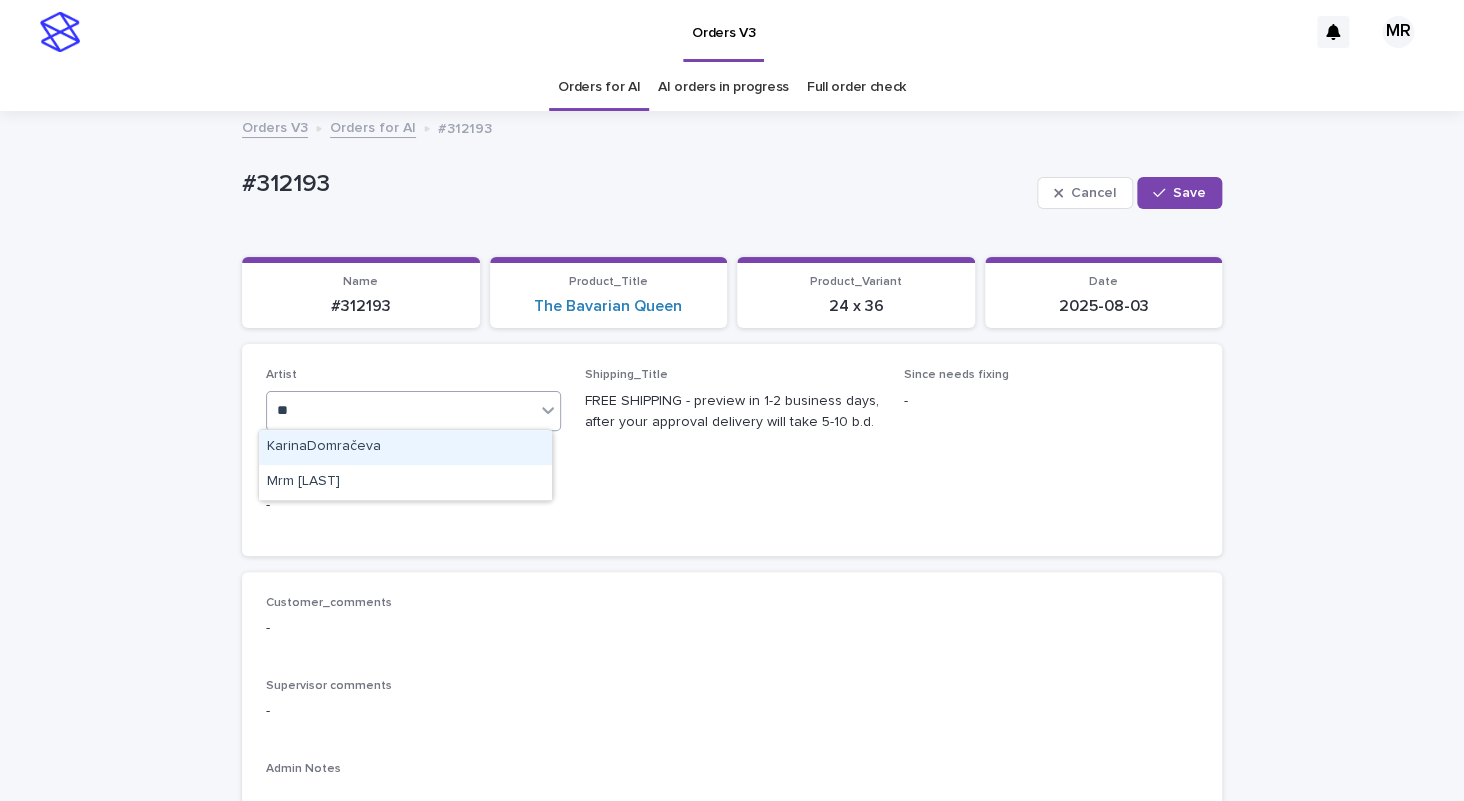 type on "***" 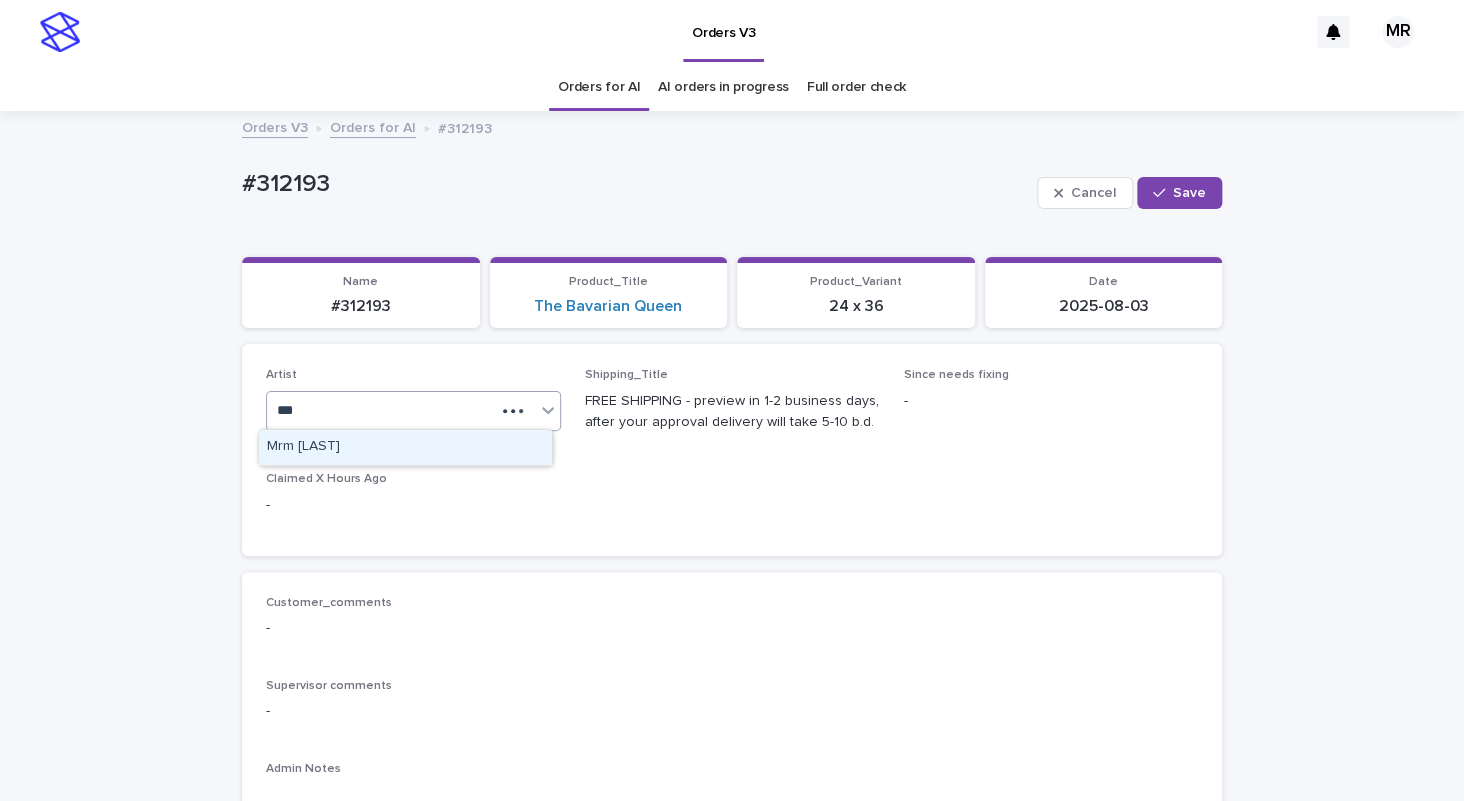 click on "Mrm [NAME]" at bounding box center (405, 447) 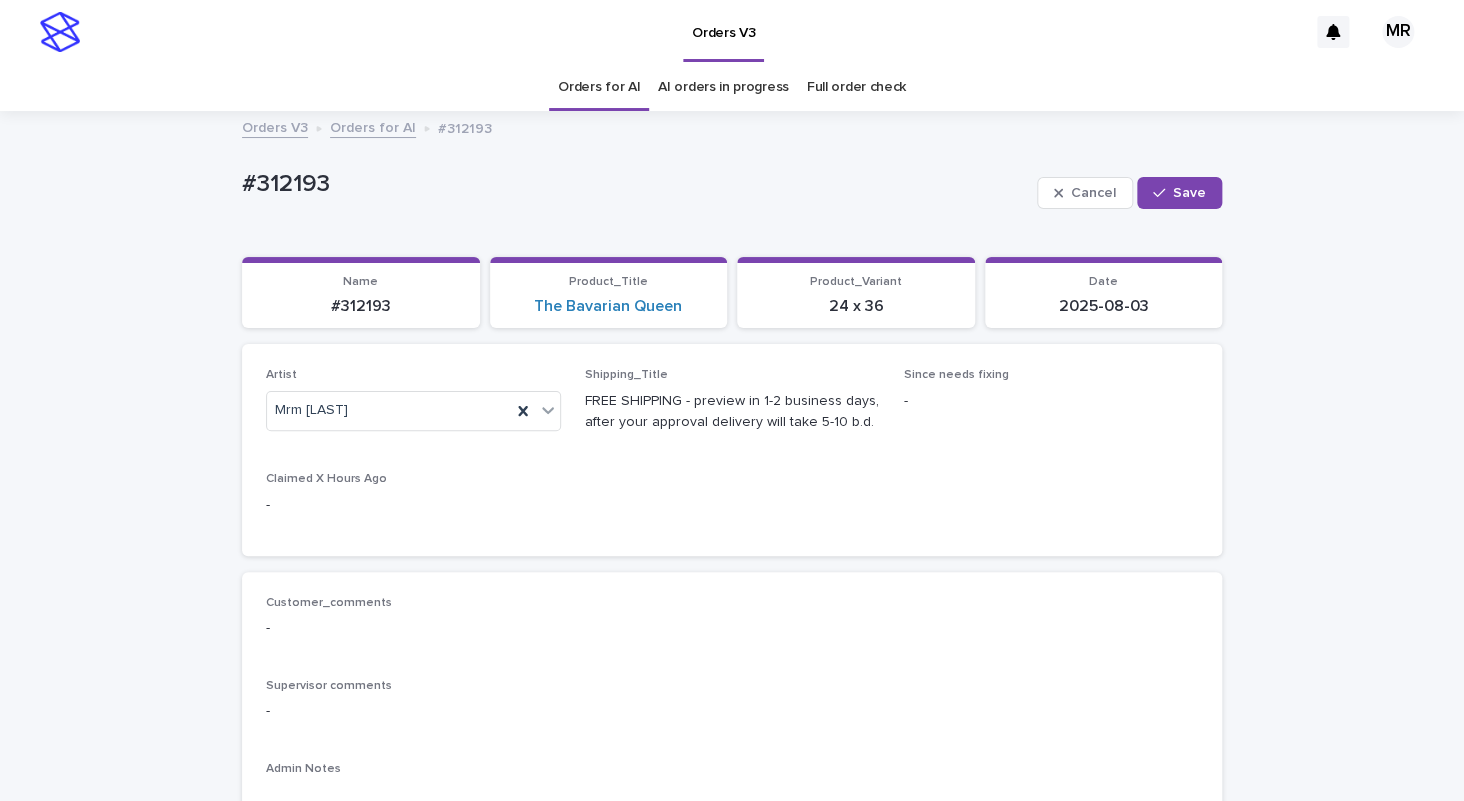 drag, startPoint x: 1167, startPoint y: 200, endPoint x: 805, endPoint y: 78, distance: 382.00525 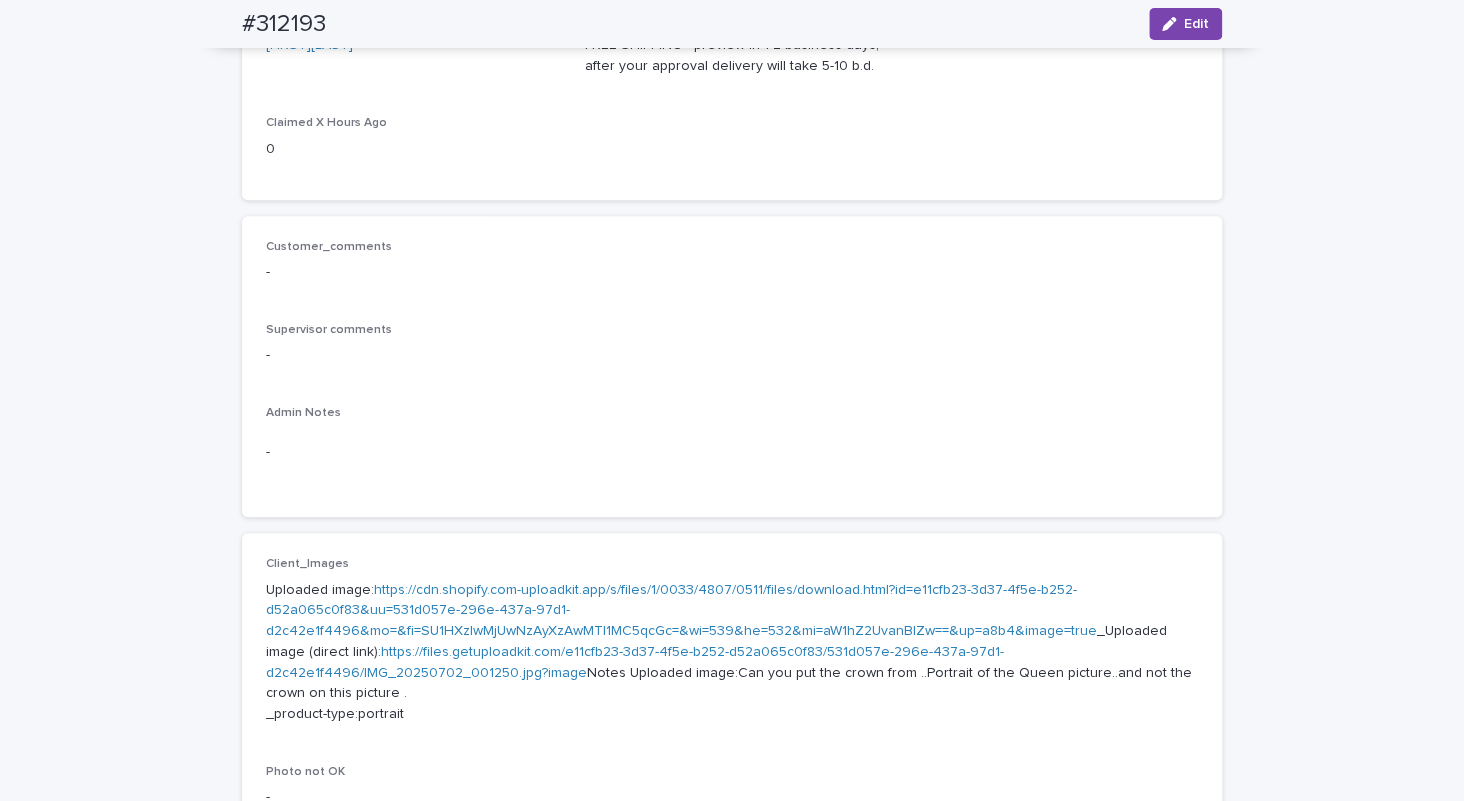 scroll, scrollTop: 0, scrollLeft: 0, axis: both 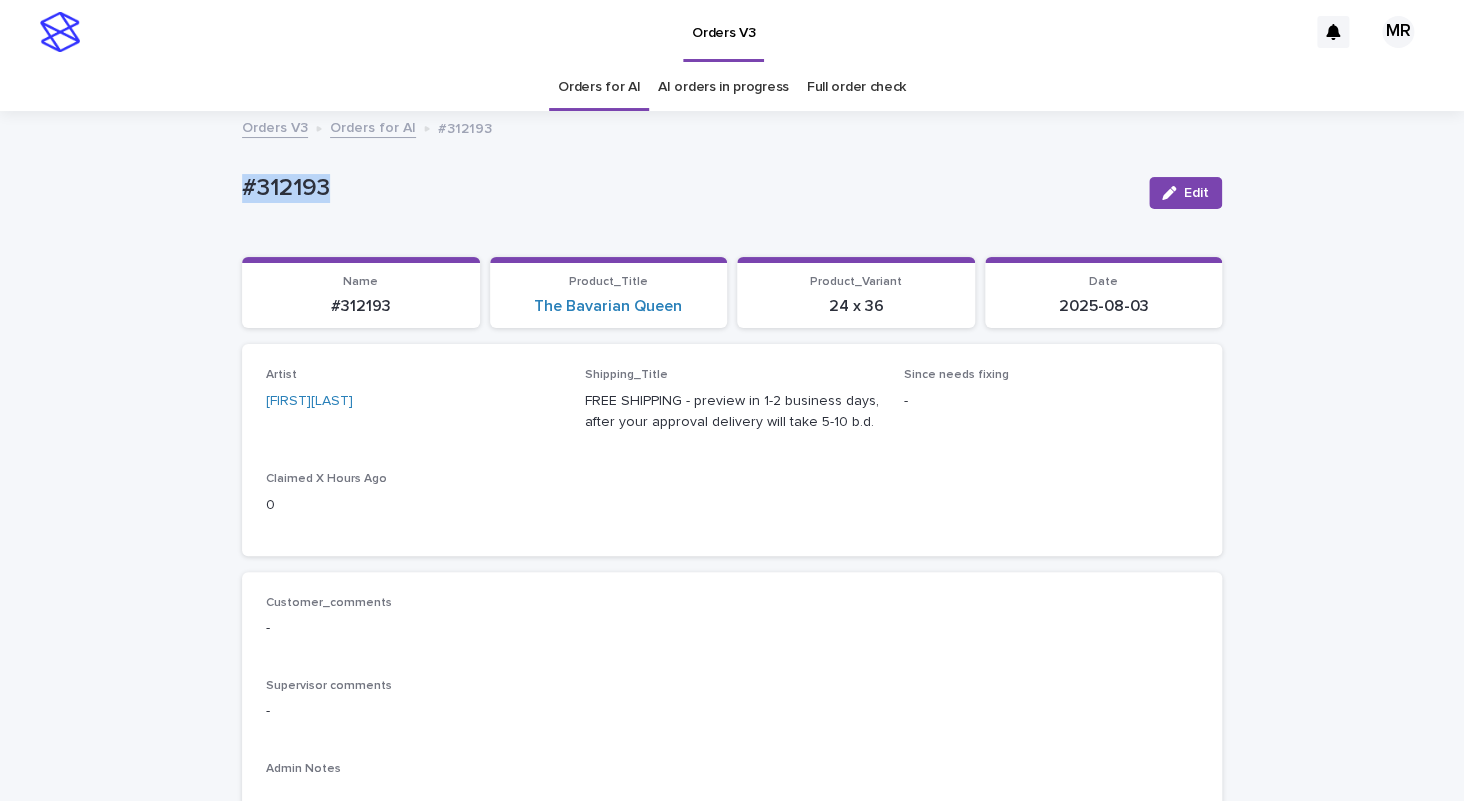 drag, startPoint x: 347, startPoint y: 204, endPoint x: 171, endPoint y: 195, distance: 176.22997 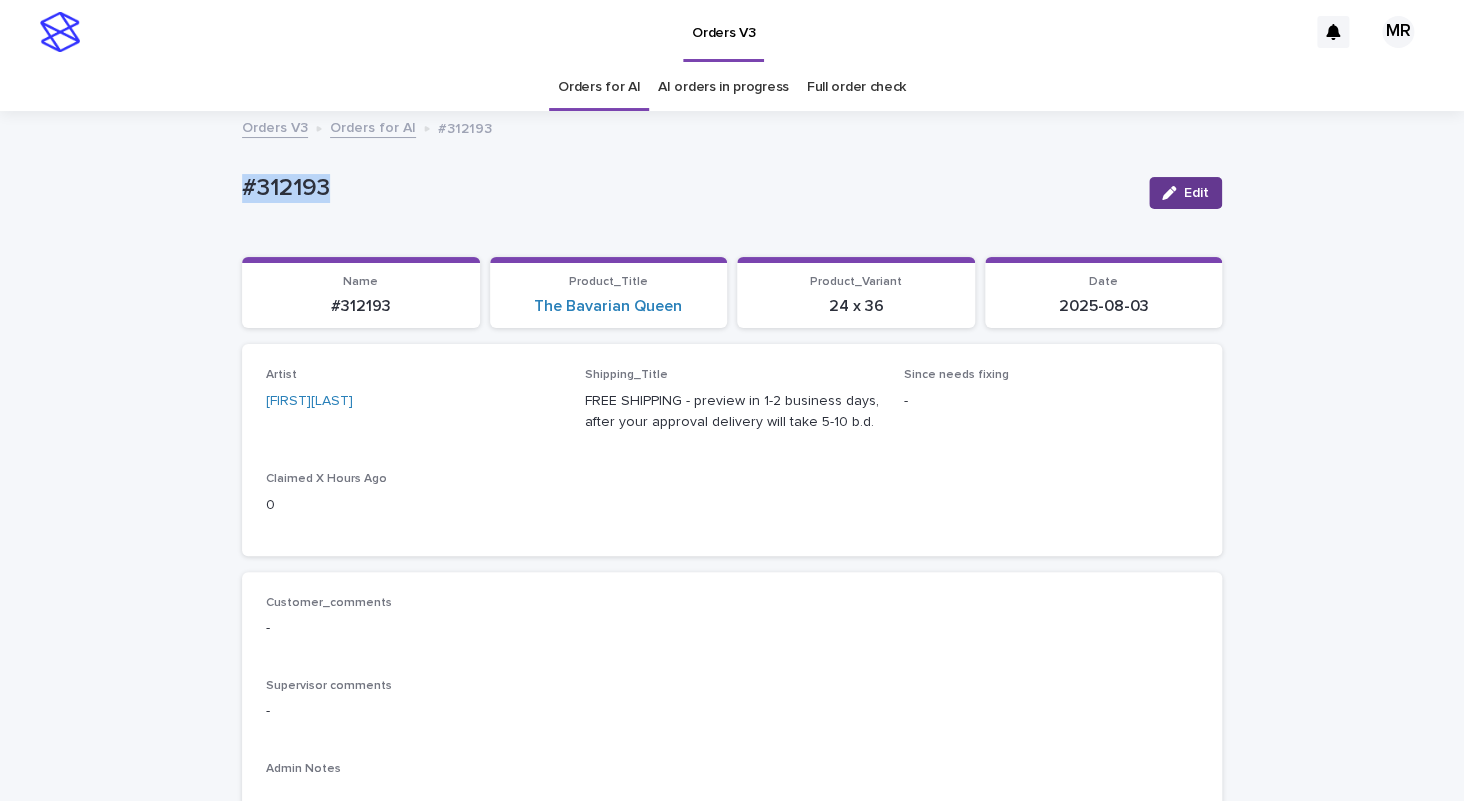click on "Edit" at bounding box center [1196, 193] 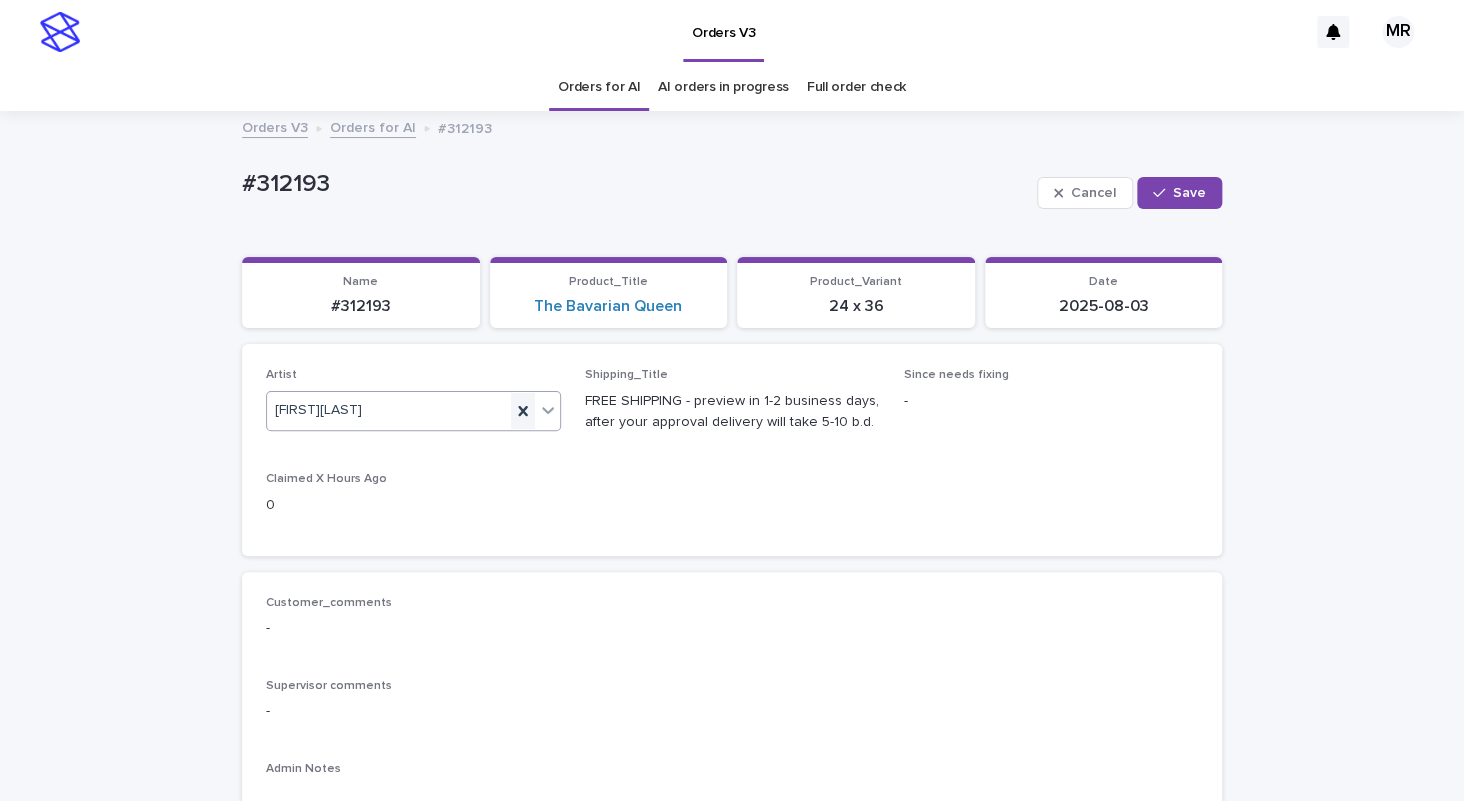 click 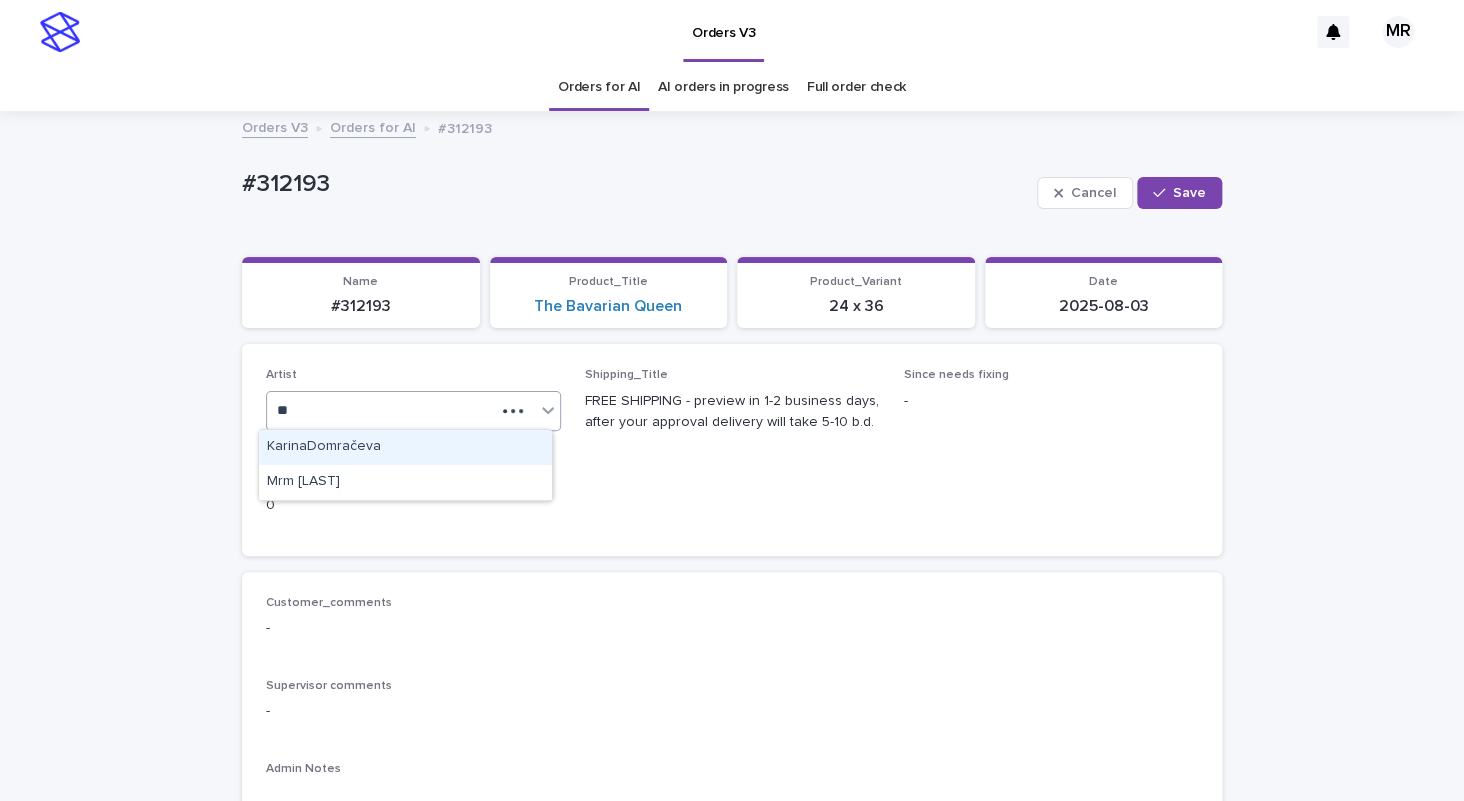 type on "***" 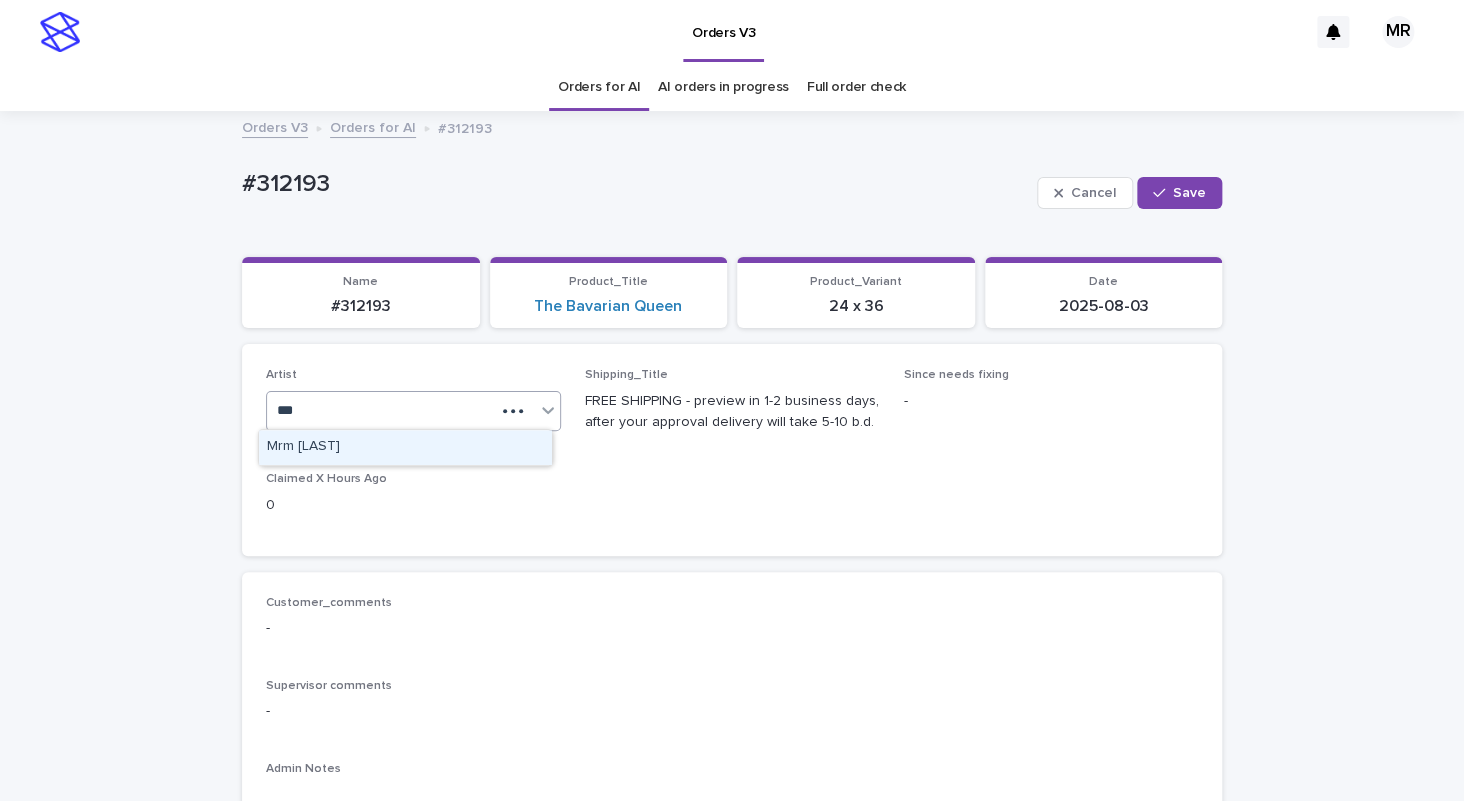 click on "[LAST_NAME]" at bounding box center [405, 447] 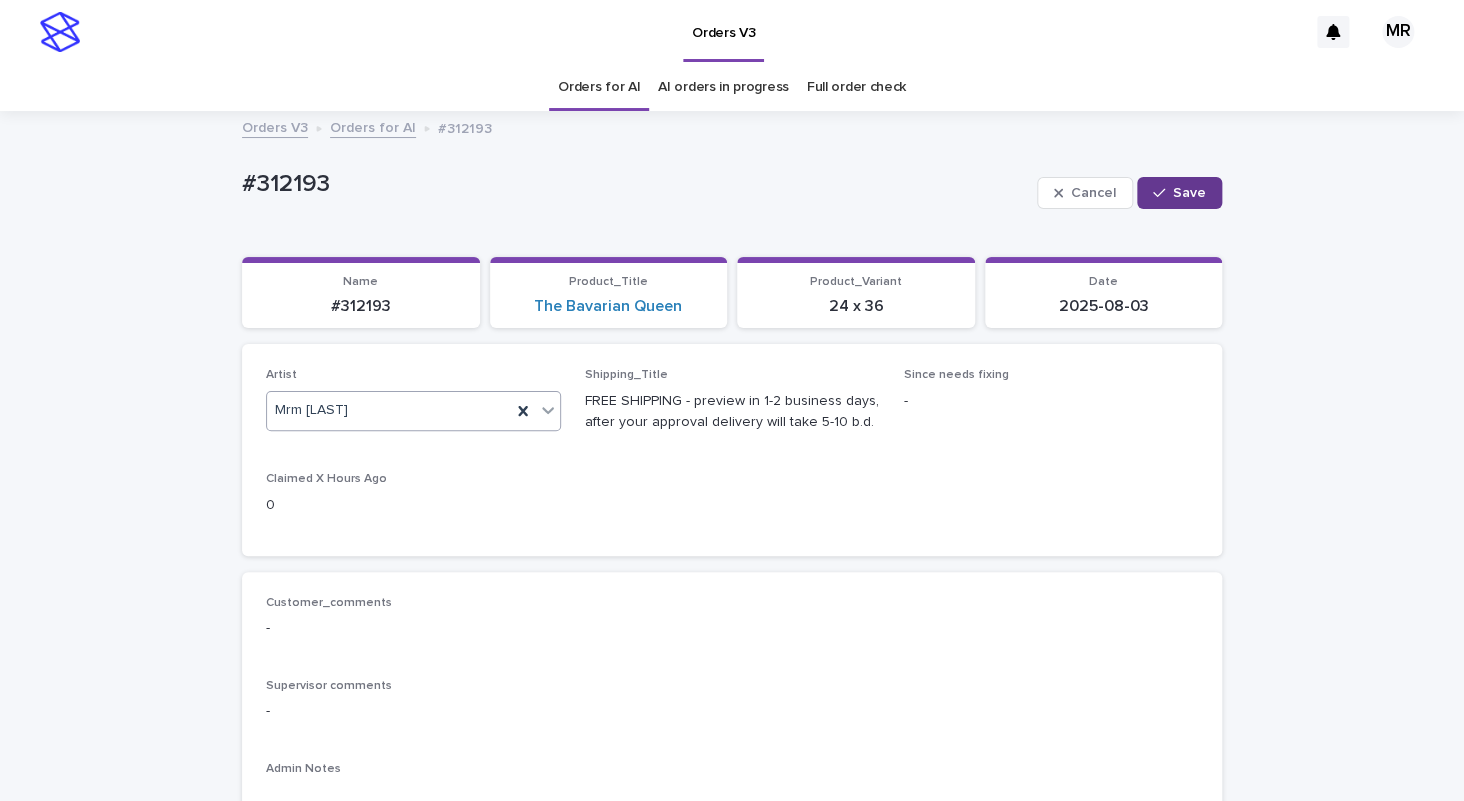 click on "Save" at bounding box center [1179, 193] 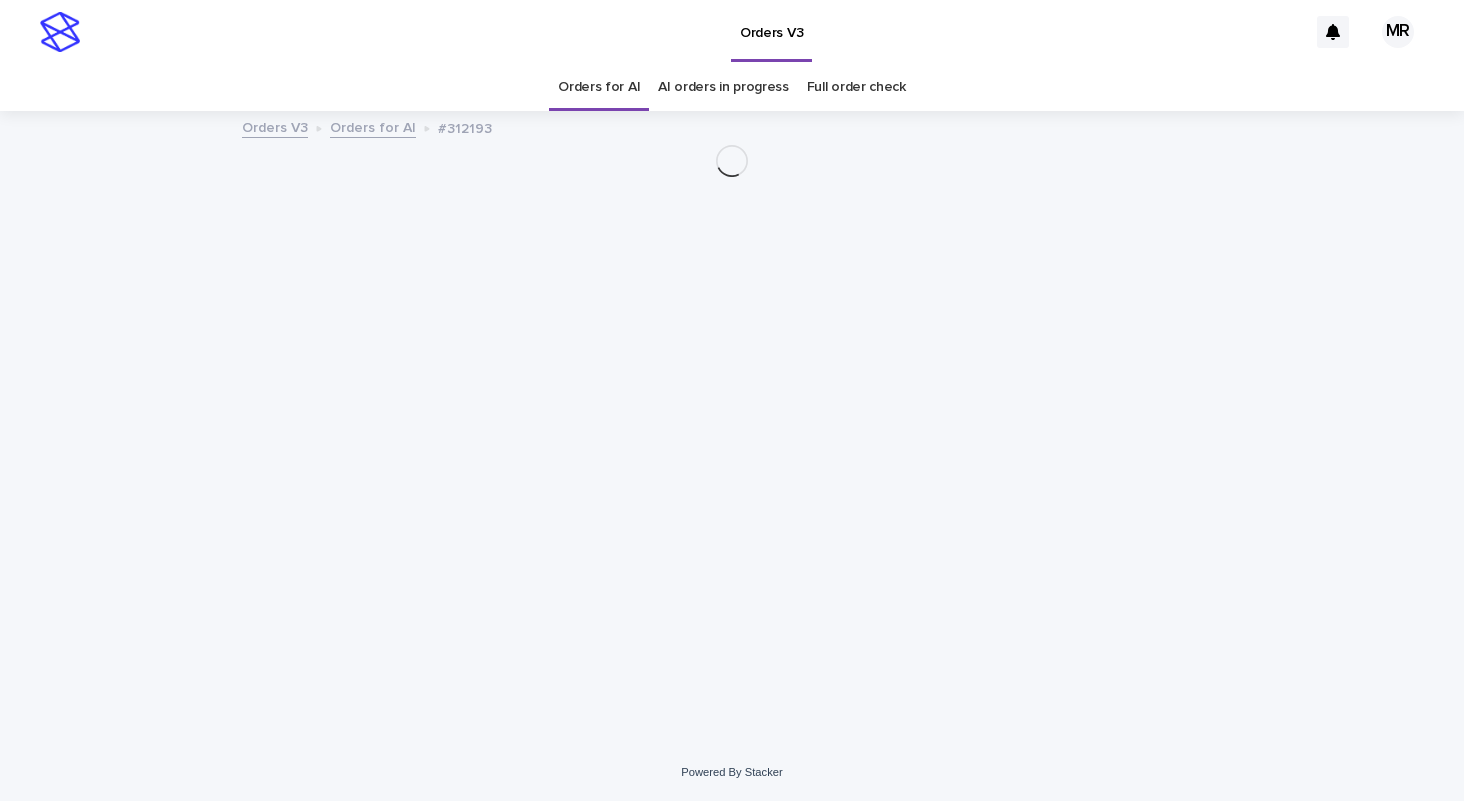 scroll, scrollTop: 0, scrollLeft: 0, axis: both 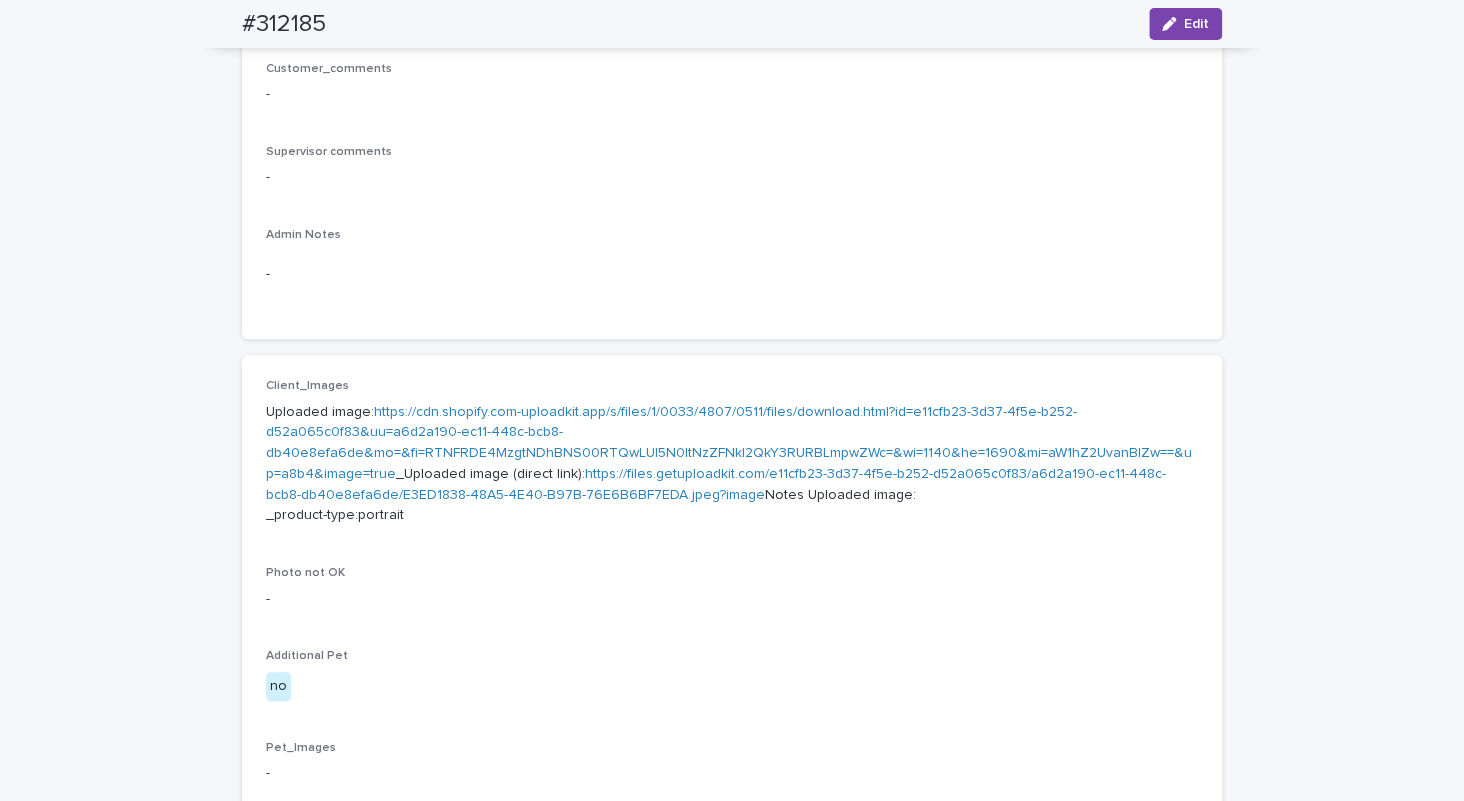 click on "https://cdn.shopify.com-uploadkit.app/s/files/1/0033/4807/0511/files/download.html?id=e11cfb23-3d37-4f5e-b252-d52a065c0f83&uu=a6d2a190-ec11-448c-bcb8-db40e8efa6de&mo=&fi=RTNFRDE4MzgtNDhBNS00RTQwLUI5N0ItNzZFNkI2QkY3RURBLmpwZWc=&wi=1140&he=1690&mi=aW1hZ2UvanBlZw==&up=a8b4&image=true" at bounding box center [729, 443] 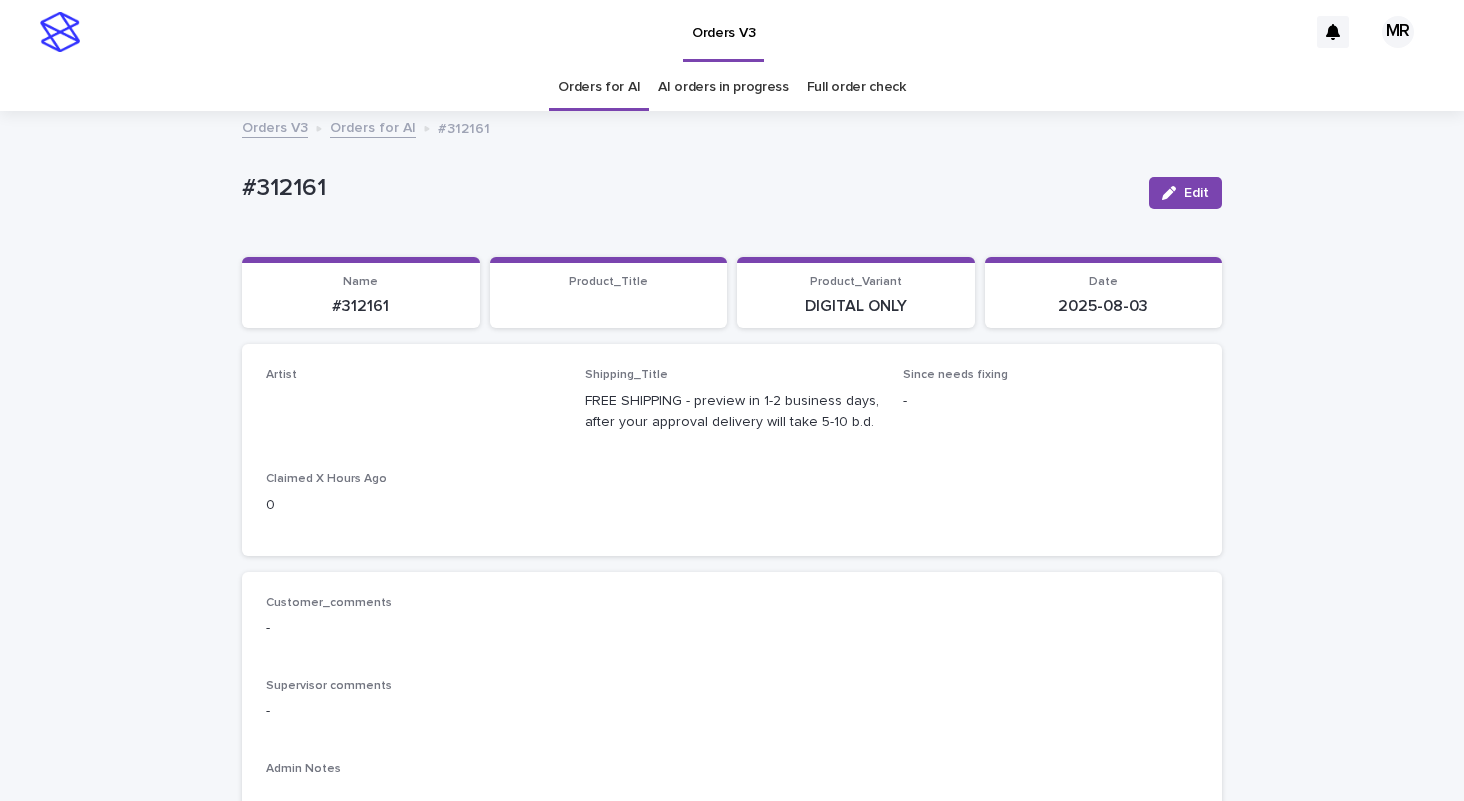 scroll, scrollTop: 0, scrollLeft: 0, axis: both 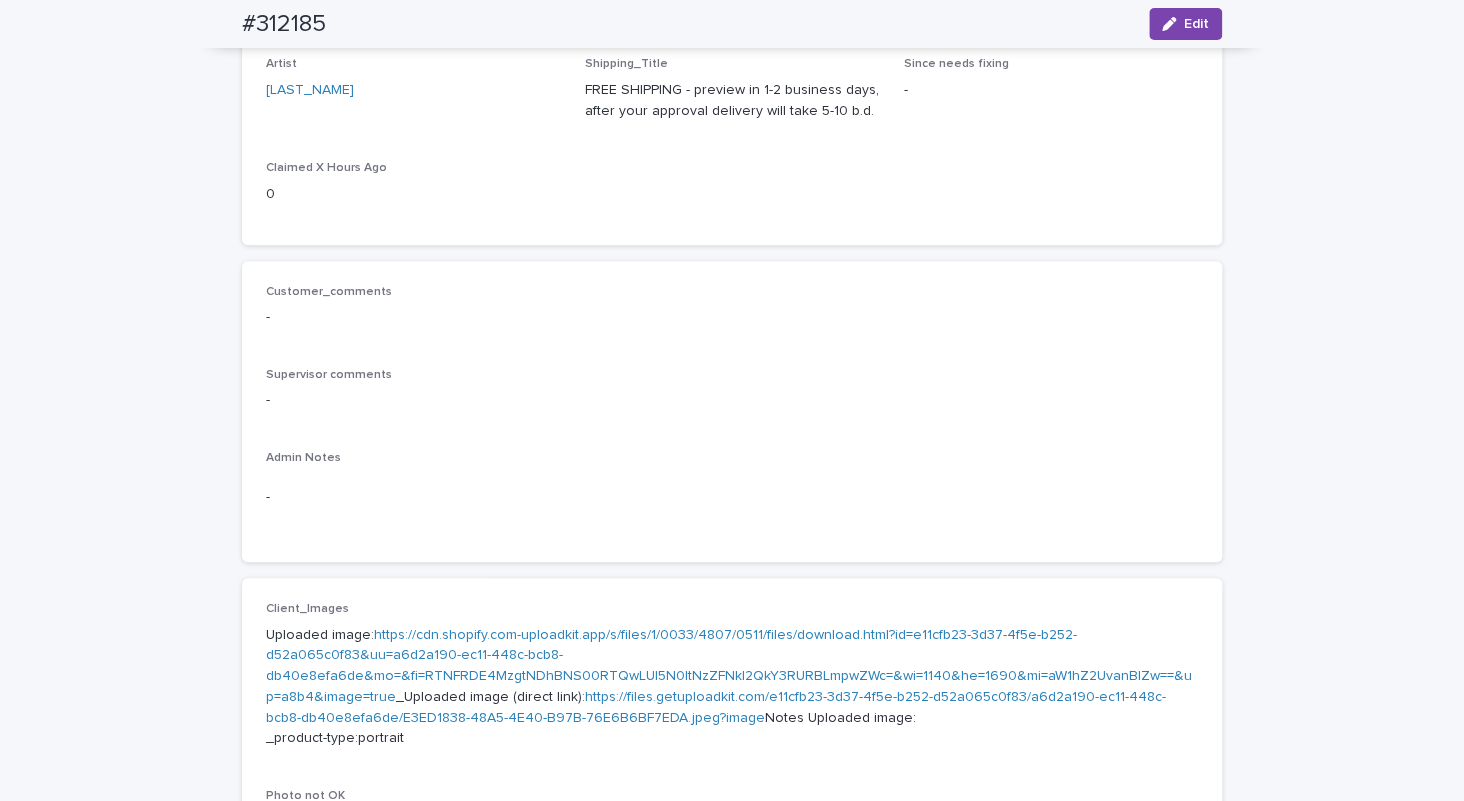 click on "https://cdn.shopify.com-uploadkit.app/s/files/1/0033/4807/0511/files/download.html?id=e11cfb23-3d37-4f5e-b252-d52a065c0f83&uu=a6d2a190-ec11-448c-bcb8-db40e8efa6de&mo=&fi=RTNFRDE4MzgtNDhBNS00RTQwLUI5N0ItNzZFNkI2QkY3RURBLmpwZWc=&wi=1140&he=1690&mi=aW1hZ2UvanBlZw==&up=a8b4&image=true" at bounding box center [729, 666] 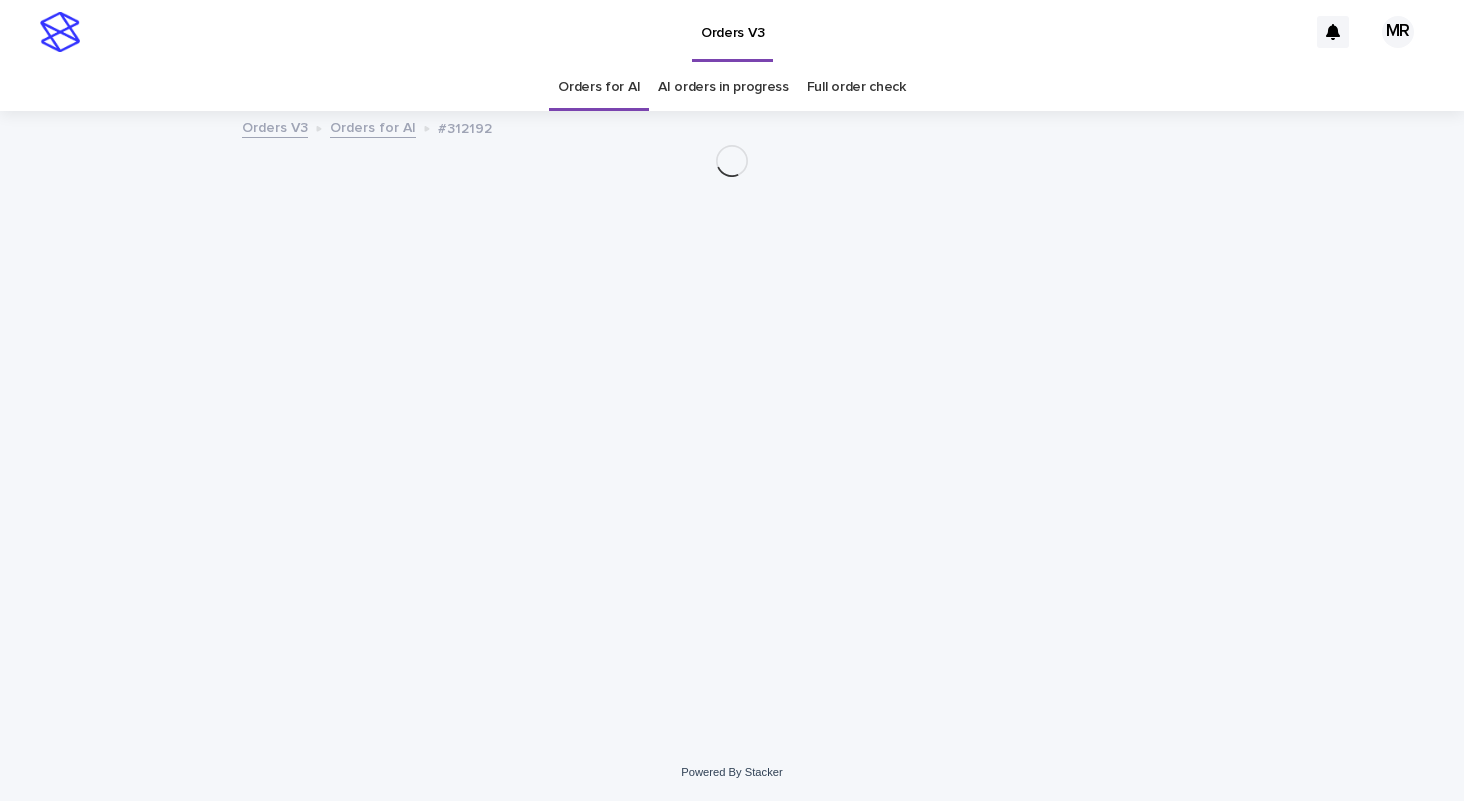 scroll, scrollTop: 0, scrollLeft: 0, axis: both 